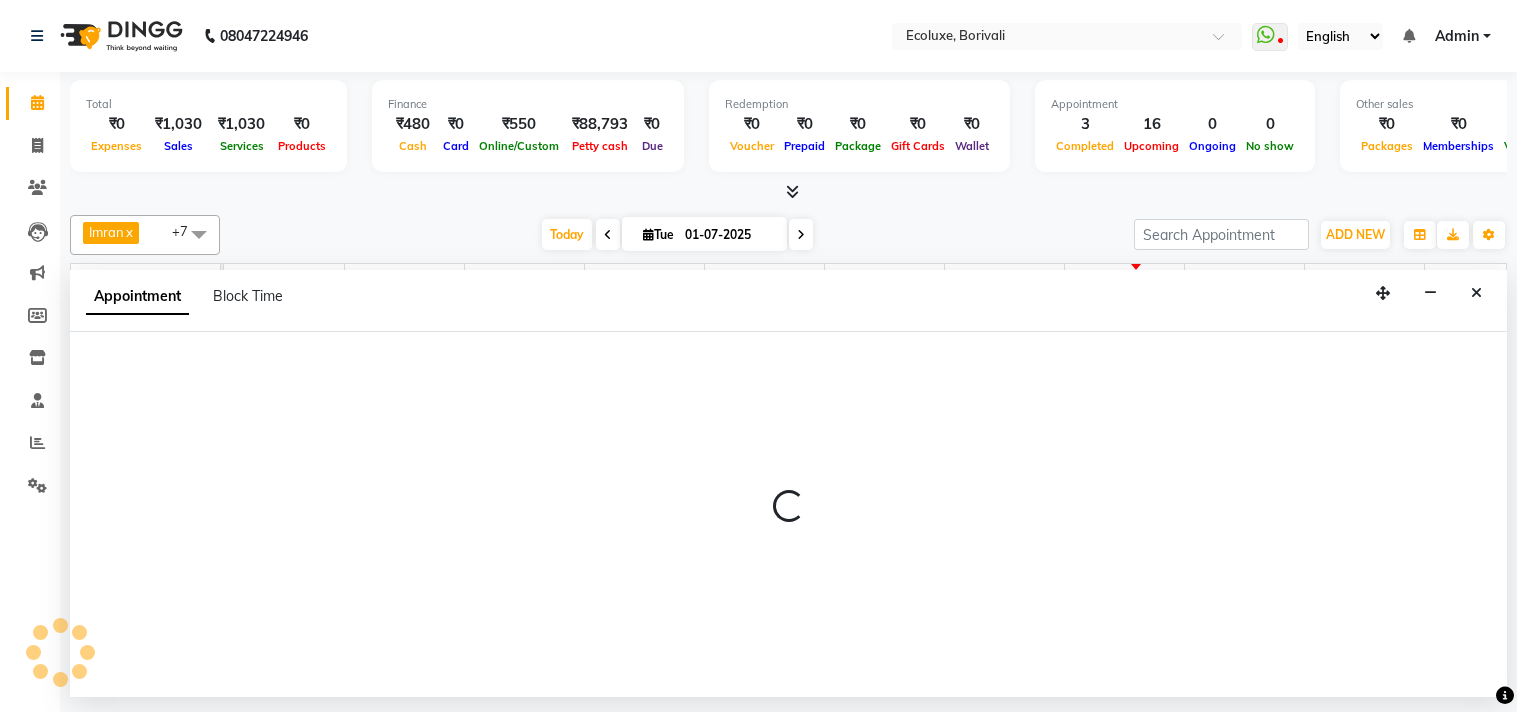 scroll, scrollTop: 0, scrollLeft: 0, axis: both 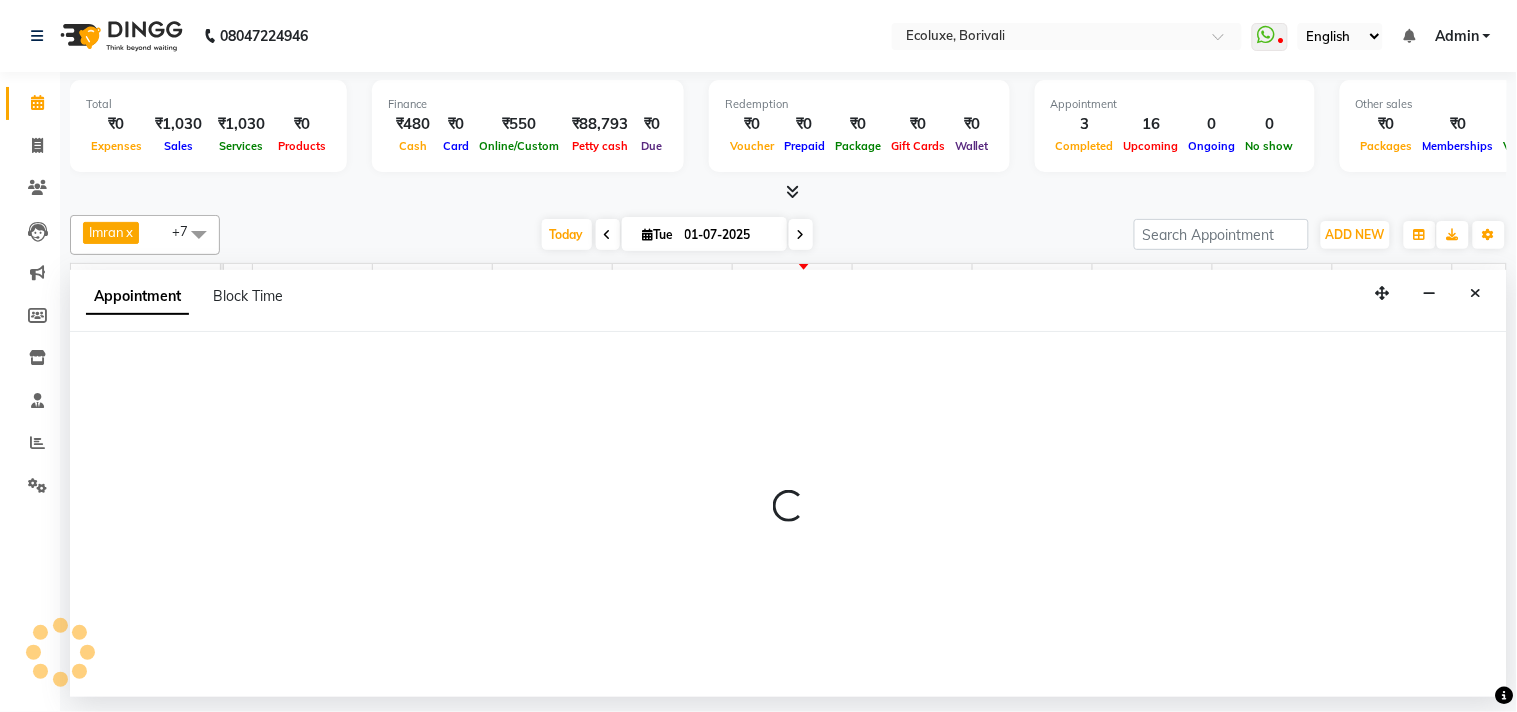 select on "83550" 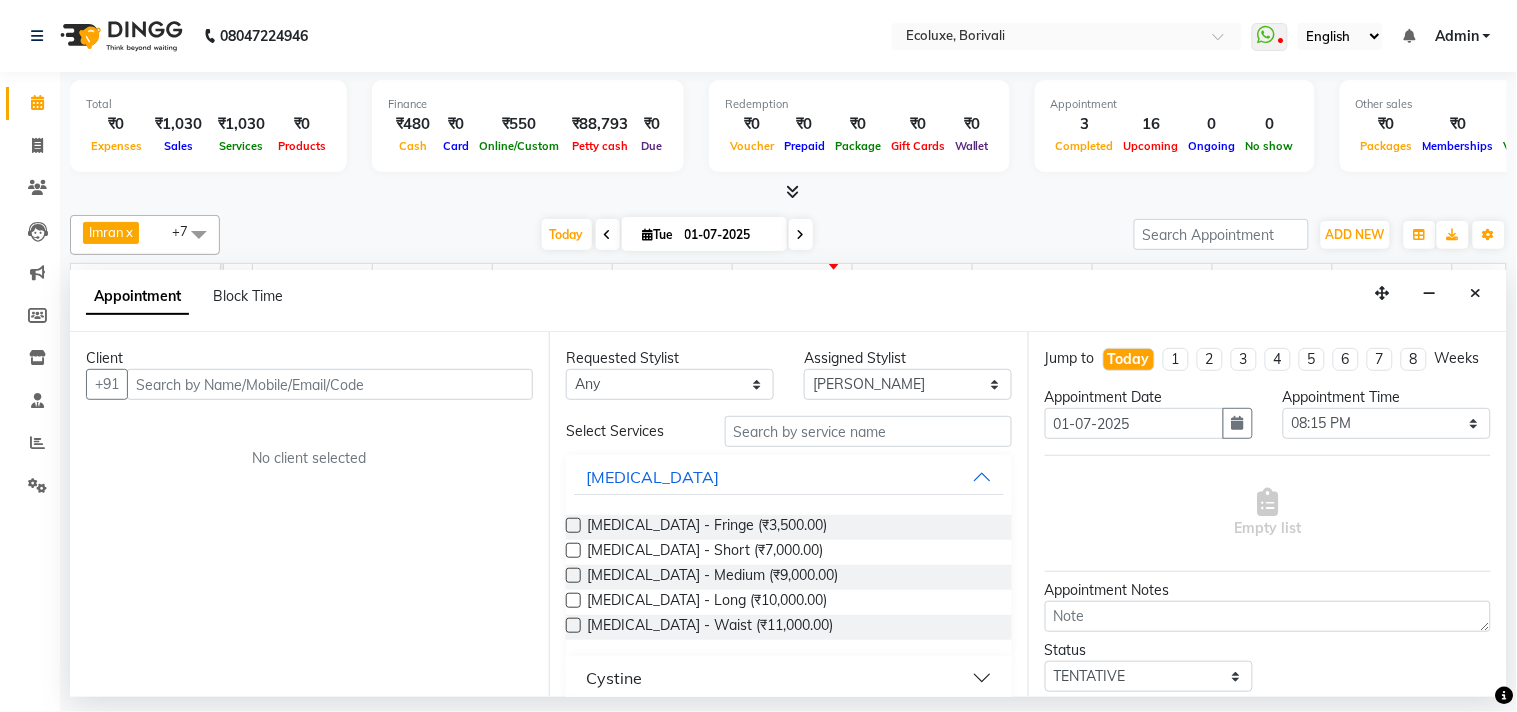click on "Appointment Block Time" at bounding box center [788, 301] 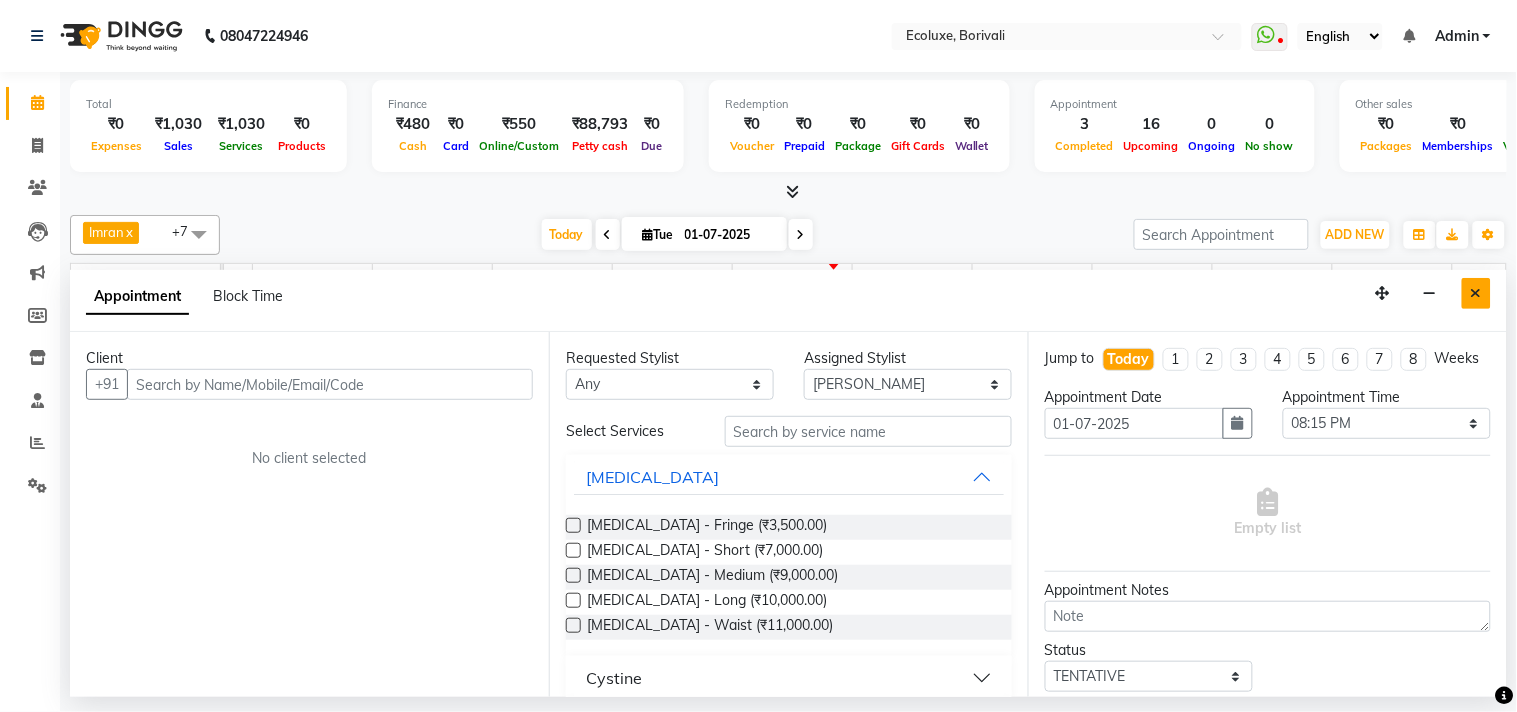 click at bounding box center [1476, 293] 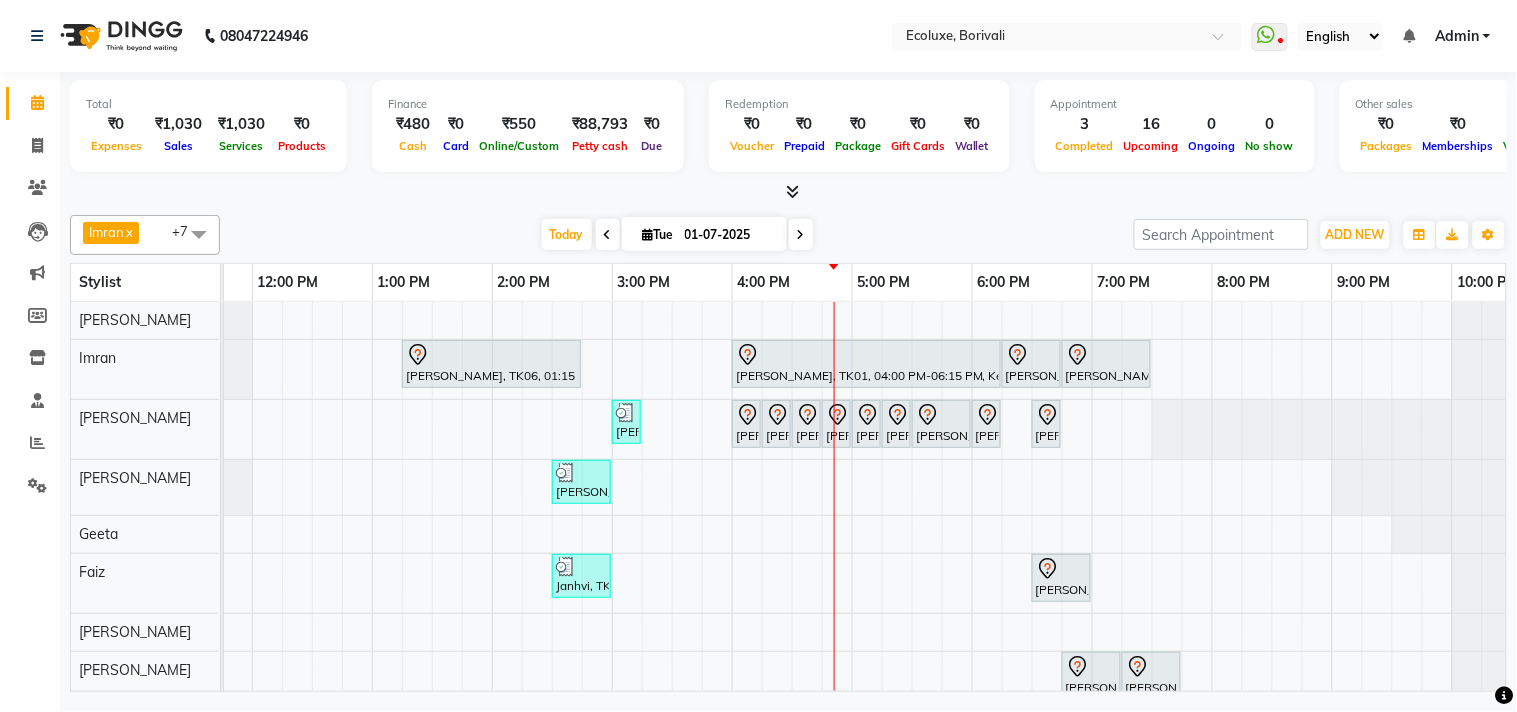 click at bounding box center (801, 235) 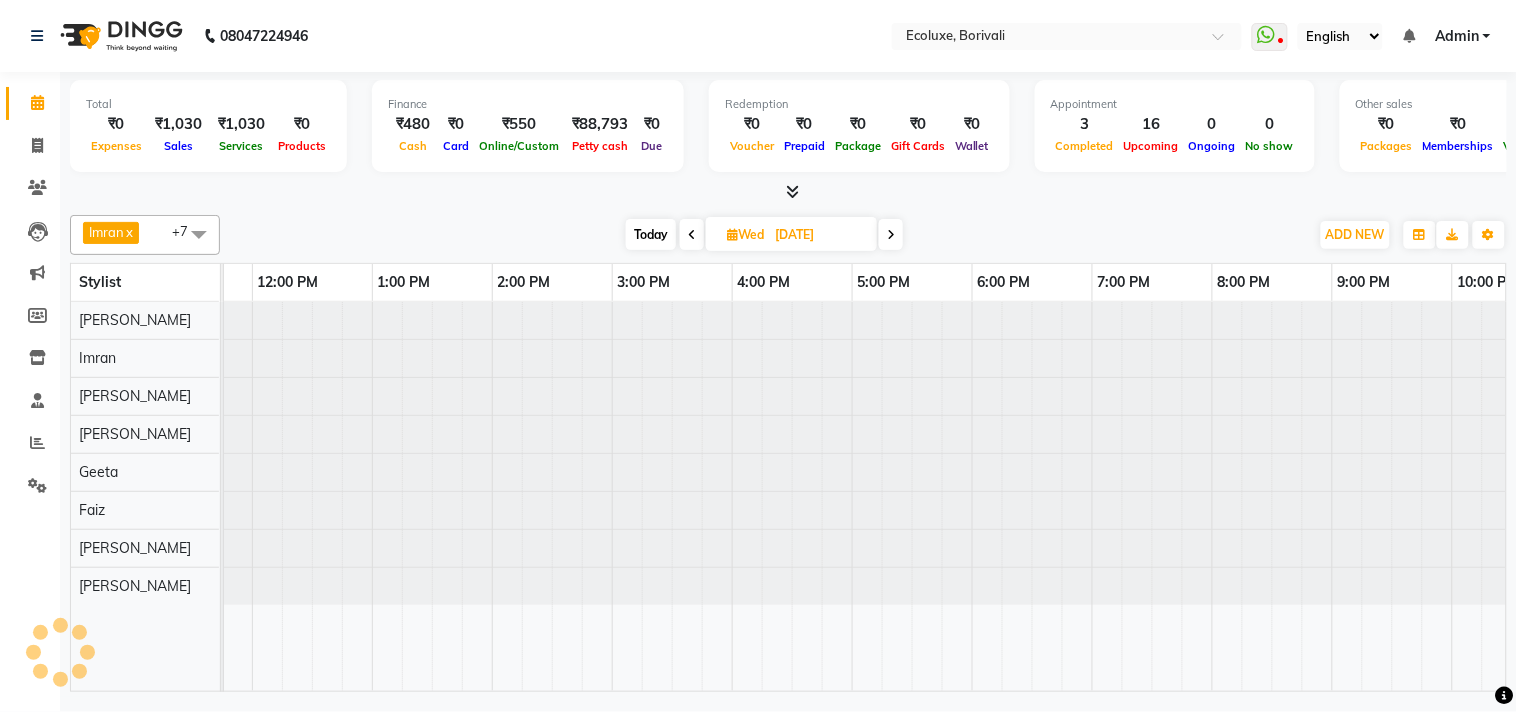 scroll, scrollTop: 0, scrollLeft: 0, axis: both 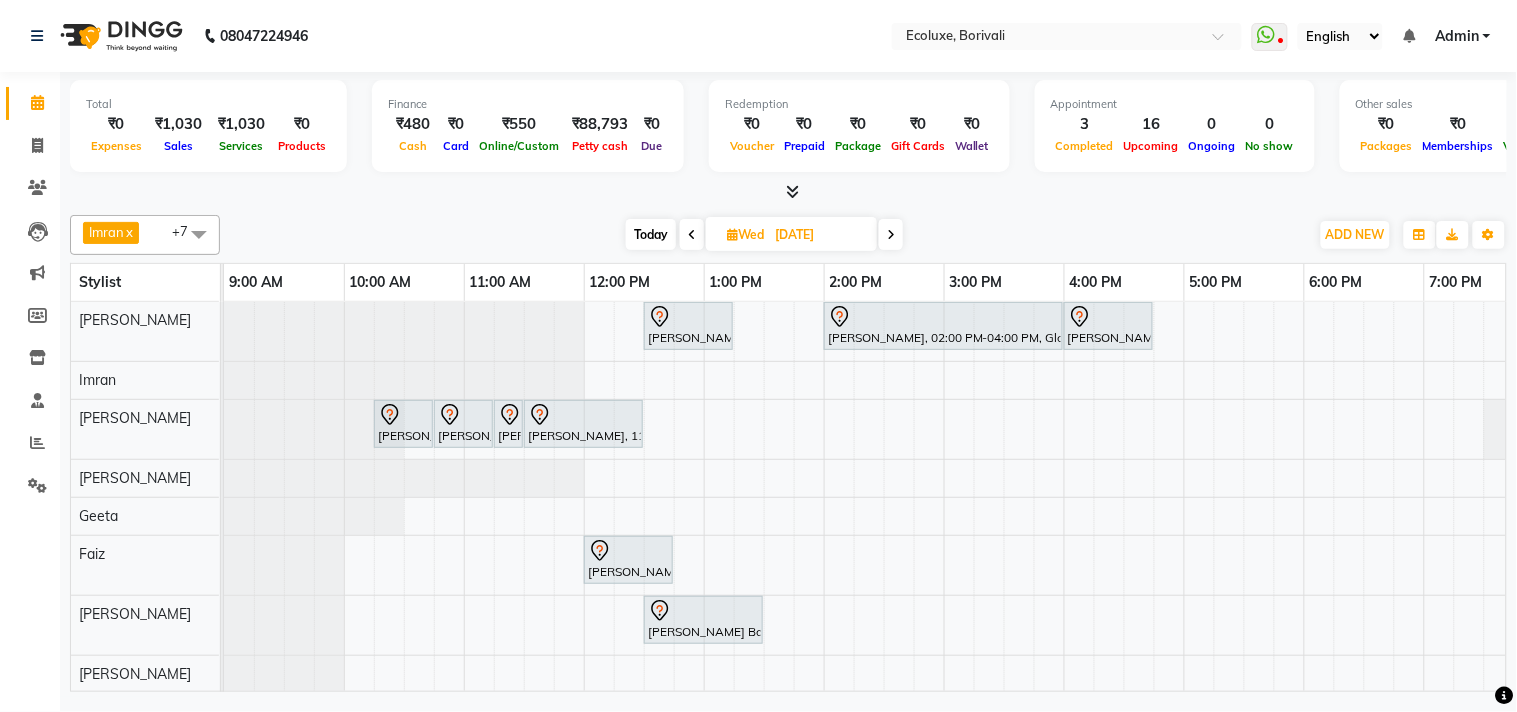 click on "[PERSON_NAME], 12:30 PM-01:15 PM, [DEMOGRAPHIC_DATA] - Haircut Senior Stylist             [PERSON_NAME], 02:00 PM-04:00 PM, Global - Long (Inoa)             [PERSON_NAME], 04:00 PM-04:45 PM, Hair Treatment - Long (Olaplex)             [PERSON_NAME], 10:15 AM-10:45 AM, Waxing (Rica Wax) - Full Arms              [PERSON_NAME], 10:45 AM-11:15 AM, Waxing (Rica Wax) - Full Legs             [PERSON_NAME], 11:15 AM-11:30 AM, Waxing (Rica Wax) - Underarms             [PERSON_NAME], 11:30 AM-12:30 PM, [PERSON_NAME] - Purifing Facial             [PERSON_NAME] Bairgee, 12:00 PM-12:45 PM, Hair Treatment - Medium (Olaplex)             [PERSON_NAME] Bairgee, 12:30 PM-01:30 PM, Bomb Pedicure" at bounding box center (1064, 497) 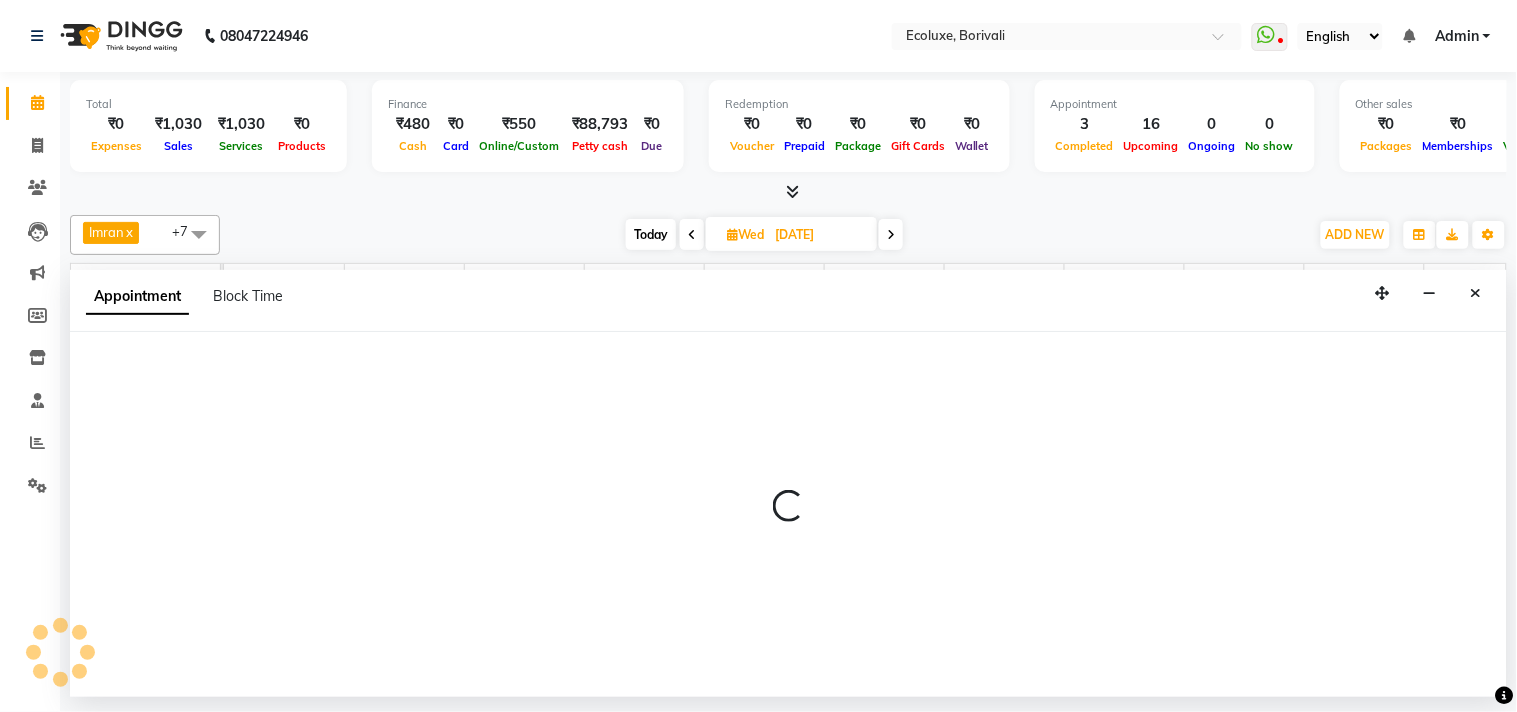 select on "36344" 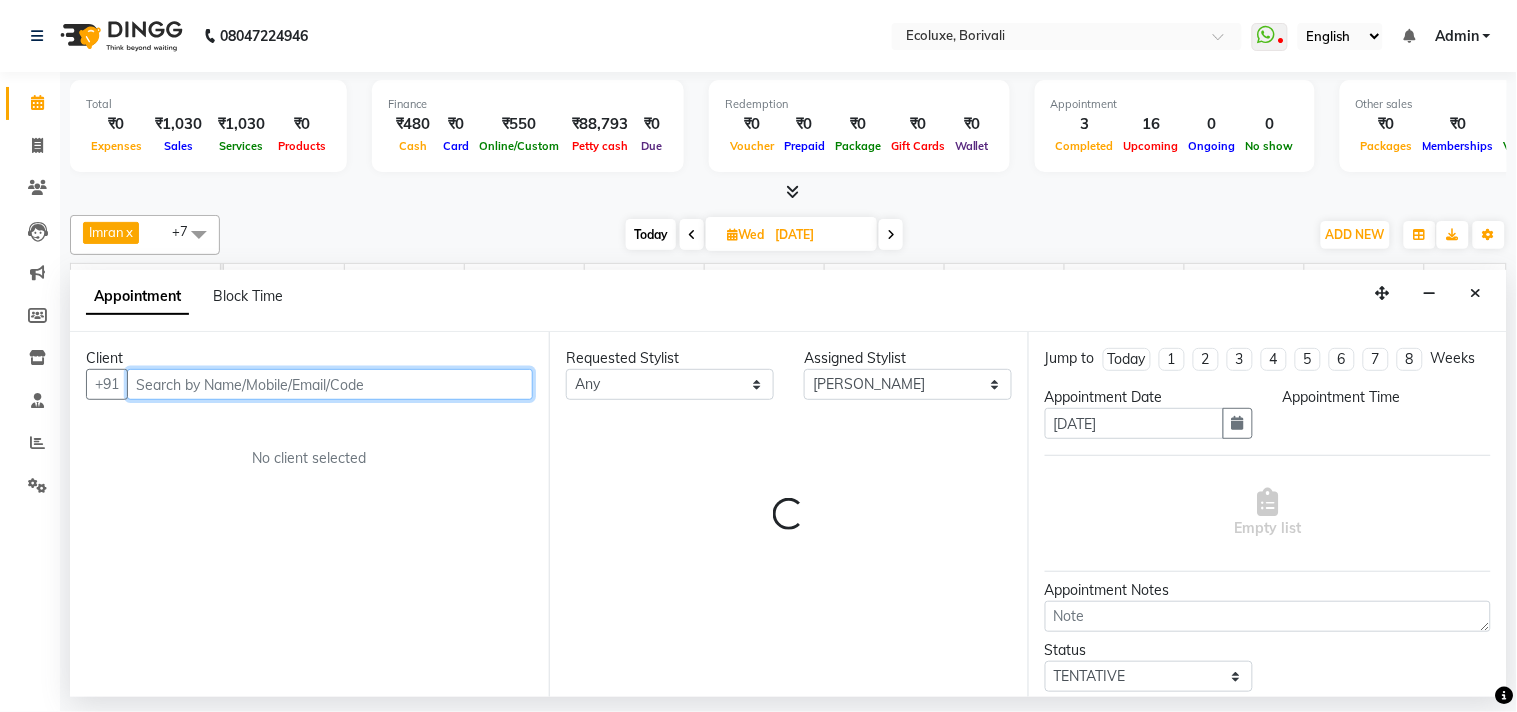 select on "1155" 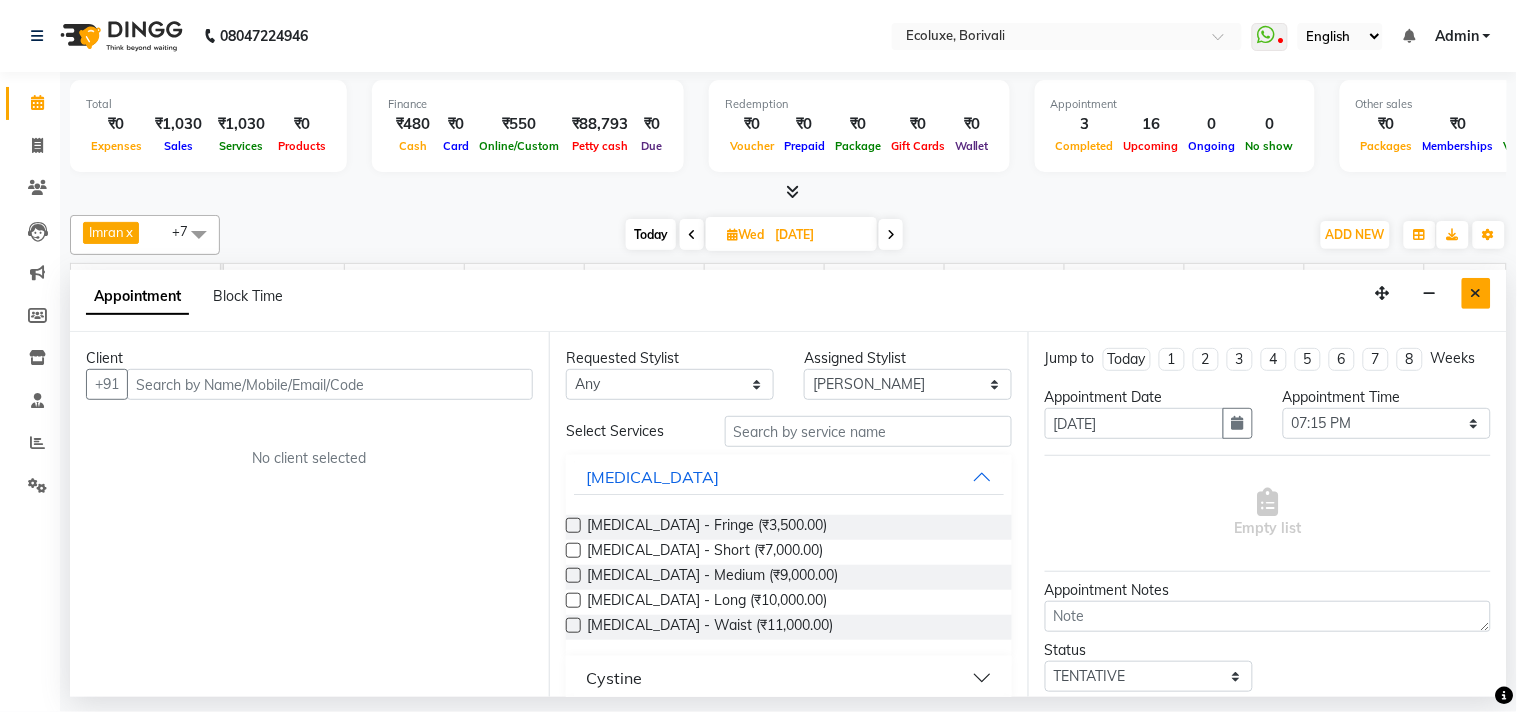 click at bounding box center (1476, 293) 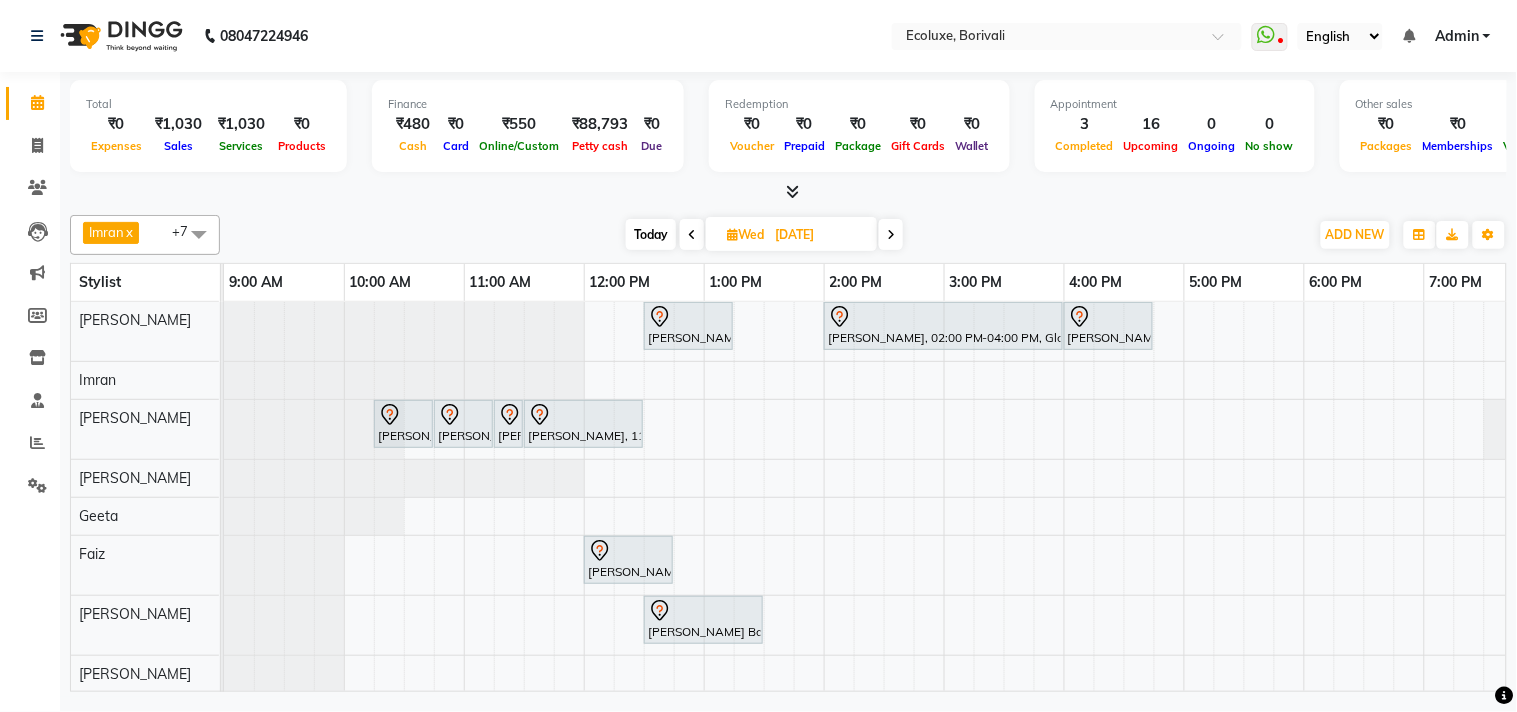 scroll, scrollTop: 18, scrollLeft: 0, axis: vertical 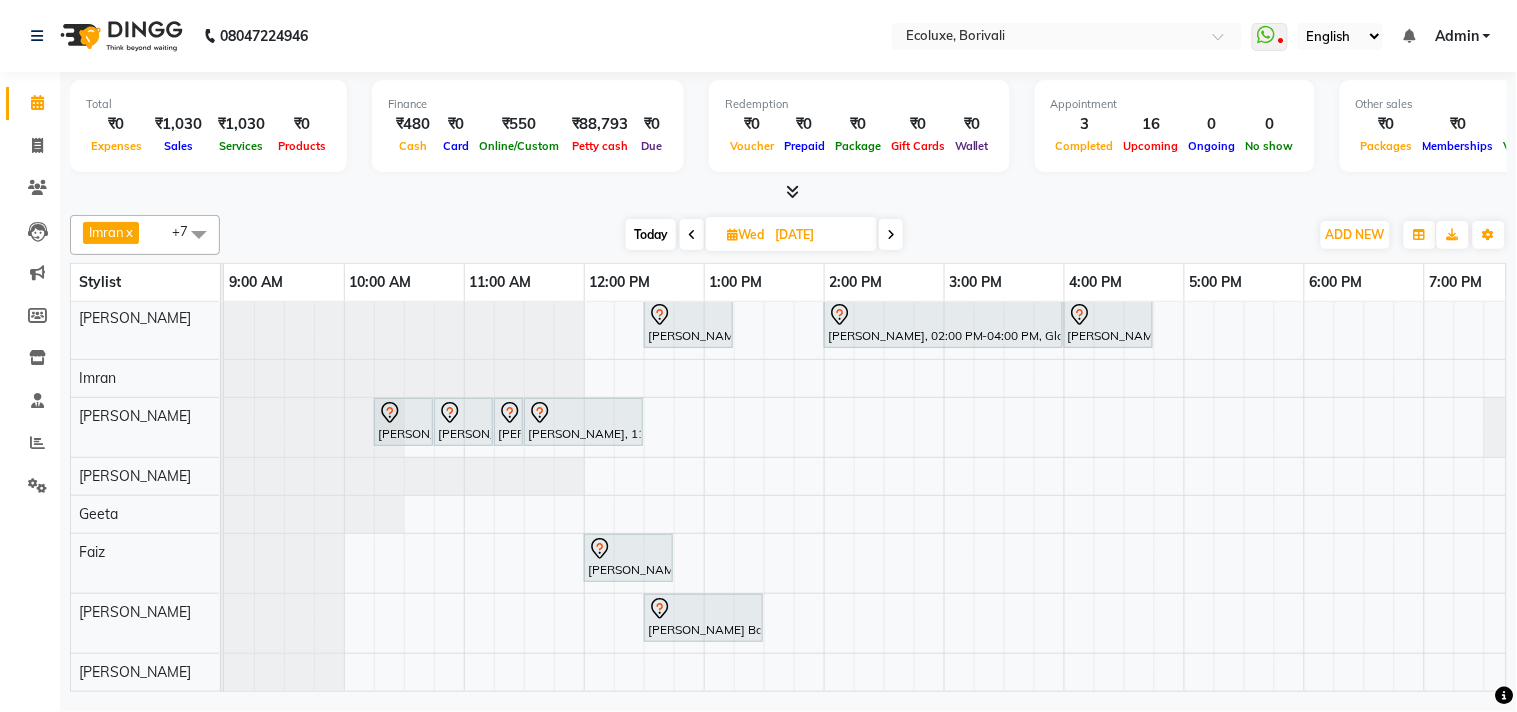 click at bounding box center [199, 234] 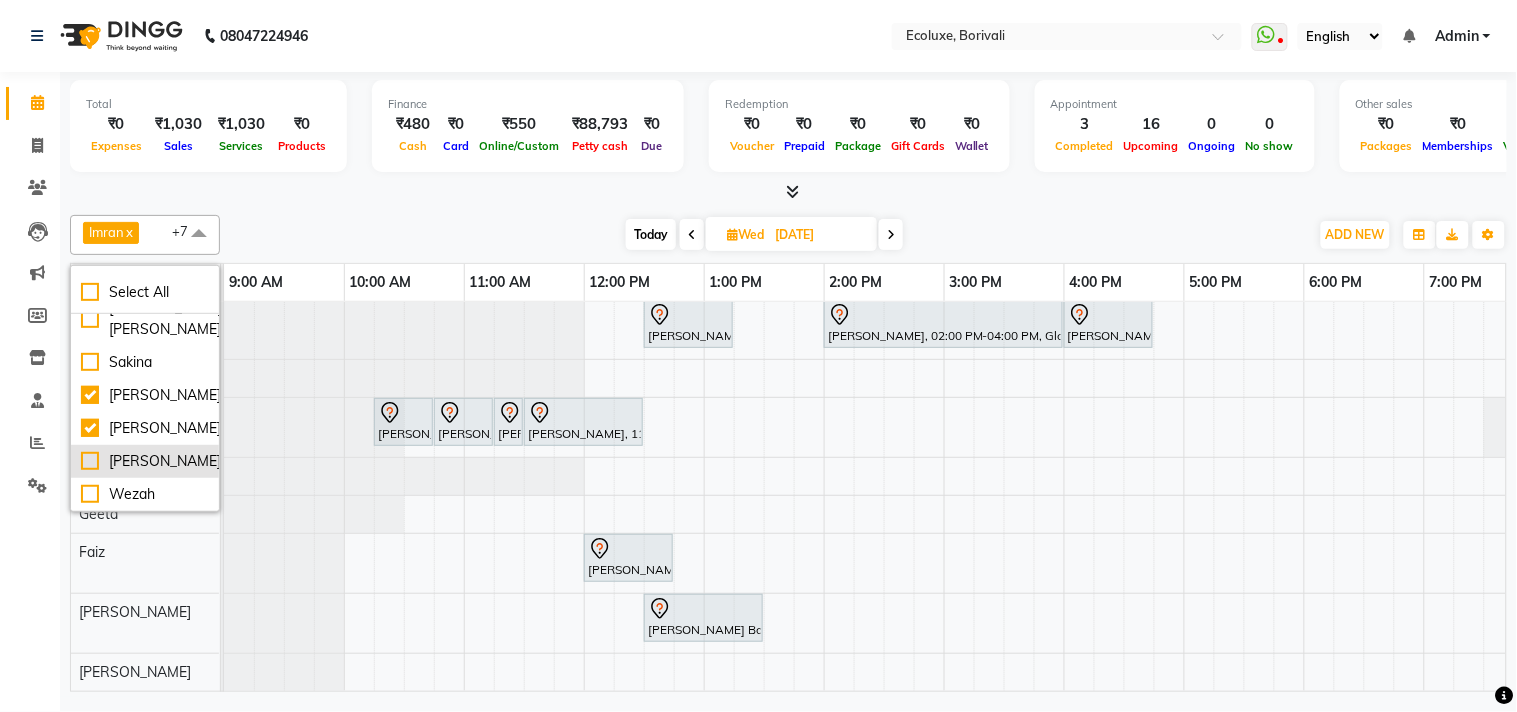 scroll, scrollTop: 390, scrollLeft: 0, axis: vertical 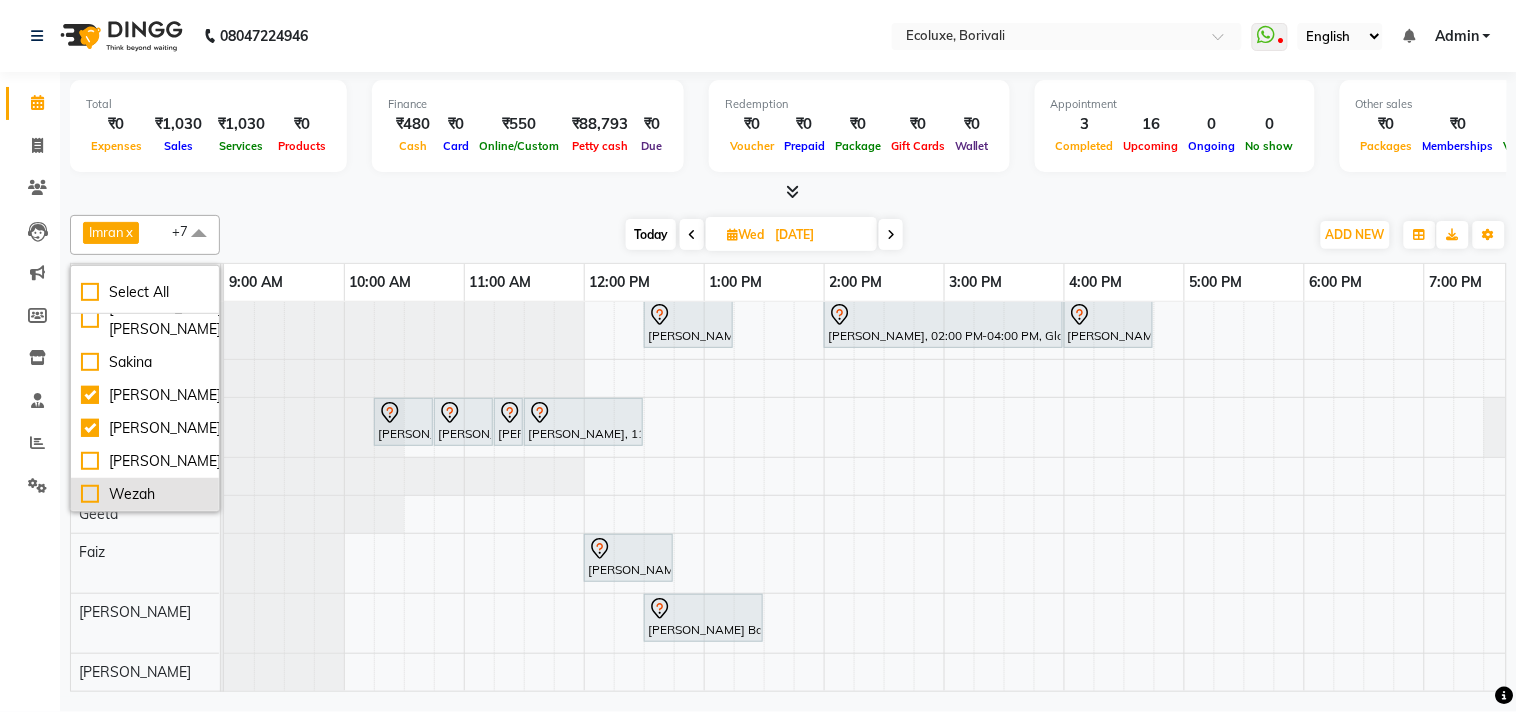 click on "Wezah" at bounding box center [145, 494] 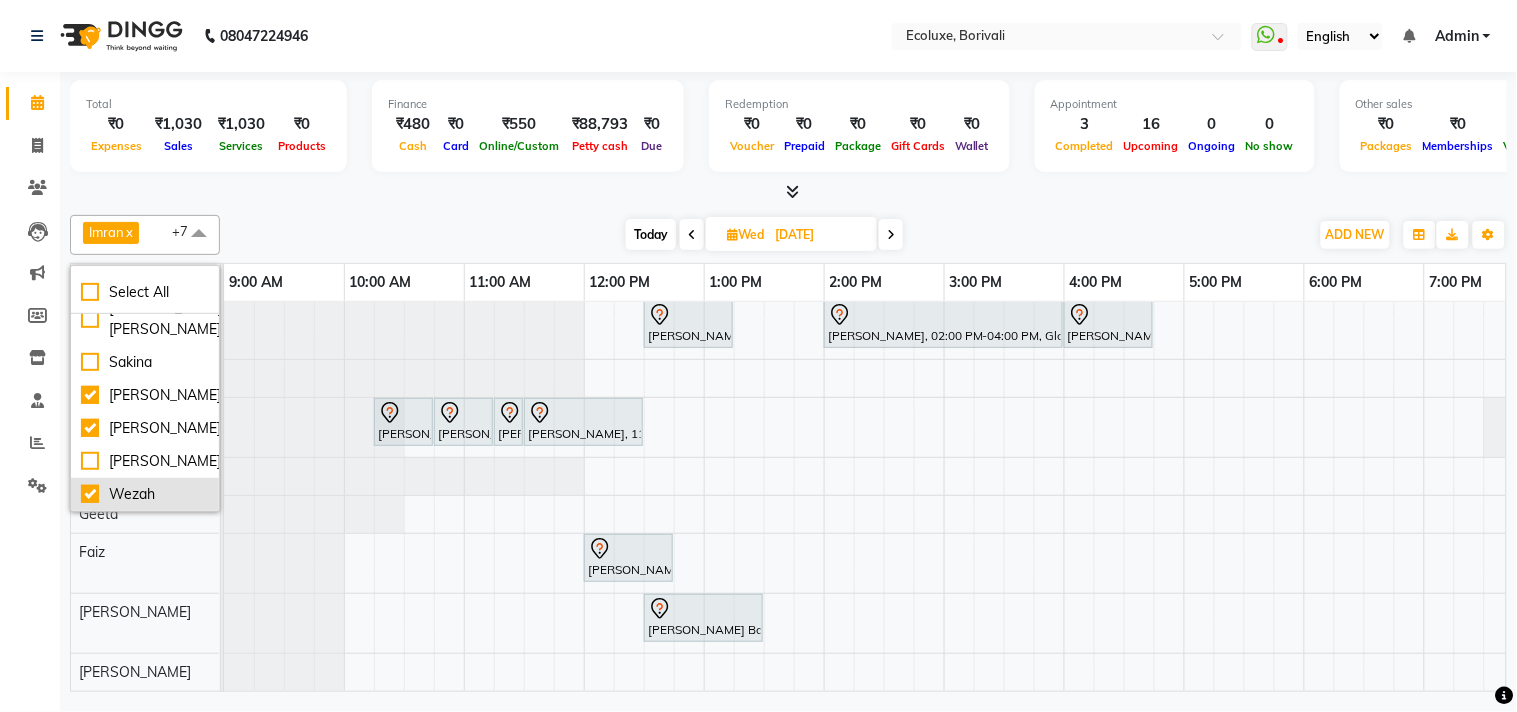 checkbox on "true" 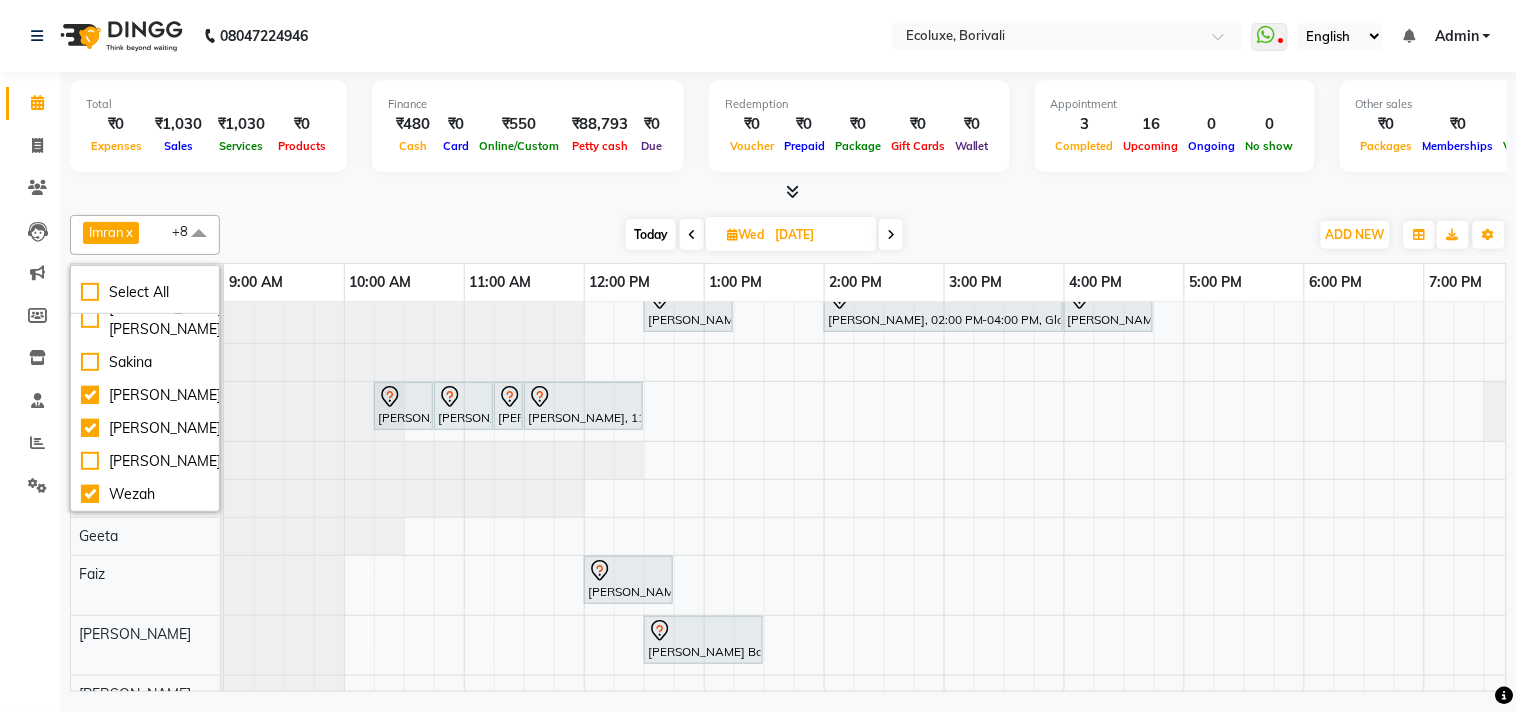click on "[DATE]  [DATE]" at bounding box center [764, 235] 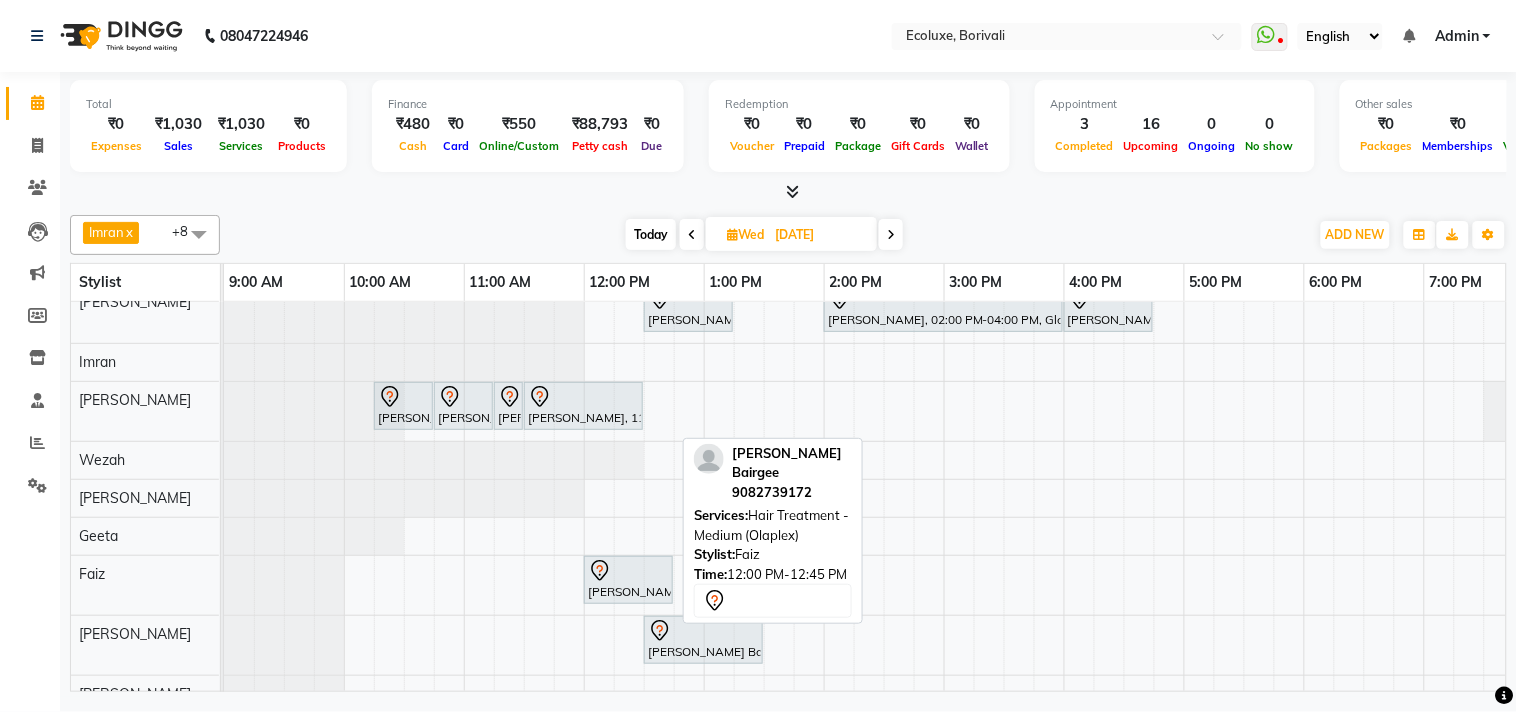 scroll, scrollTop: 51, scrollLeft: 0, axis: vertical 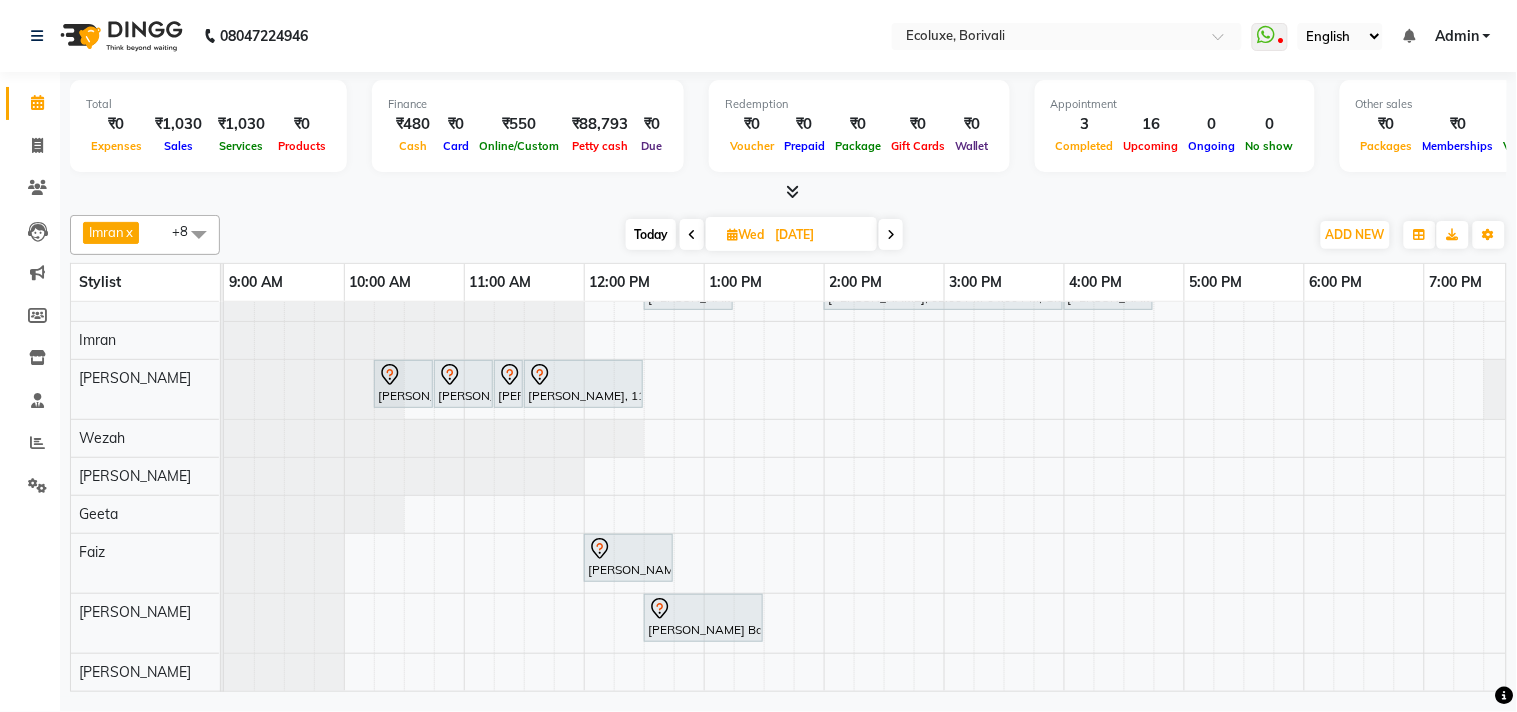 click on "[PERSON_NAME], 12:30 PM-01:15 PM, [DEMOGRAPHIC_DATA] - Haircut Senior Stylist             [PERSON_NAME], 02:00 PM-04:00 PM, Global - Long (Inoa)             [PERSON_NAME], 04:00 PM-04:45 PM, Hair Treatment - Long (Olaplex)             [PERSON_NAME], 10:15 AM-10:45 AM, Waxing (Rica Wax) - Full Arms              [PERSON_NAME], 10:45 AM-11:15 AM, Waxing (Rica Wax) - Full Legs             [PERSON_NAME], 11:15 AM-11:30 AM, Waxing (Rica Wax) - Underarms             [PERSON_NAME], 11:30 AM-12:30 PM, [PERSON_NAME] - Purifing Facial             [PERSON_NAME] Bairgee, 12:00 PM-12:45 PM, Hair Treatment - Medium (Olaplex)             [PERSON_NAME] Bairgee, 12:30 PM-01:30 PM, Bomb Pedicure" at bounding box center (1064, 476) 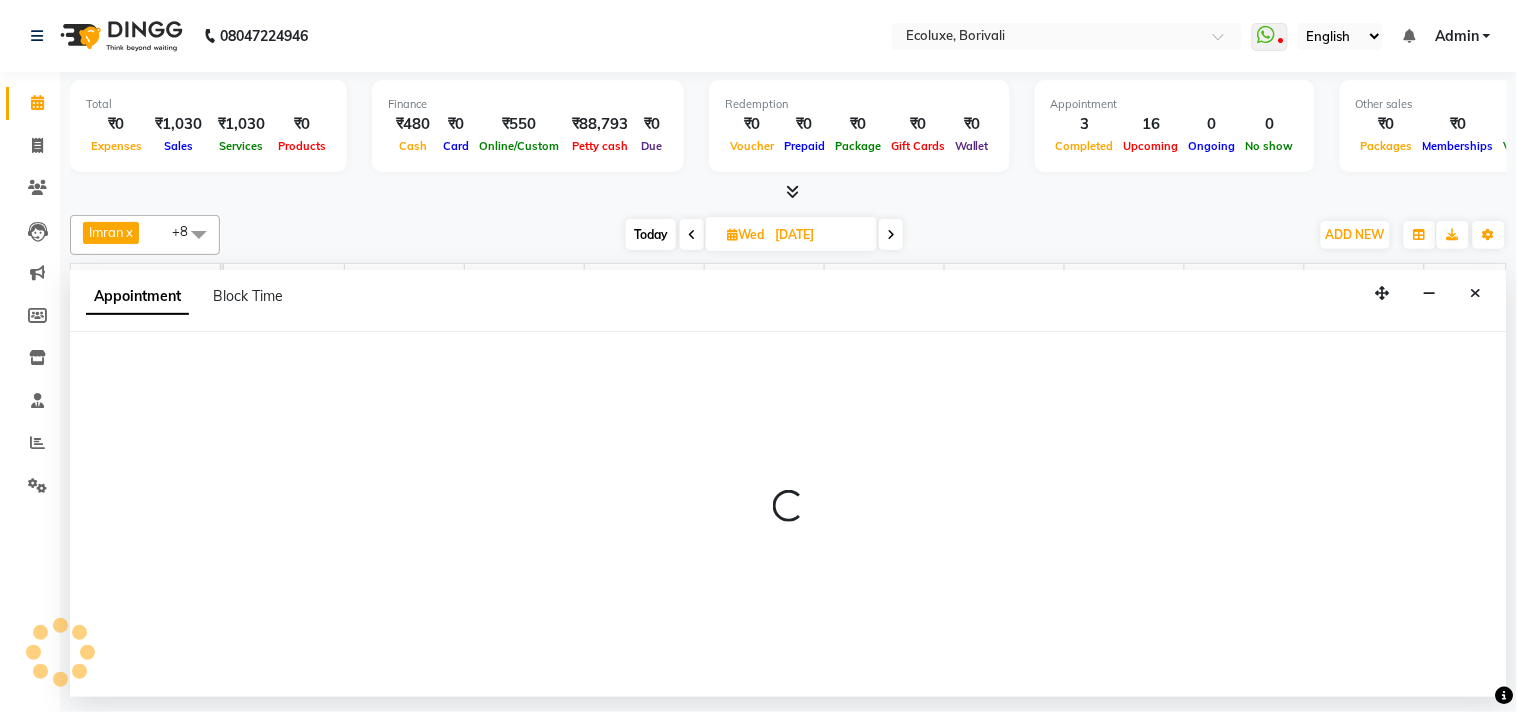 select on "83550" 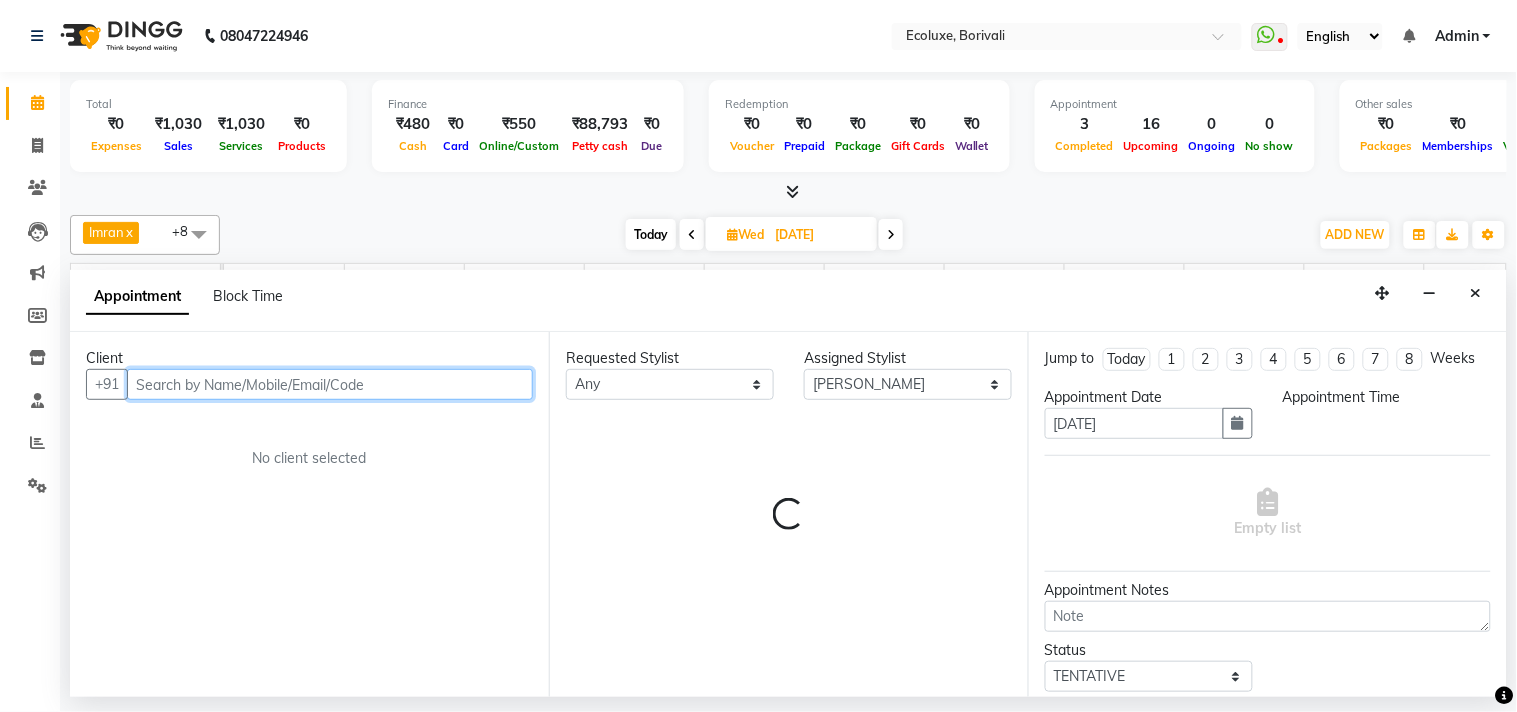 select on "780" 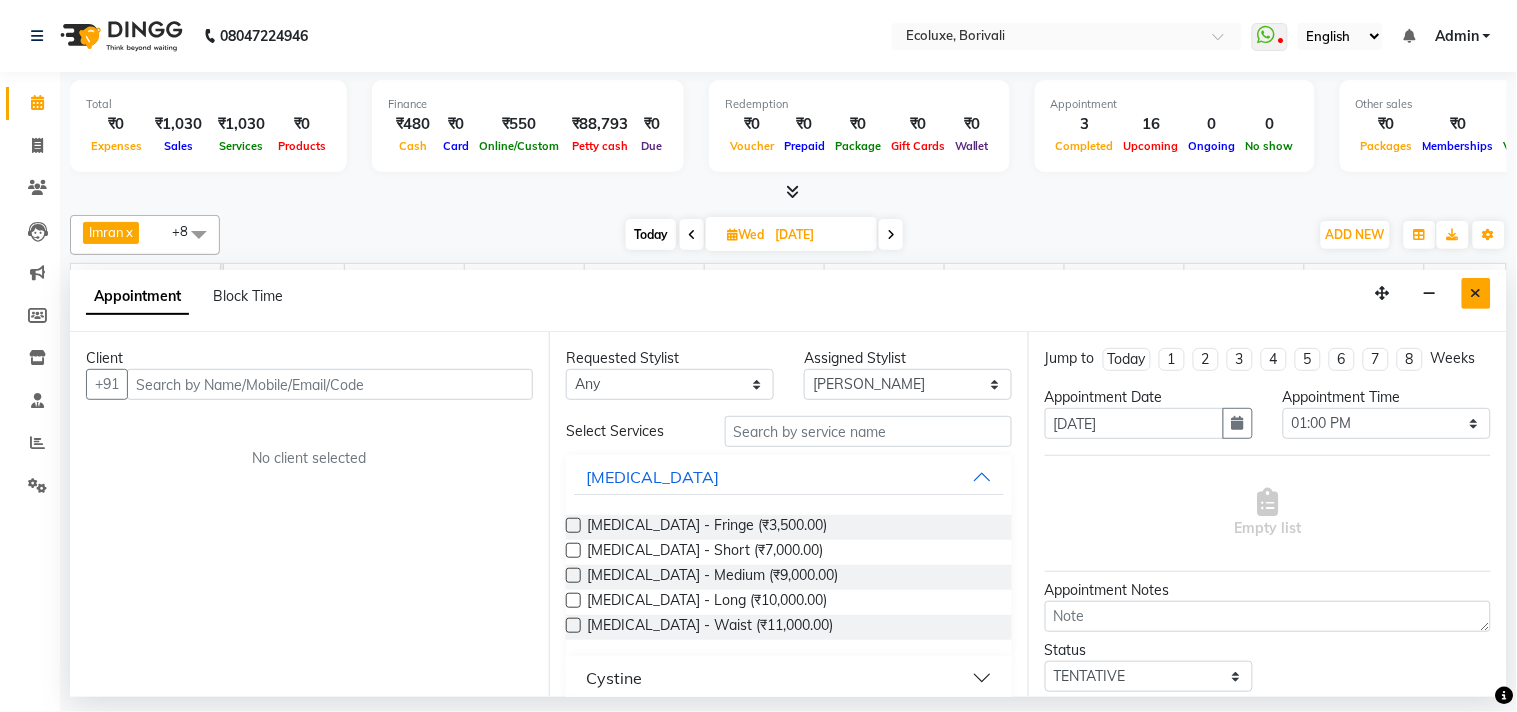 click at bounding box center (1476, 293) 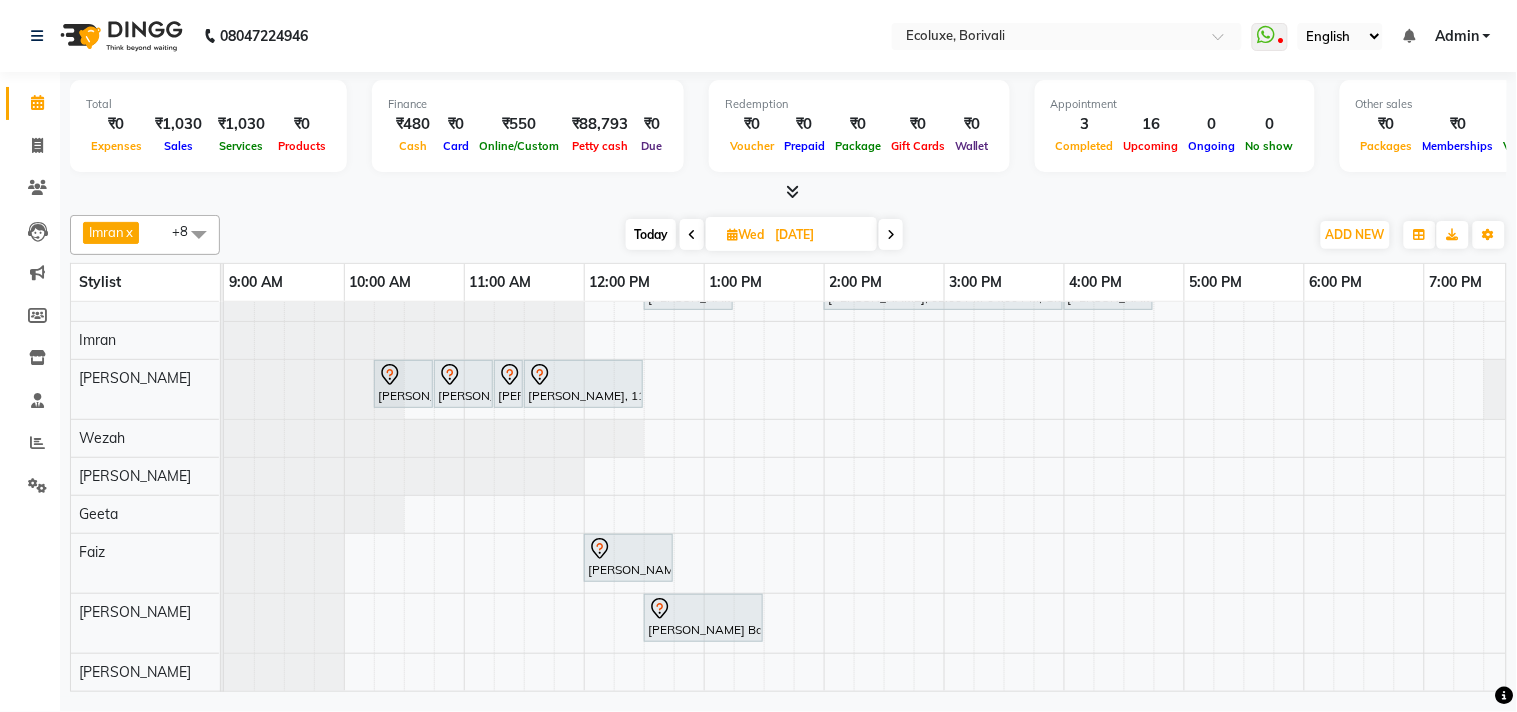 click at bounding box center (891, 235) 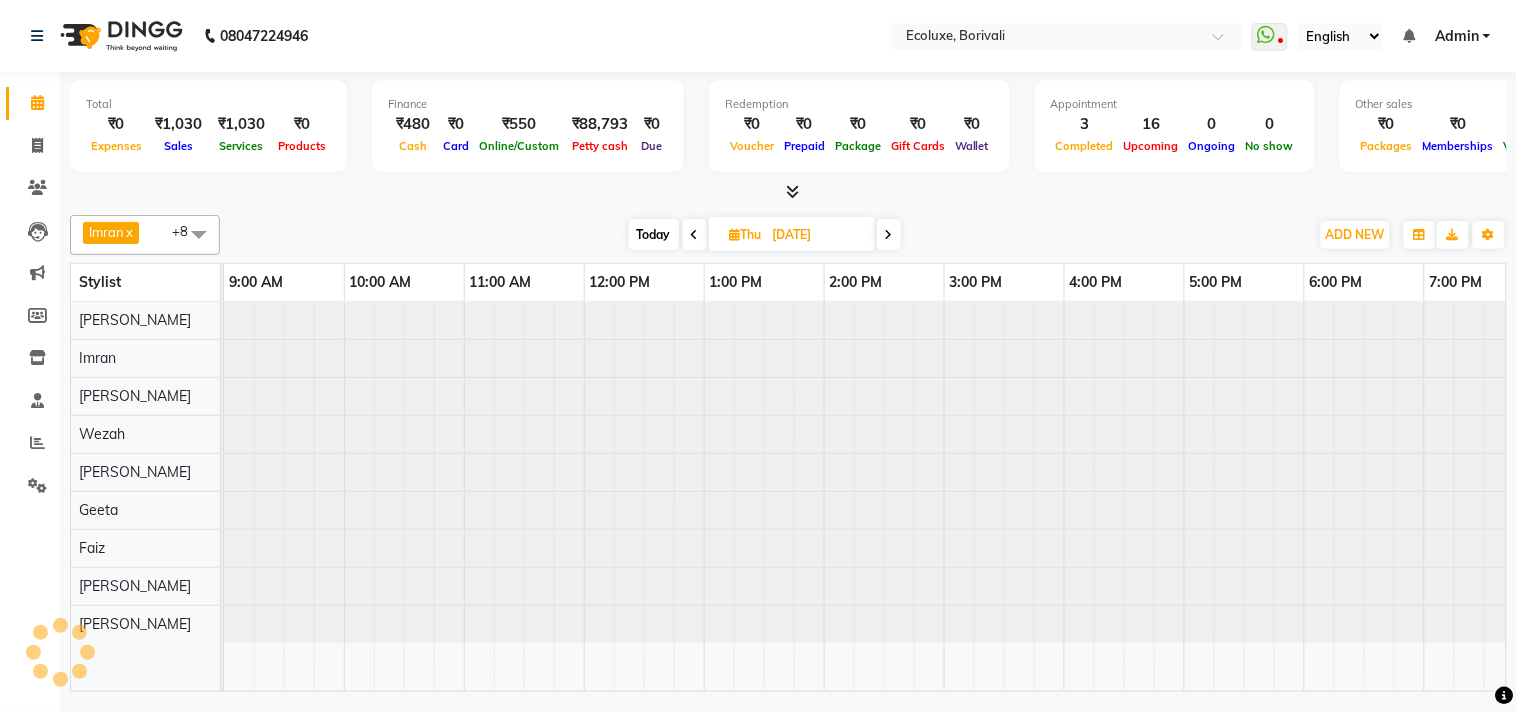 scroll, scrollTop: 0, scrollLeft: 397, axis: horizontal 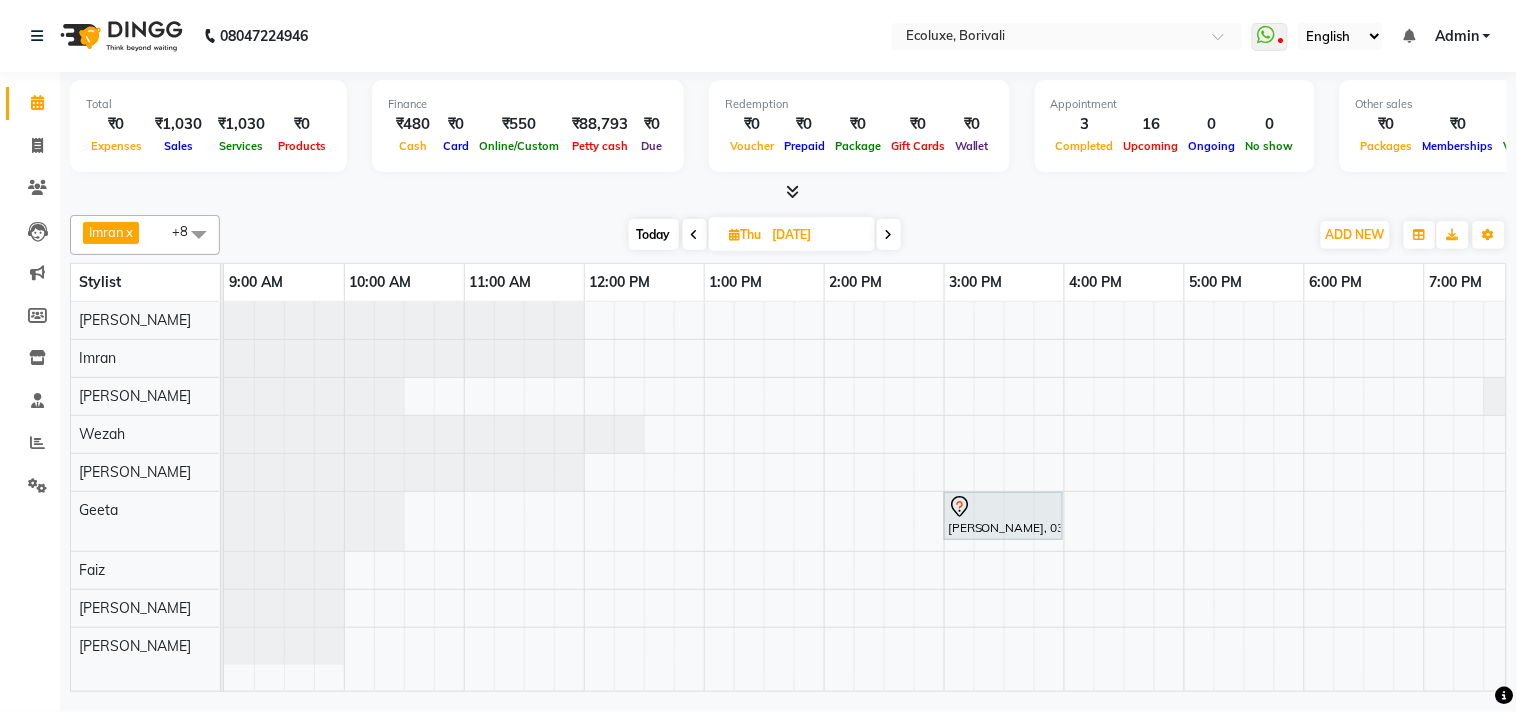 click at bounding box center (695, 235) 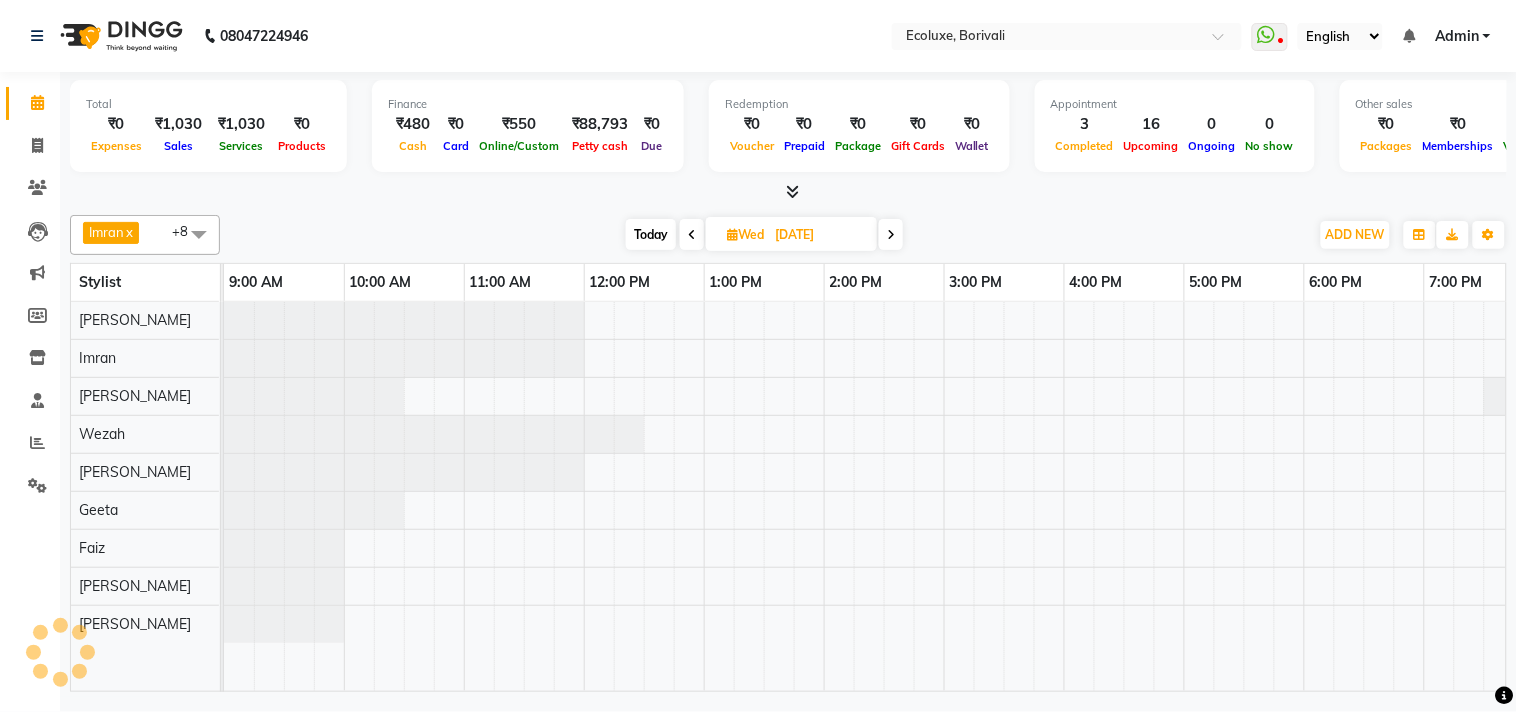 scroll, scrollTop: 0, scrollLeft: 397, axis: horizontal 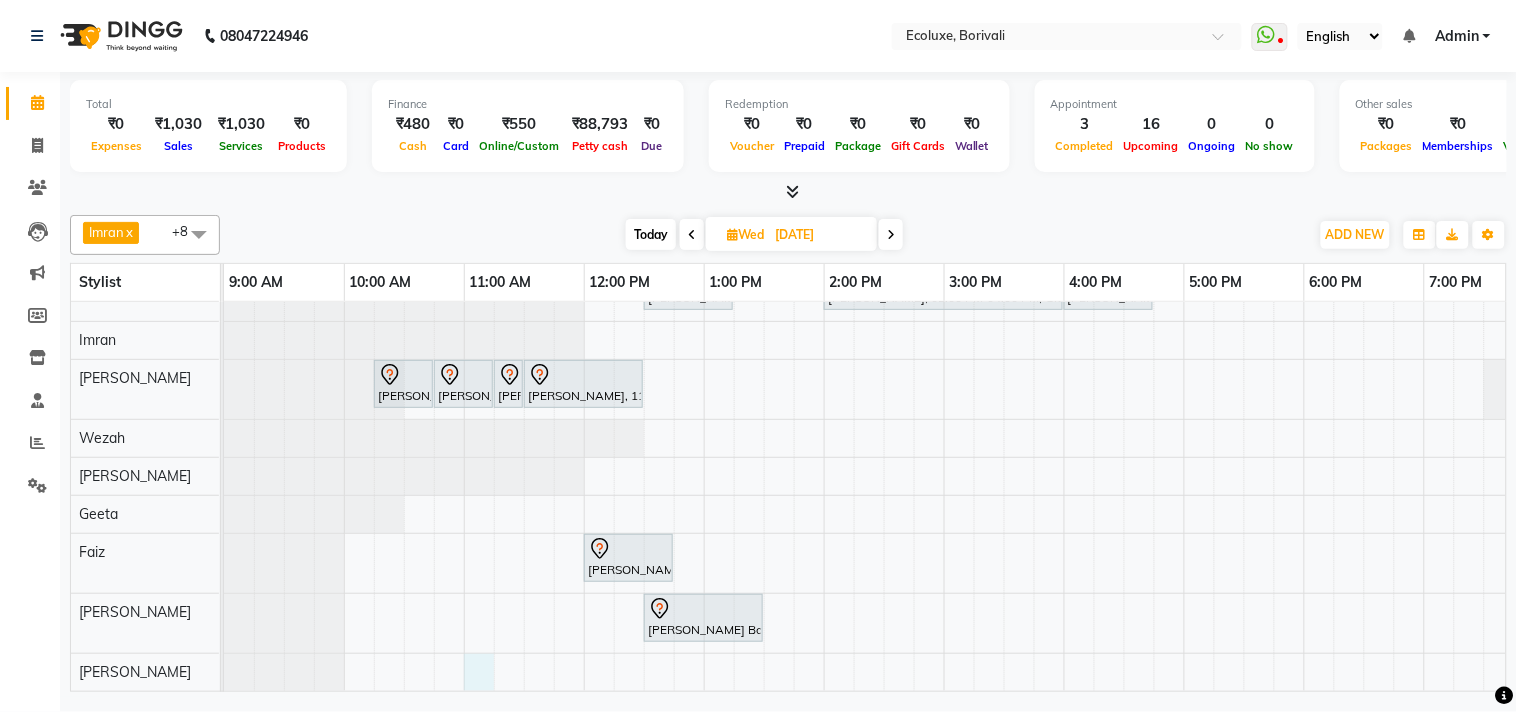 click on "[PERSON_NAME], 12:30 PM-01:15 PM, [DEMOGRAPHIC_DATA] - Haircut Senior Stylist             [PERSON_NAME], 02:00 PM-04:00 PM, Global - Long (Inoa)             [PERSON_NAME], 04:00 PM-04:45 PM, Hair Treatment - Long (Olaplex)             [PERSON_NAME], 10:15 AM-10:45 AM, Waxing (Rica Wax) - Full Arms              [PERSON_NAME], 10:45 AM-11:15 AM, Waxing (Rica Wax) - Full Legs             [PERSON_NAME], 11:15 AM-11:30 AM, Waxing (Rica Wax) - Underarms             [PERSON_NAME], 11:30 AM-12:30 PM, [PERSON_NAME] - Purifing Facial             [PERSON_NAME] Bairgee, 12:00 PM-12:45 PM, Hair Treatment - Medium (Olaplex)             [PERSON_NAME] Bairgee, 12:30 PM-01:30 PM, Bomb Pedicure" at bounding box center [1064, 476] 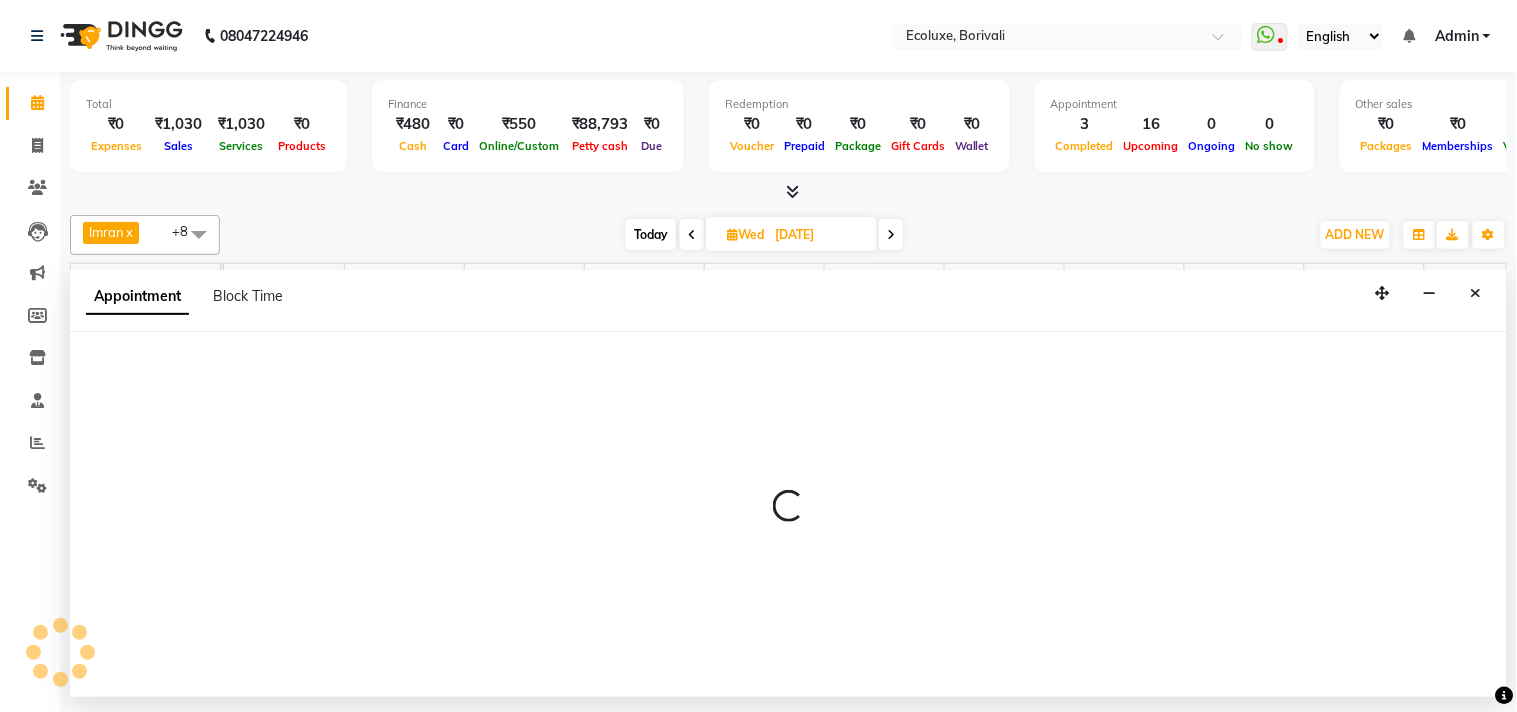 select on "83550" 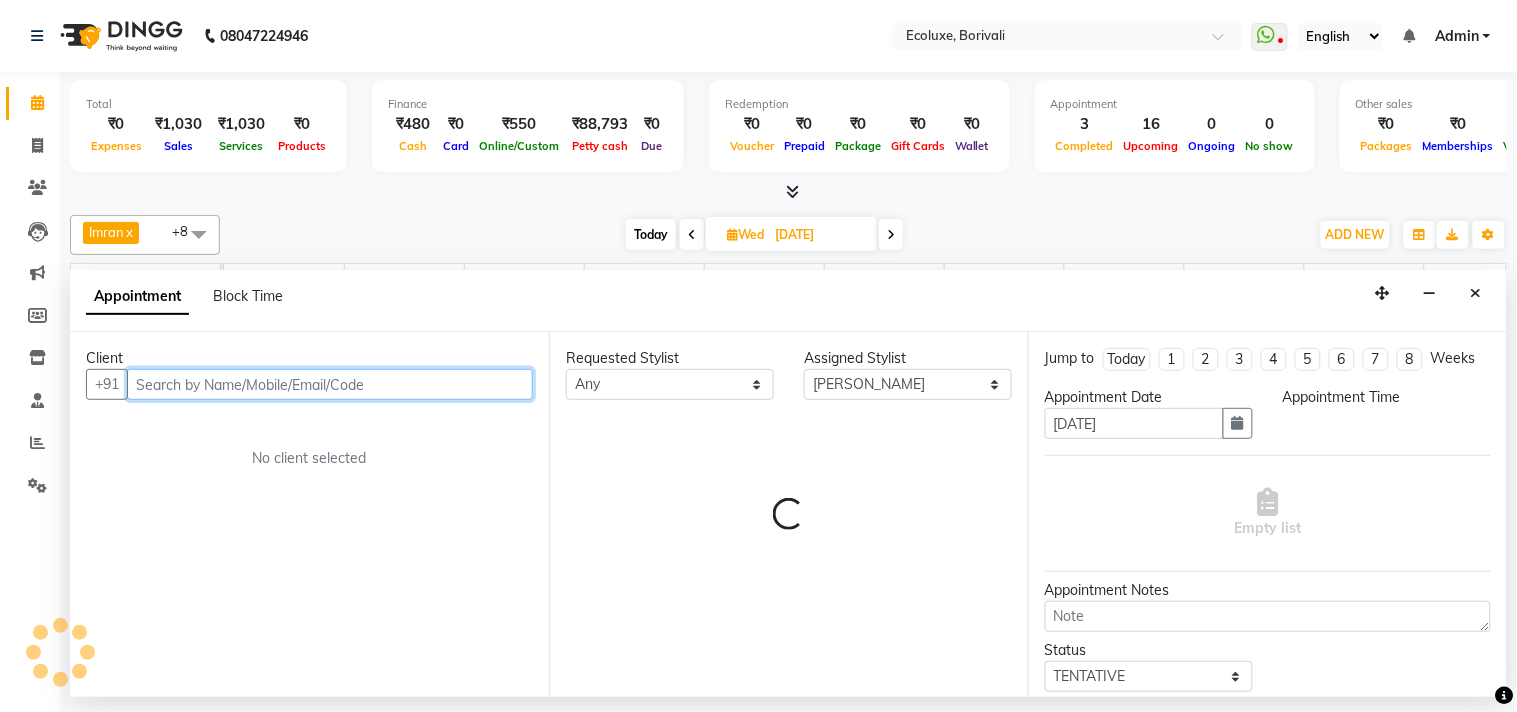 select on "660" 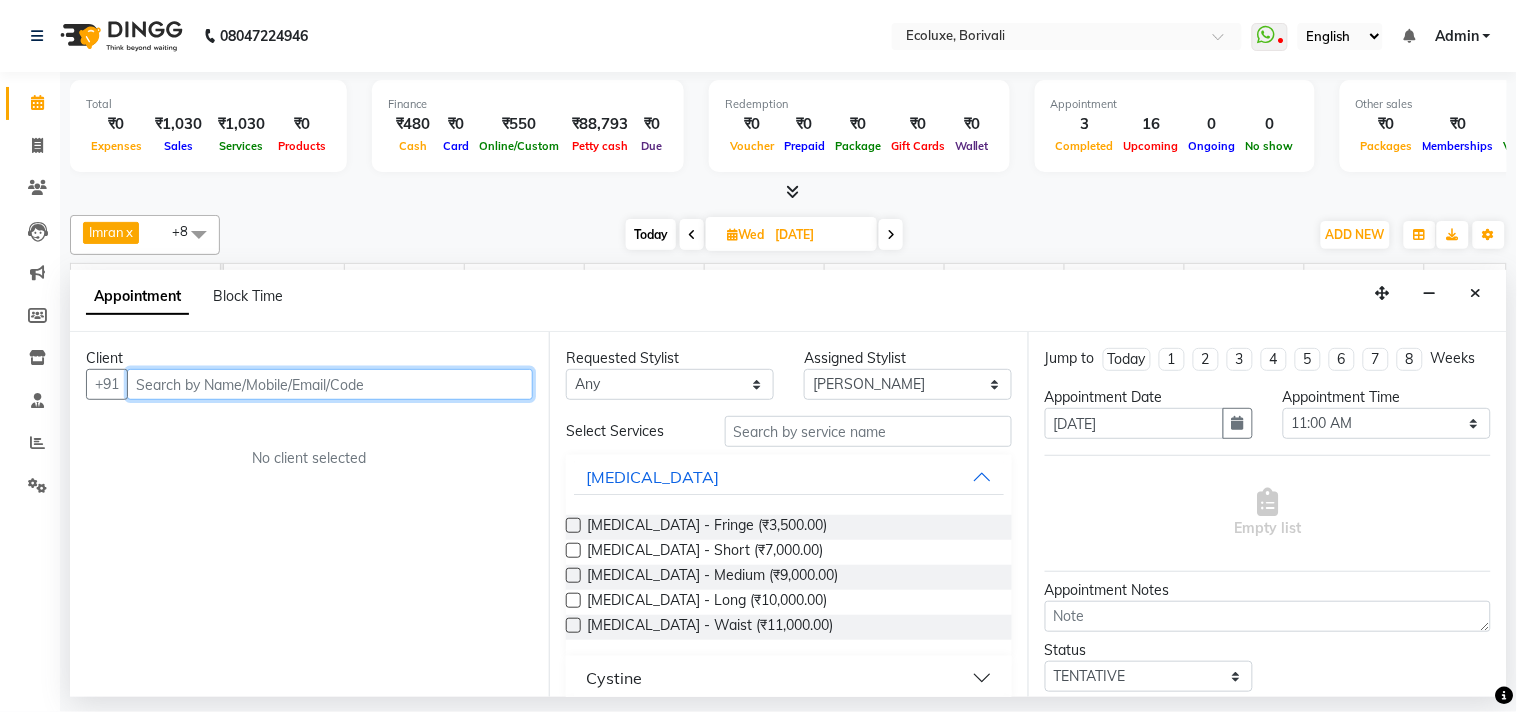click at bounding box center [330, 384] 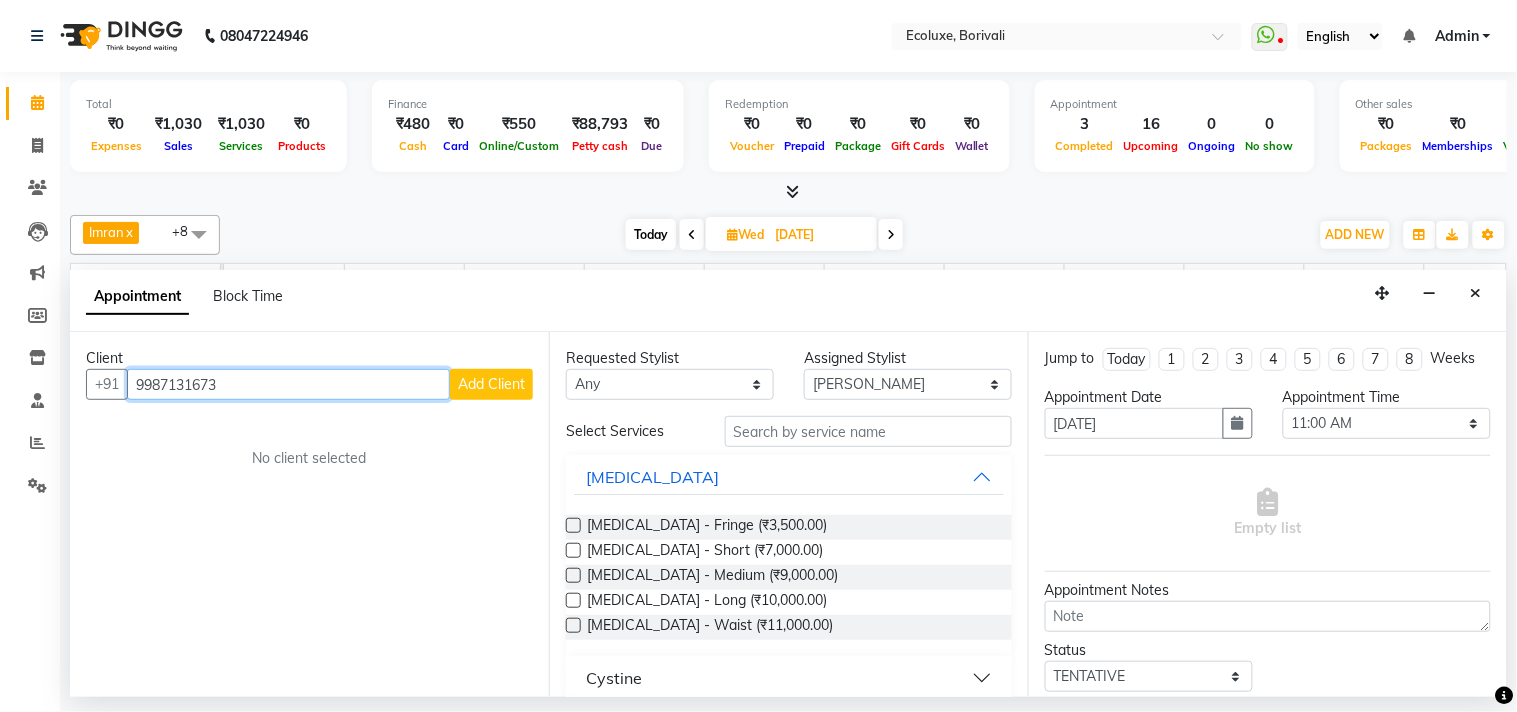 type on "9987131673" 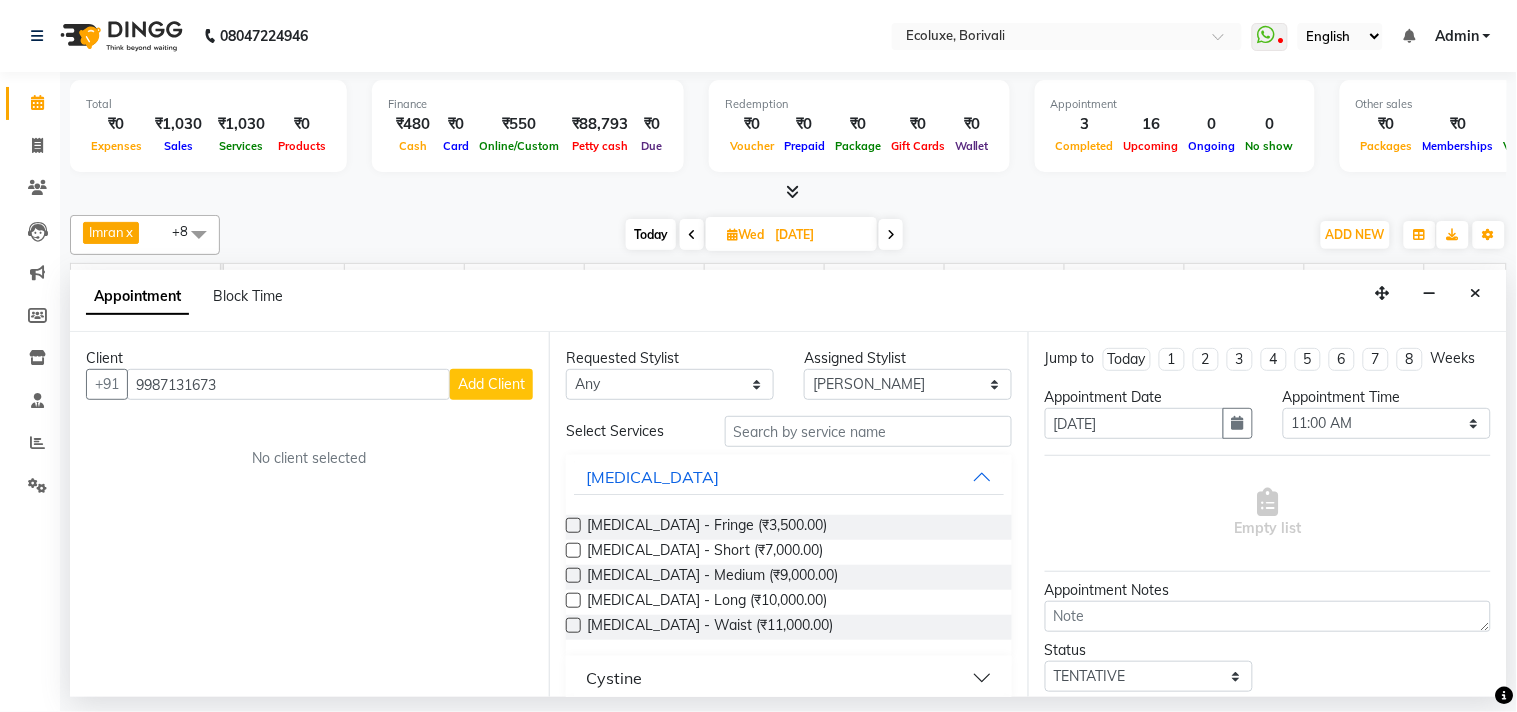 click on "Add Client" at bounding box center [491, 384] 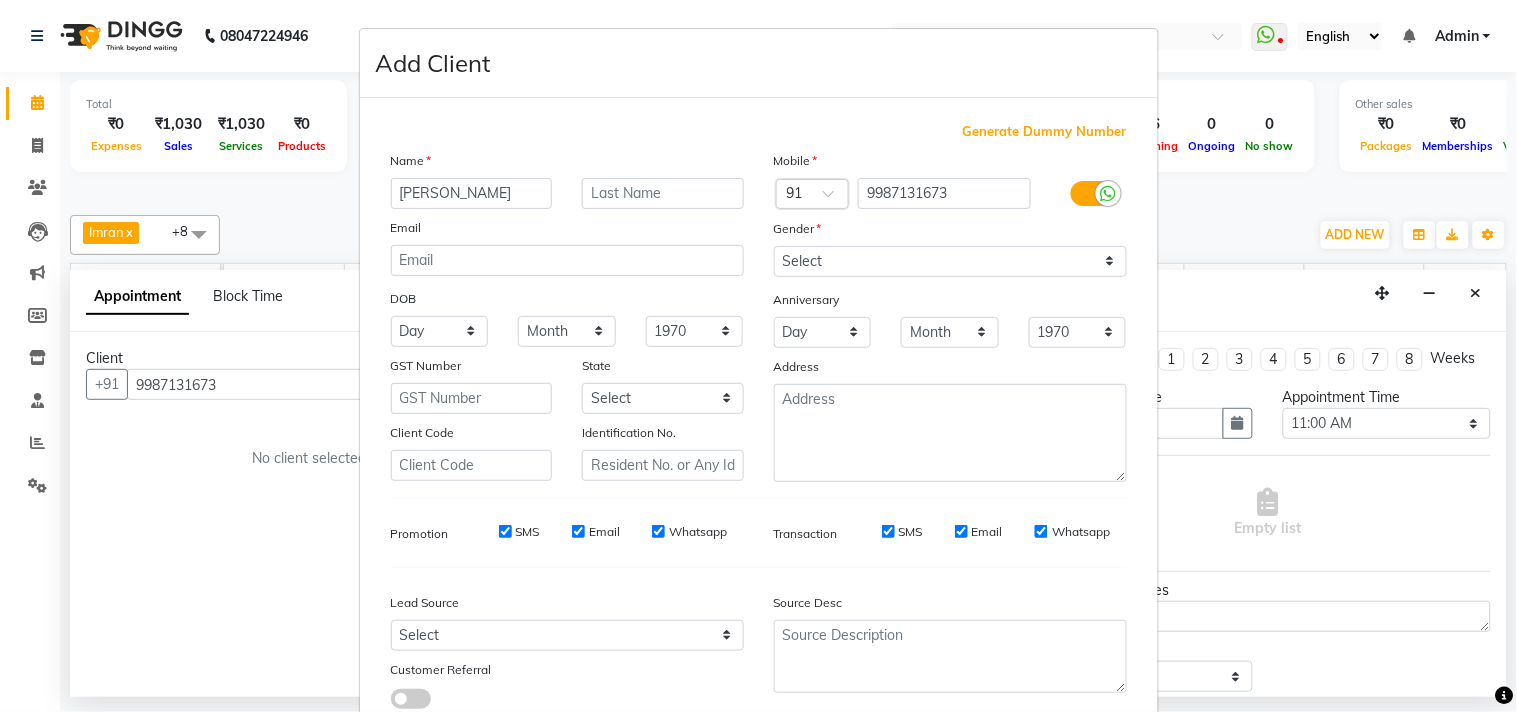 type on "[PERSON_NAME]" 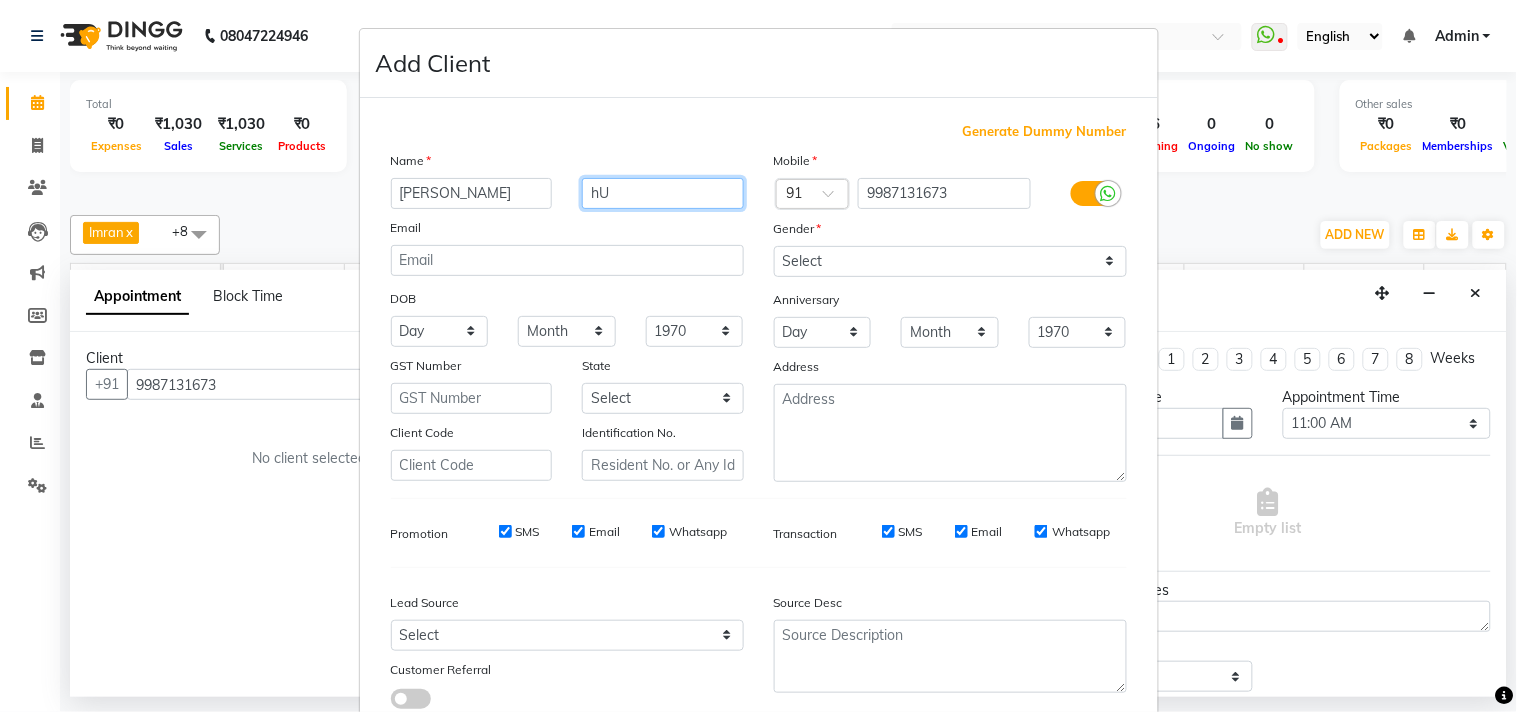 type on "h" 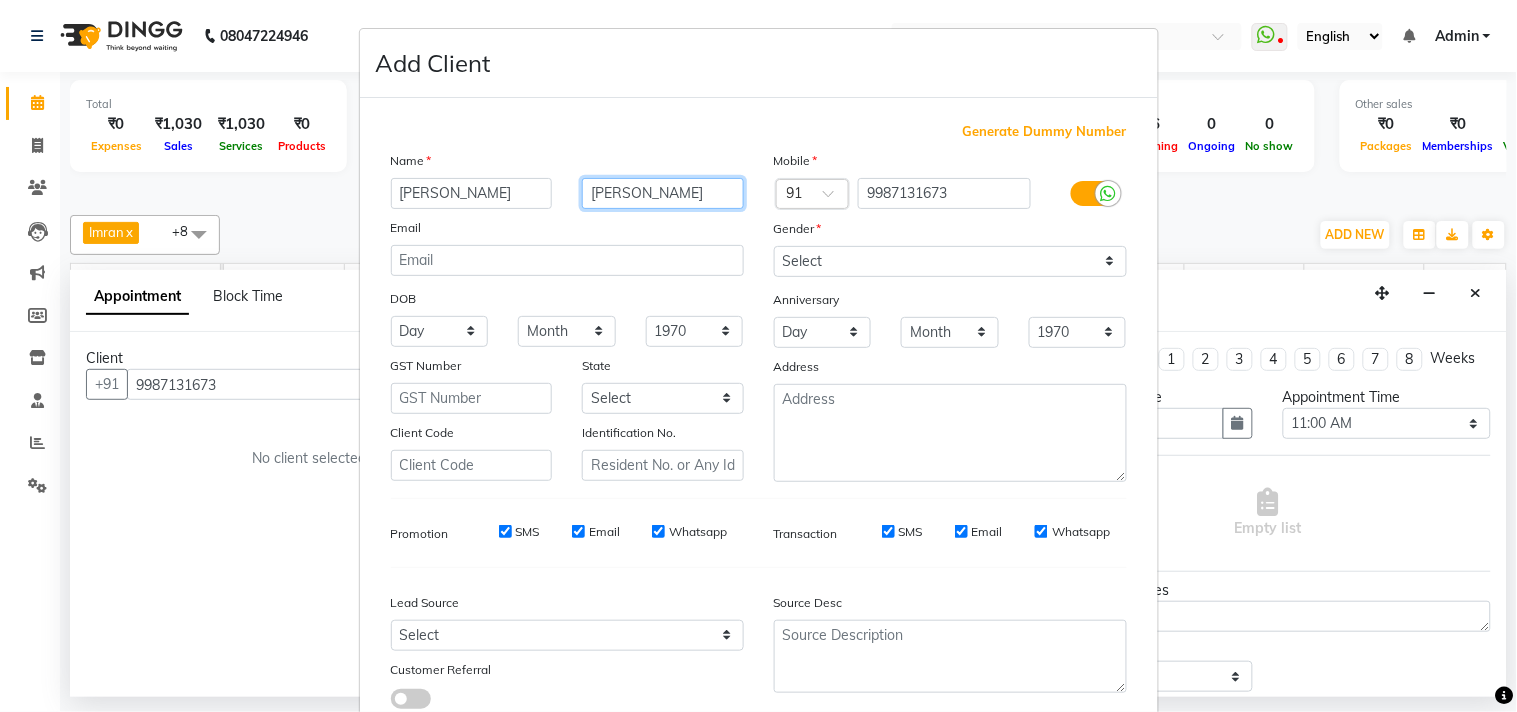 type on "[PERSON_NAME]" 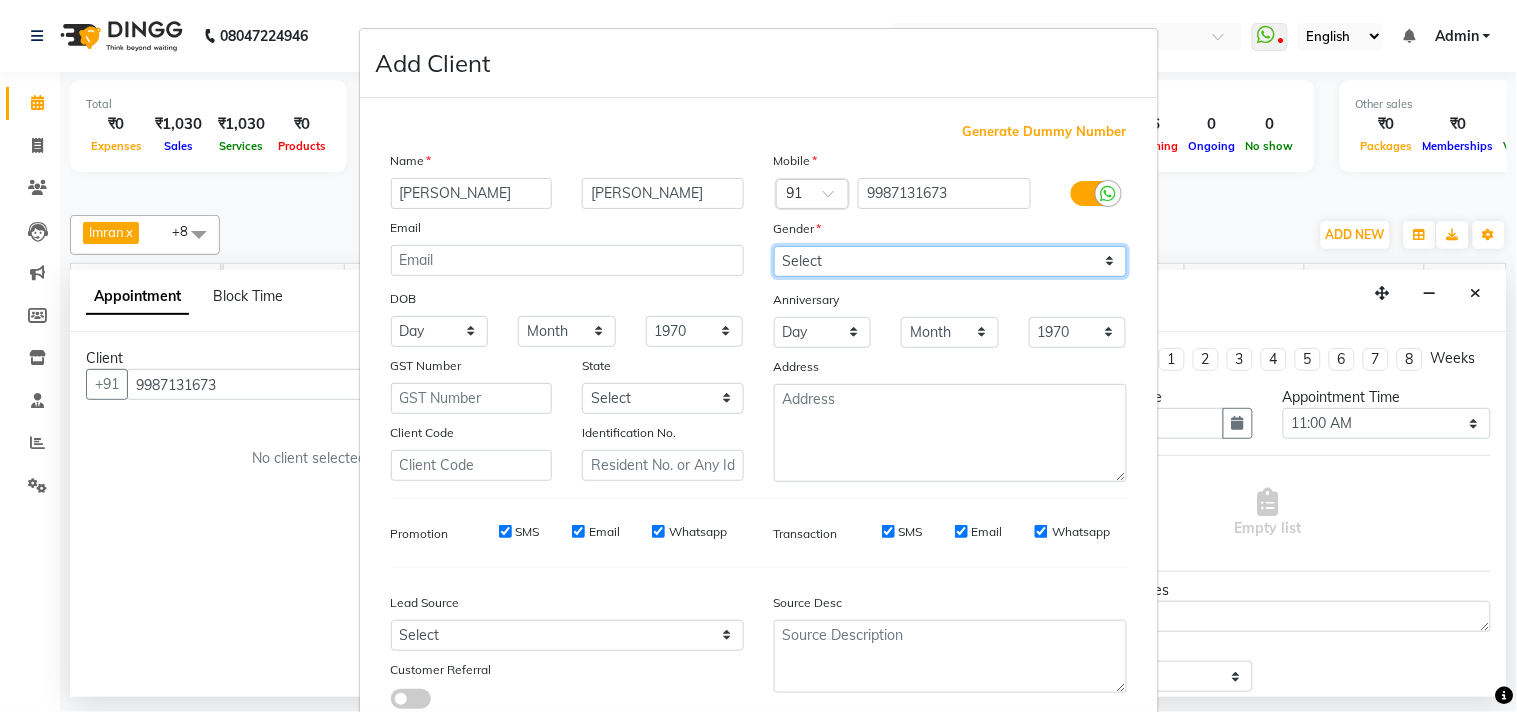 click on "Select [DEMOGRAPHIC_DATA] [DEMOGRAPHIC_DATA] Other Prefer Not To Say" at bounding box center (950, 261) 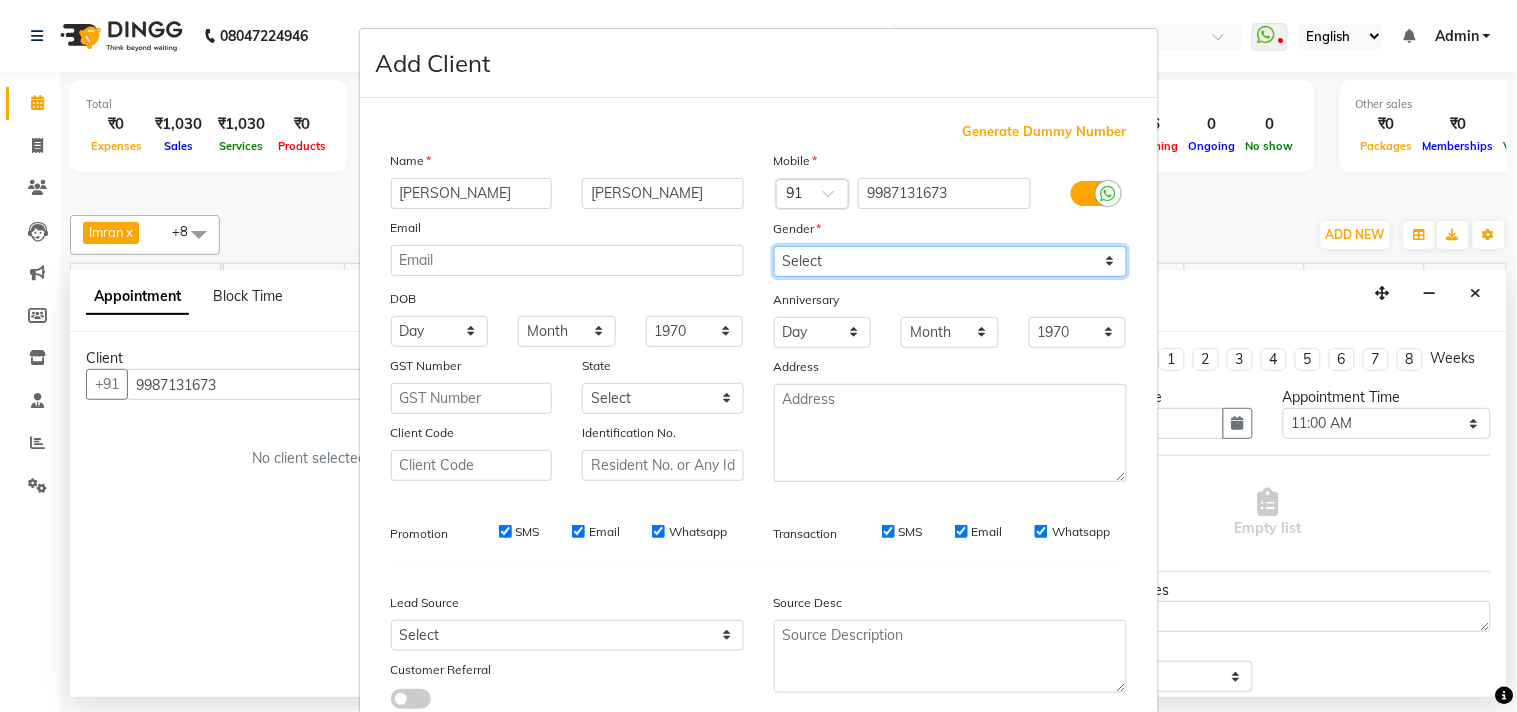 click on "Select [DEMOGRAPHIC_DATA] [DEMOGRAPHIC_DATA] Other Prefer Not To Say" at bounding box center [950, 261] 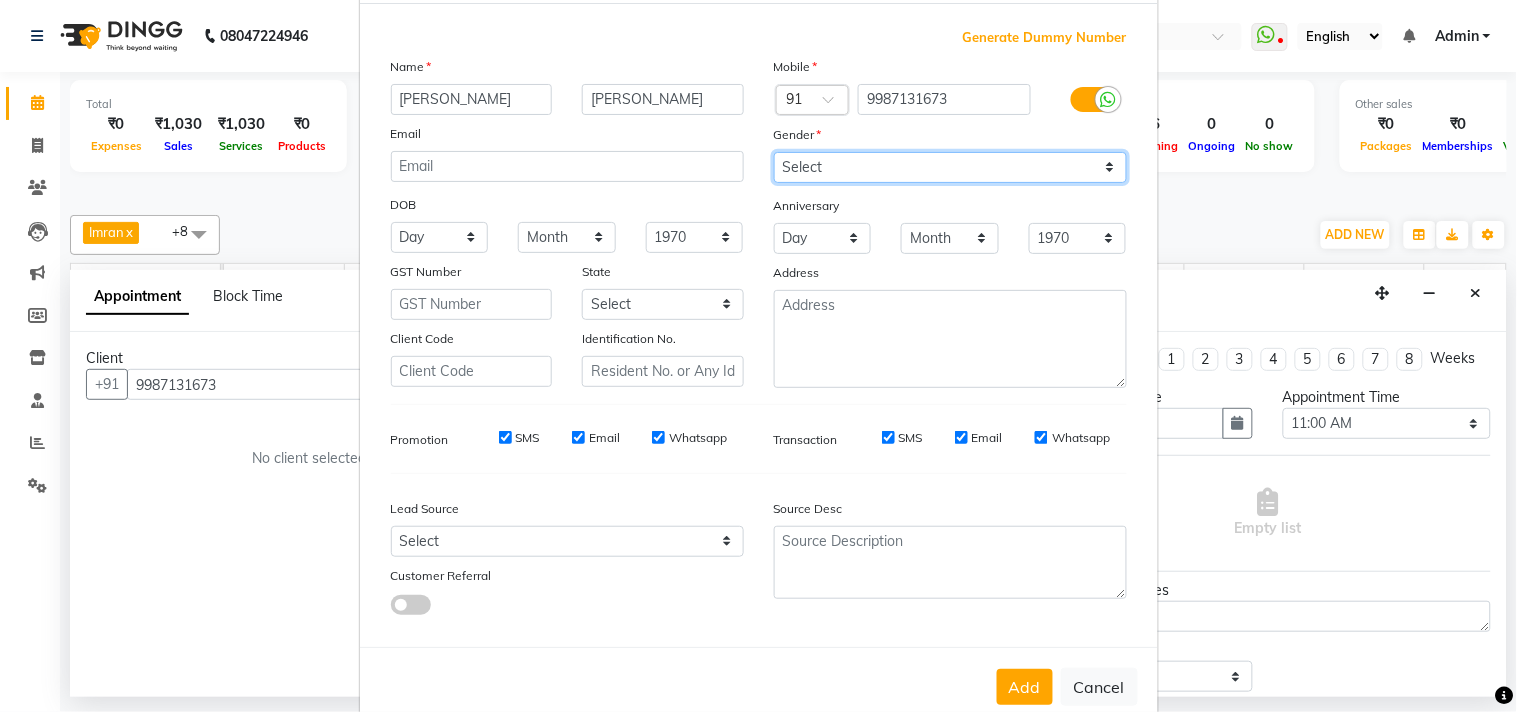 scroll, scrollTop: 138, scrollLeft: 0, axis: vertical 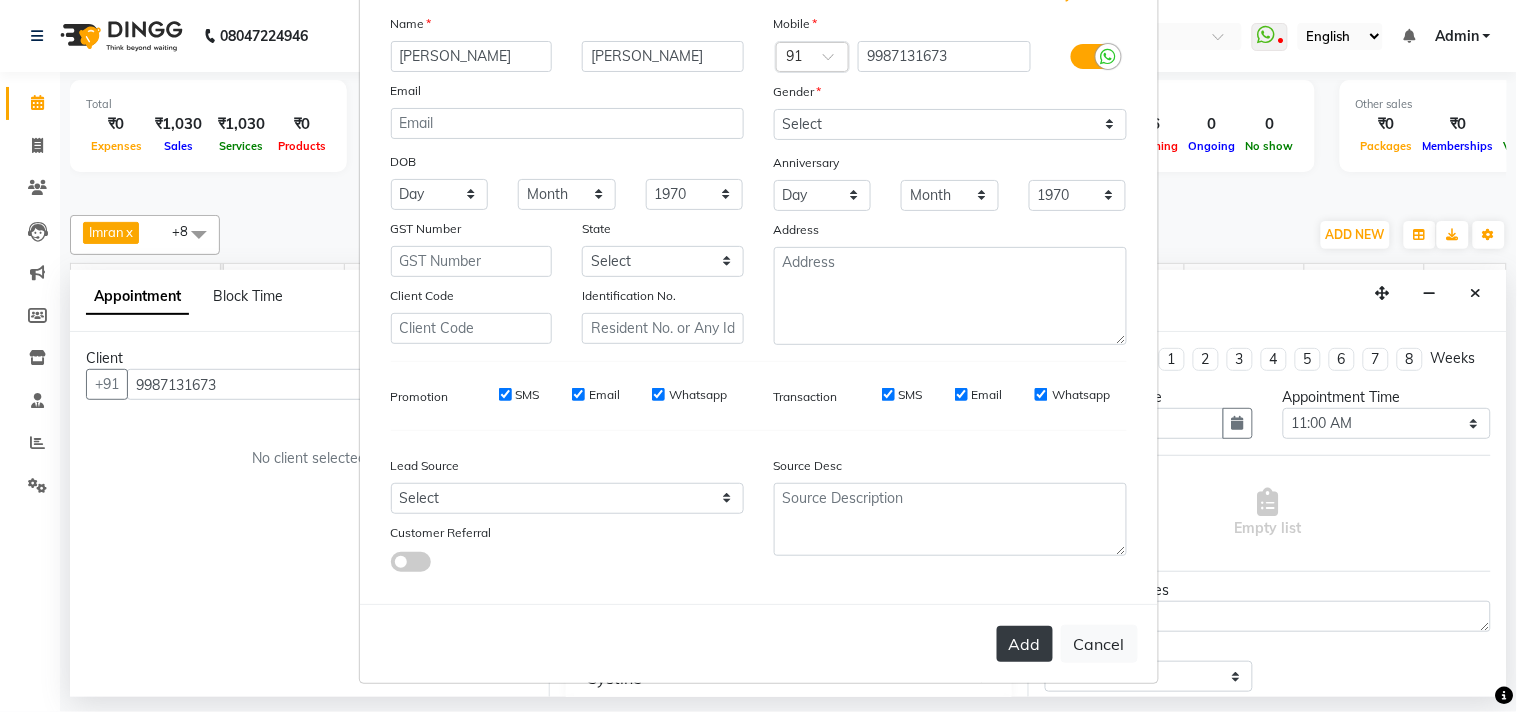 click on "Add" at bounding box center (1025, 644) 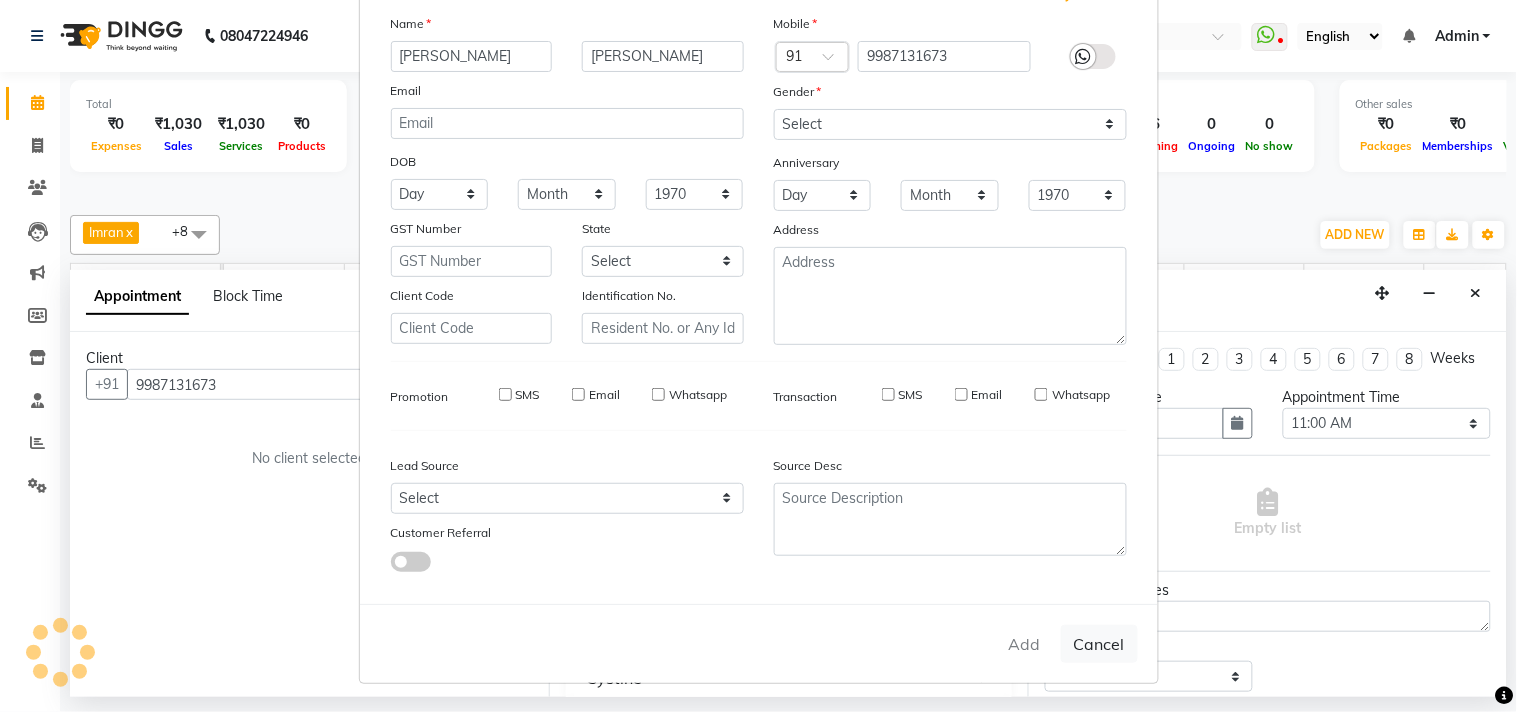 type 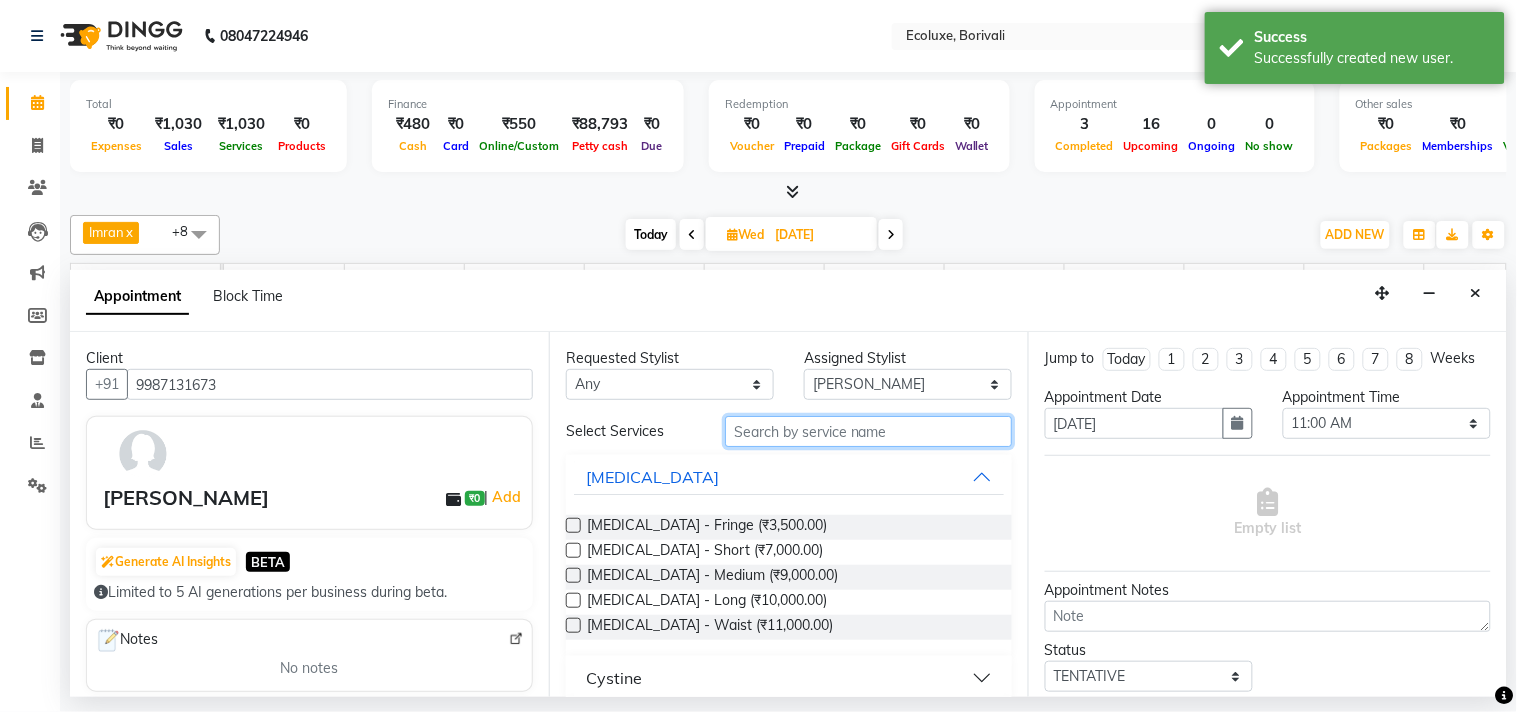 click at bounding box center [868, 431] 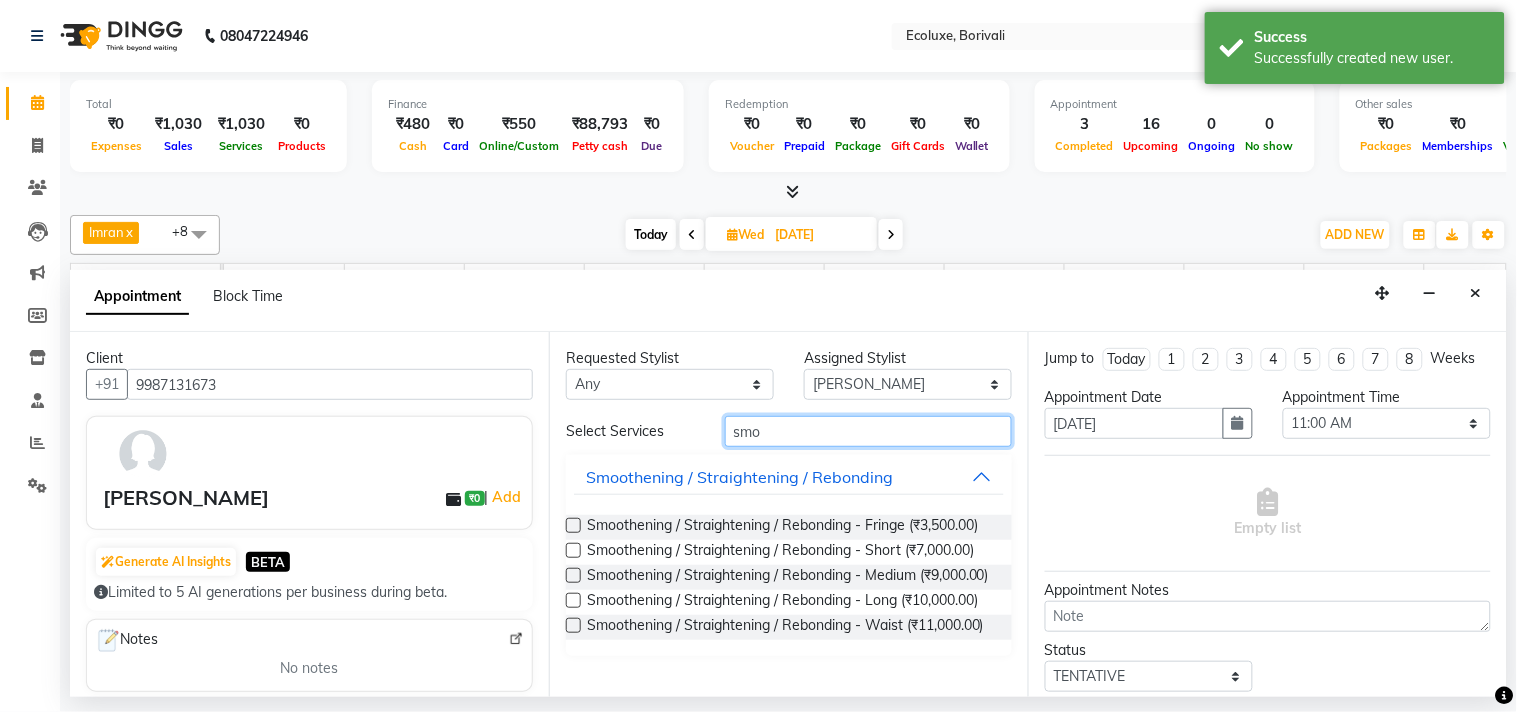 type on "smo" 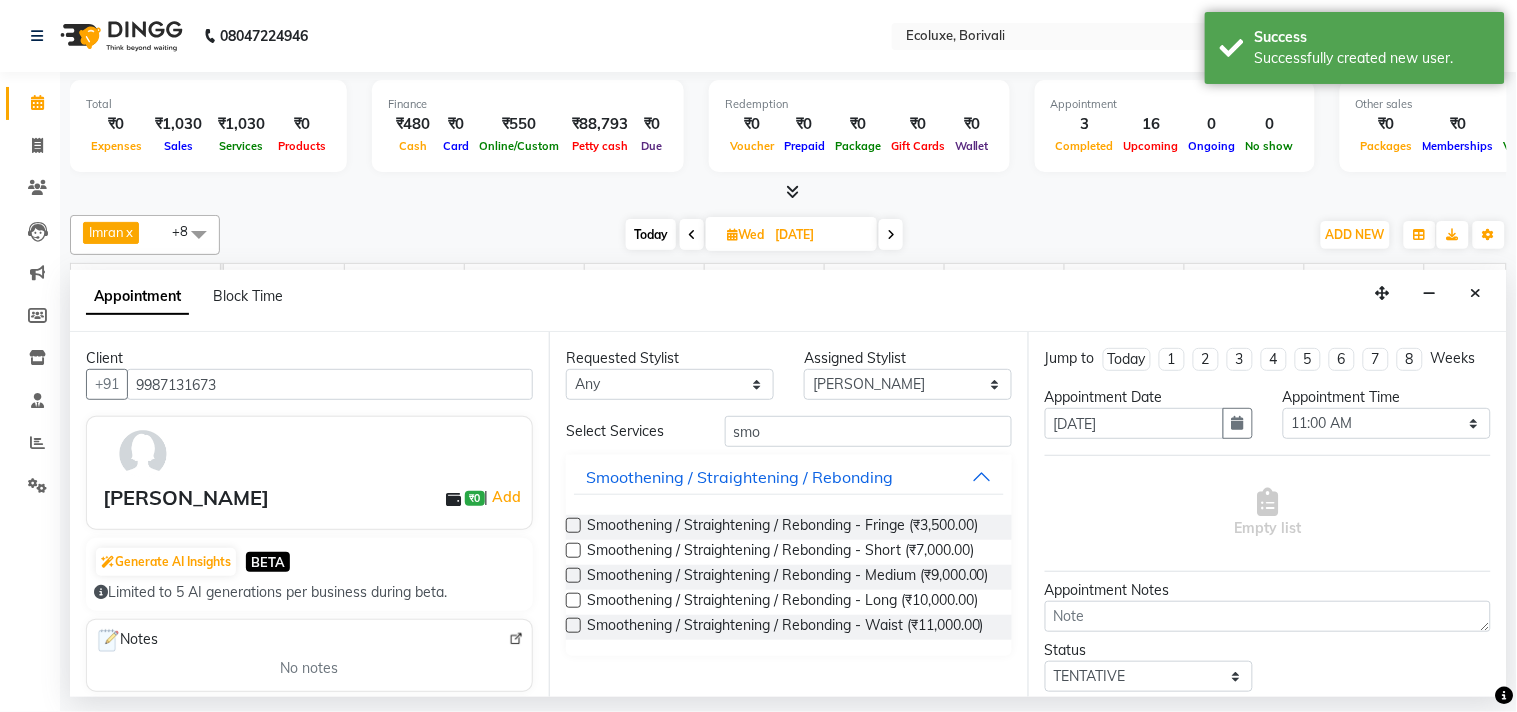 click at bounding box center (573, 625) 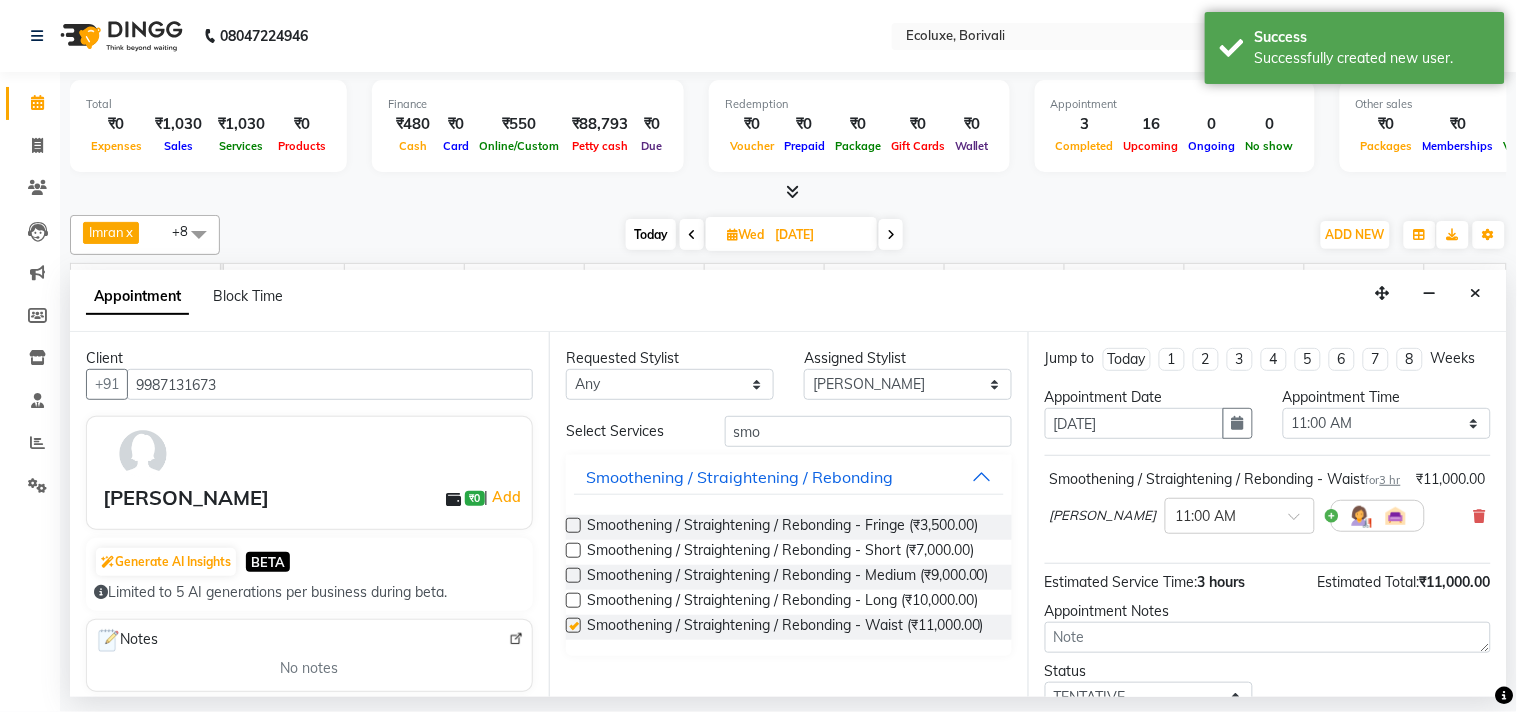 checkbox on "false" 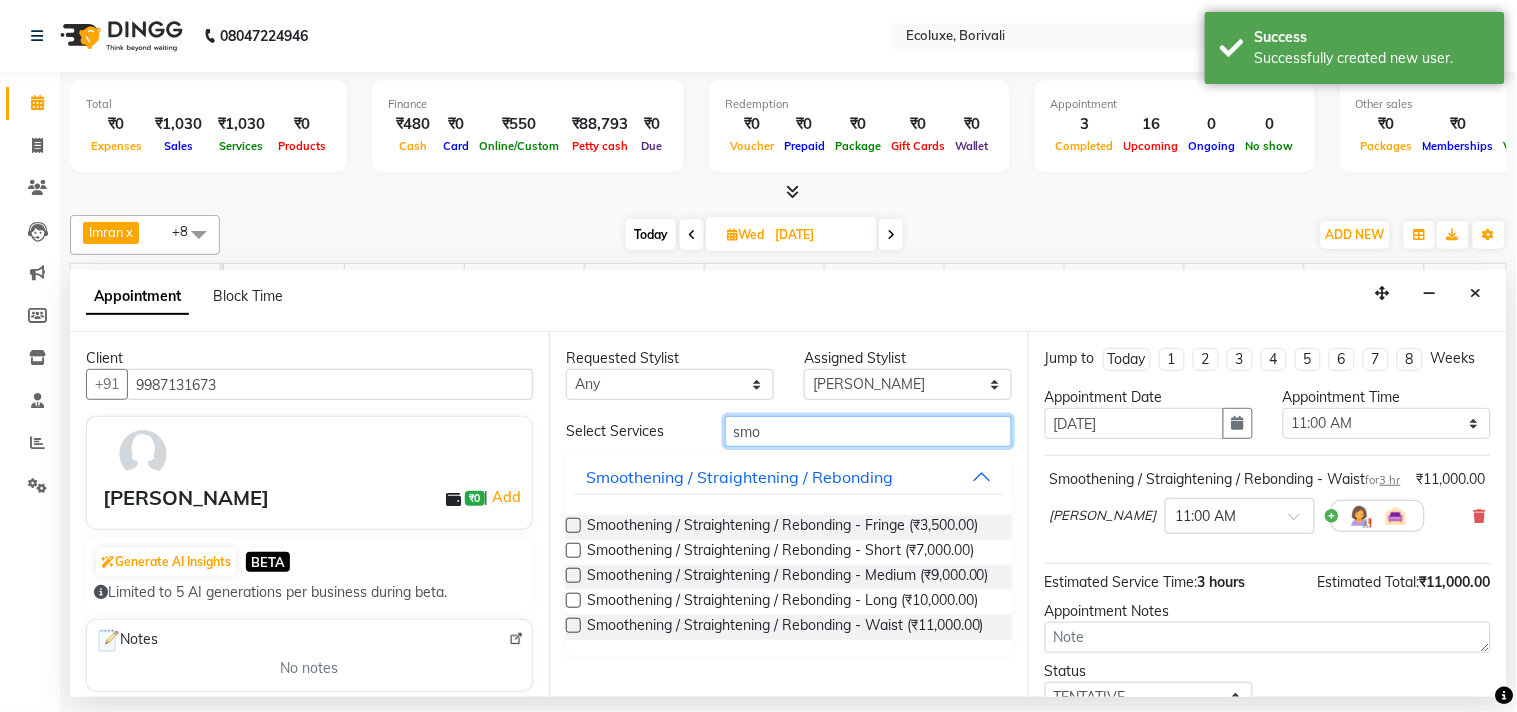 click on "smo" at bounding box center (868, 431) 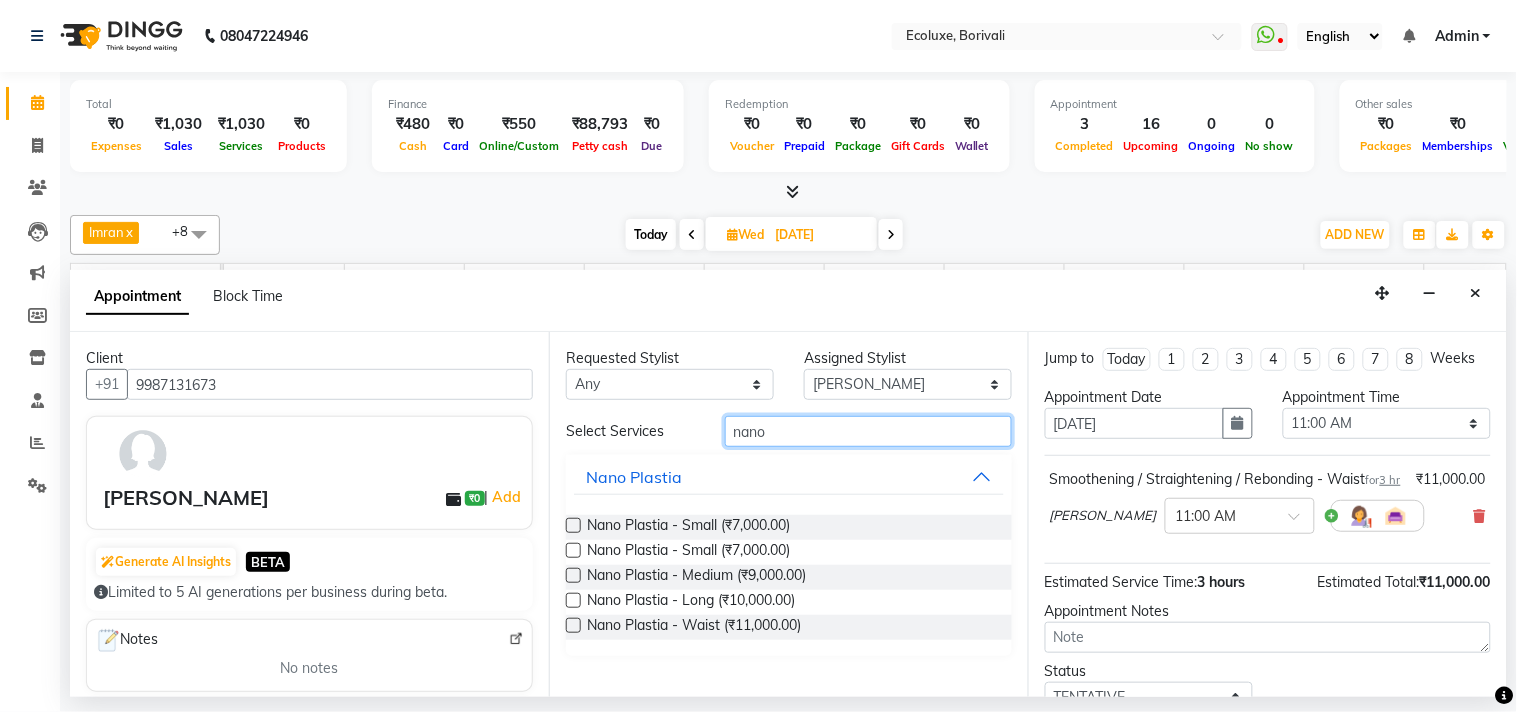 type on "nano" 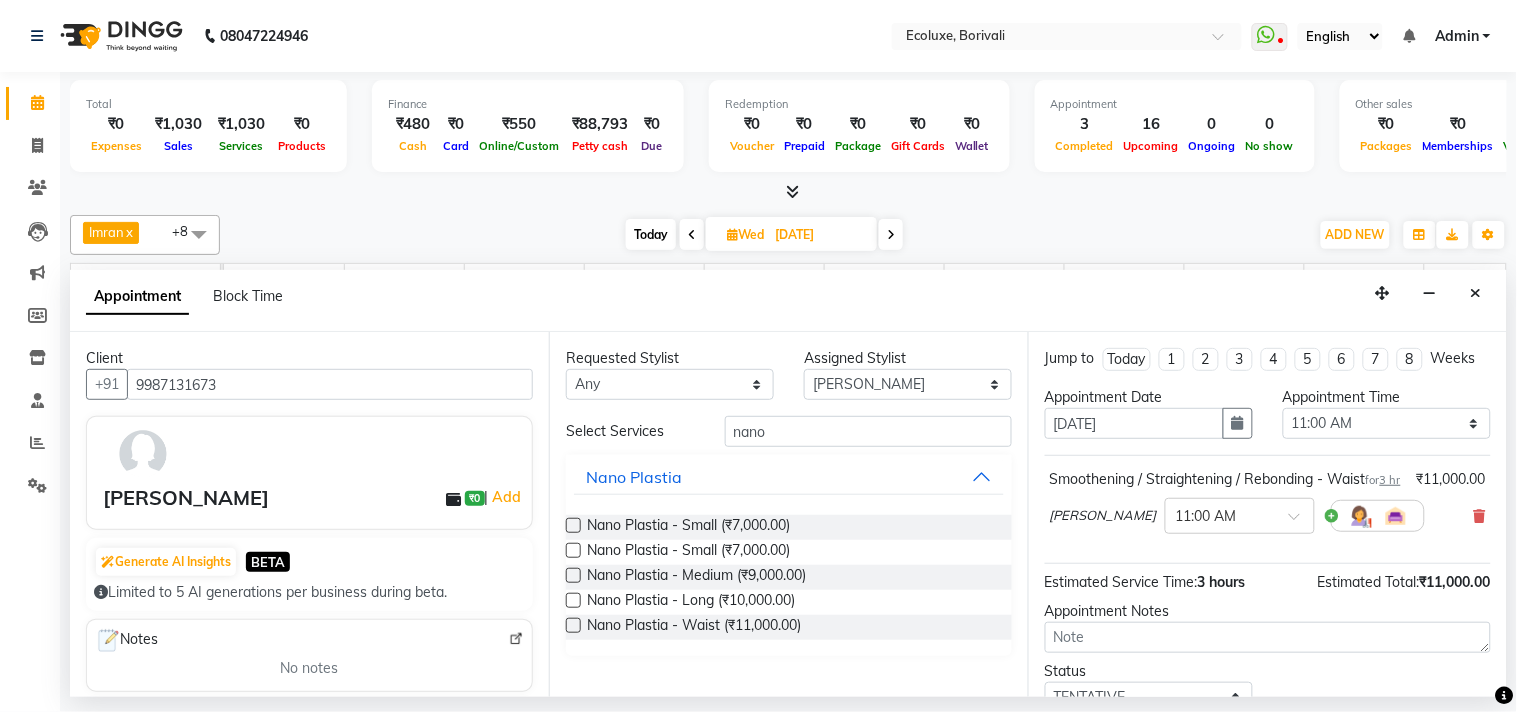 click at bounding box center (573, 625) 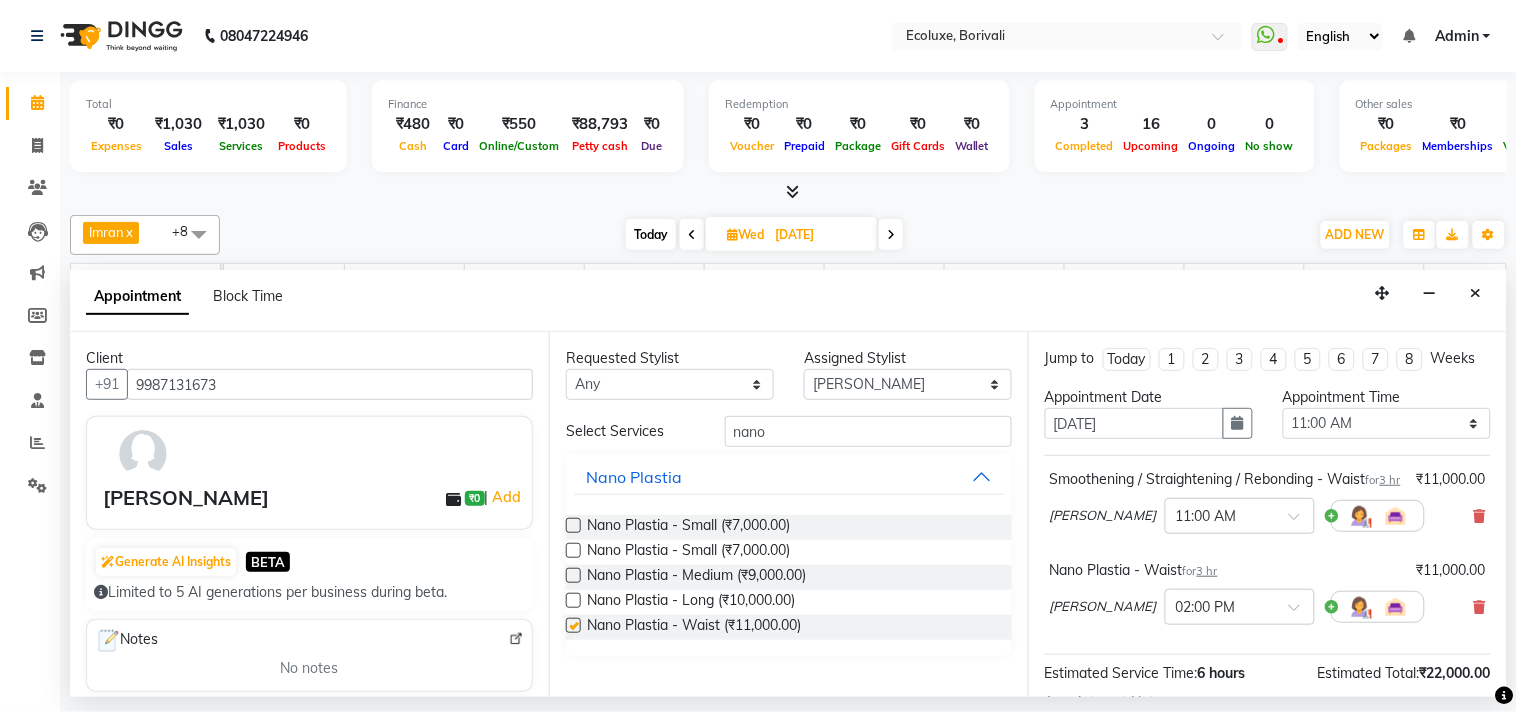 checkbox on "false" 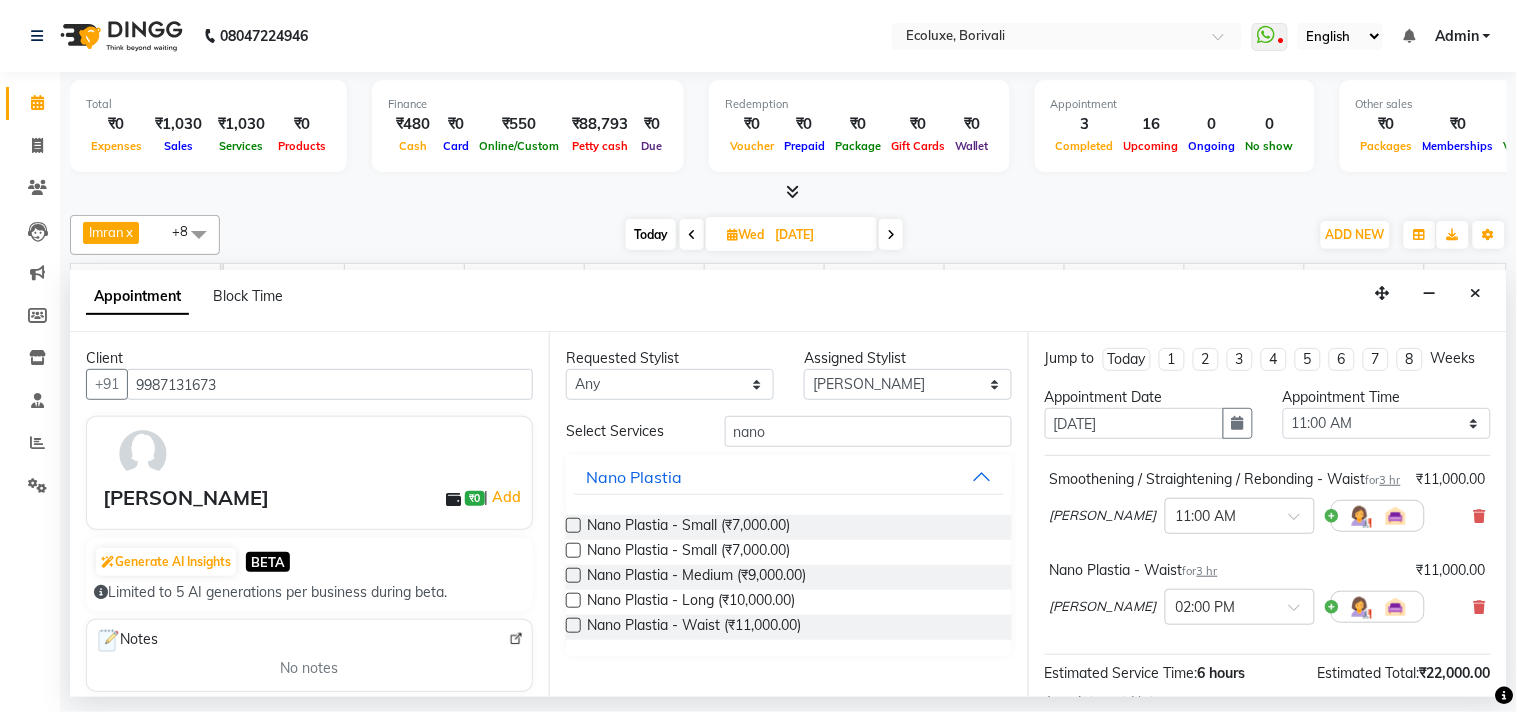 scroll, scrollTop: 272, scrollLeft: 0, axis: vertical 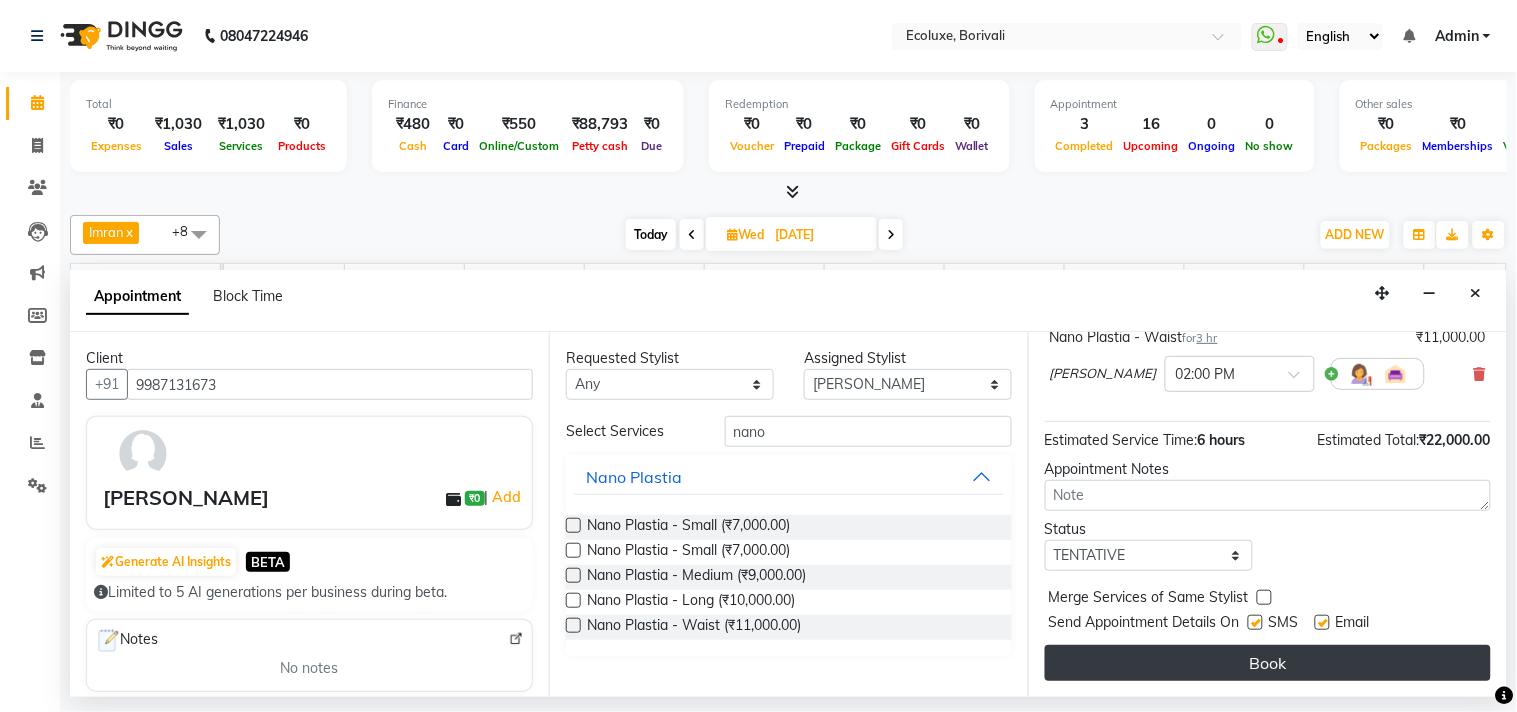 click on "Book" at bounding box center [1268, 663] 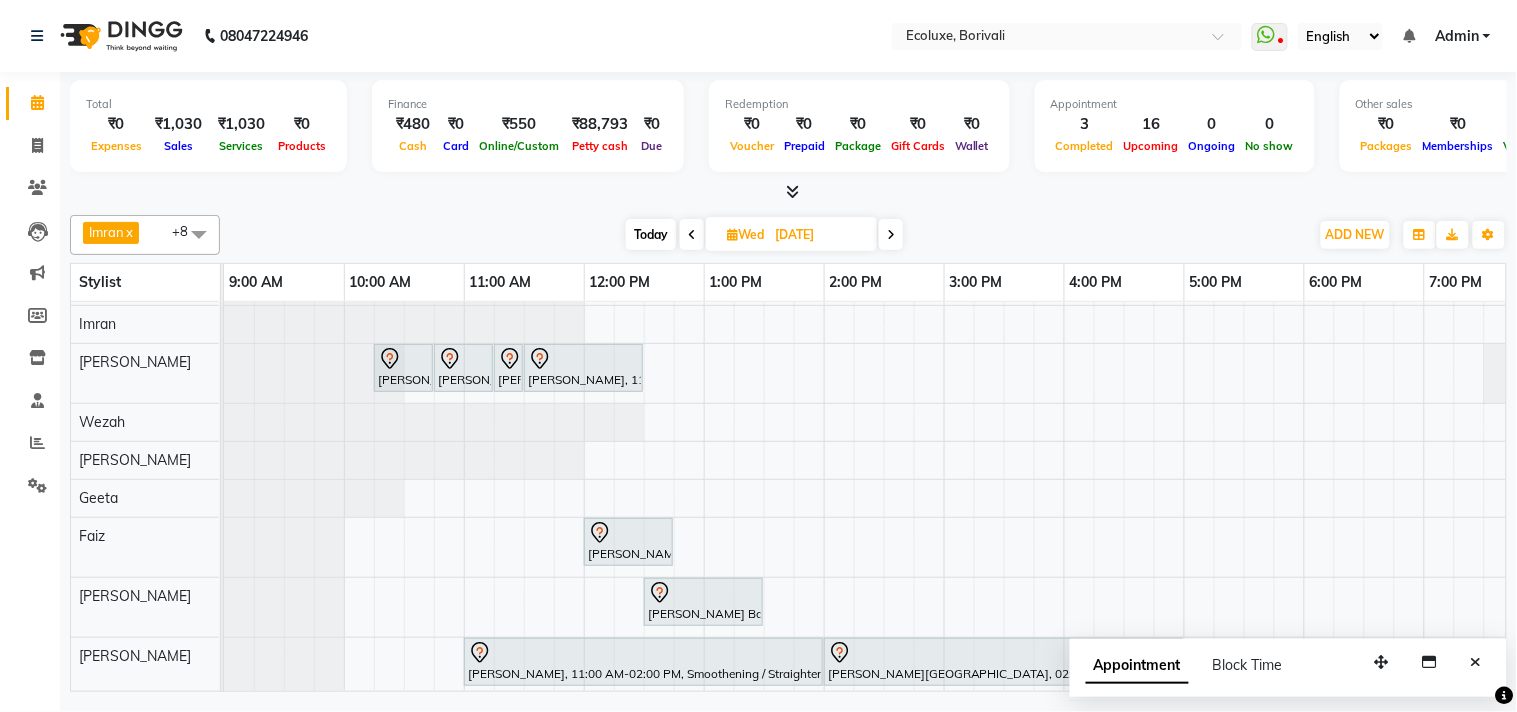 scroll, scrollTop: 78, scrollLeft: 0, axis: vertical 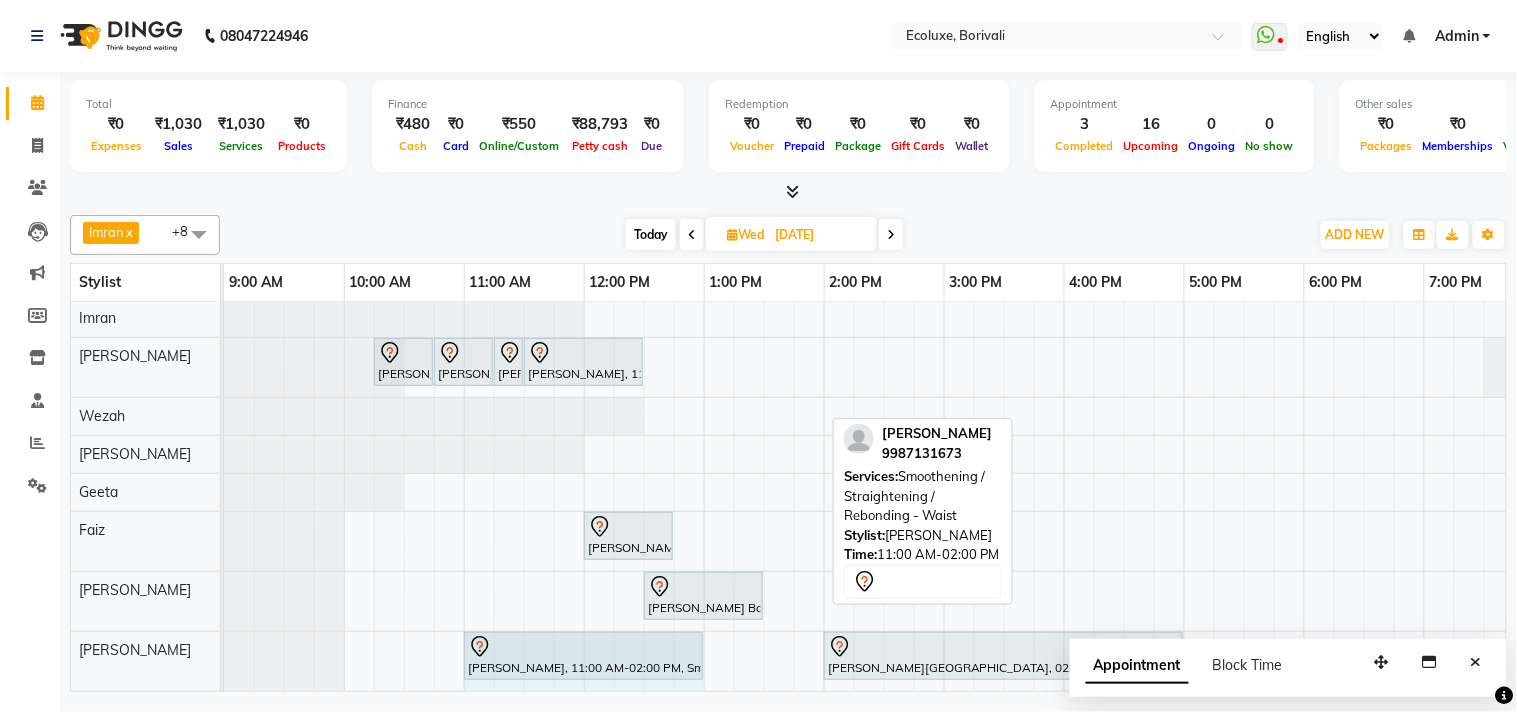 drag, startPoint x: 820, startPoint y: 637, endPoint x: 694, endPoint y: 637, distance: 126 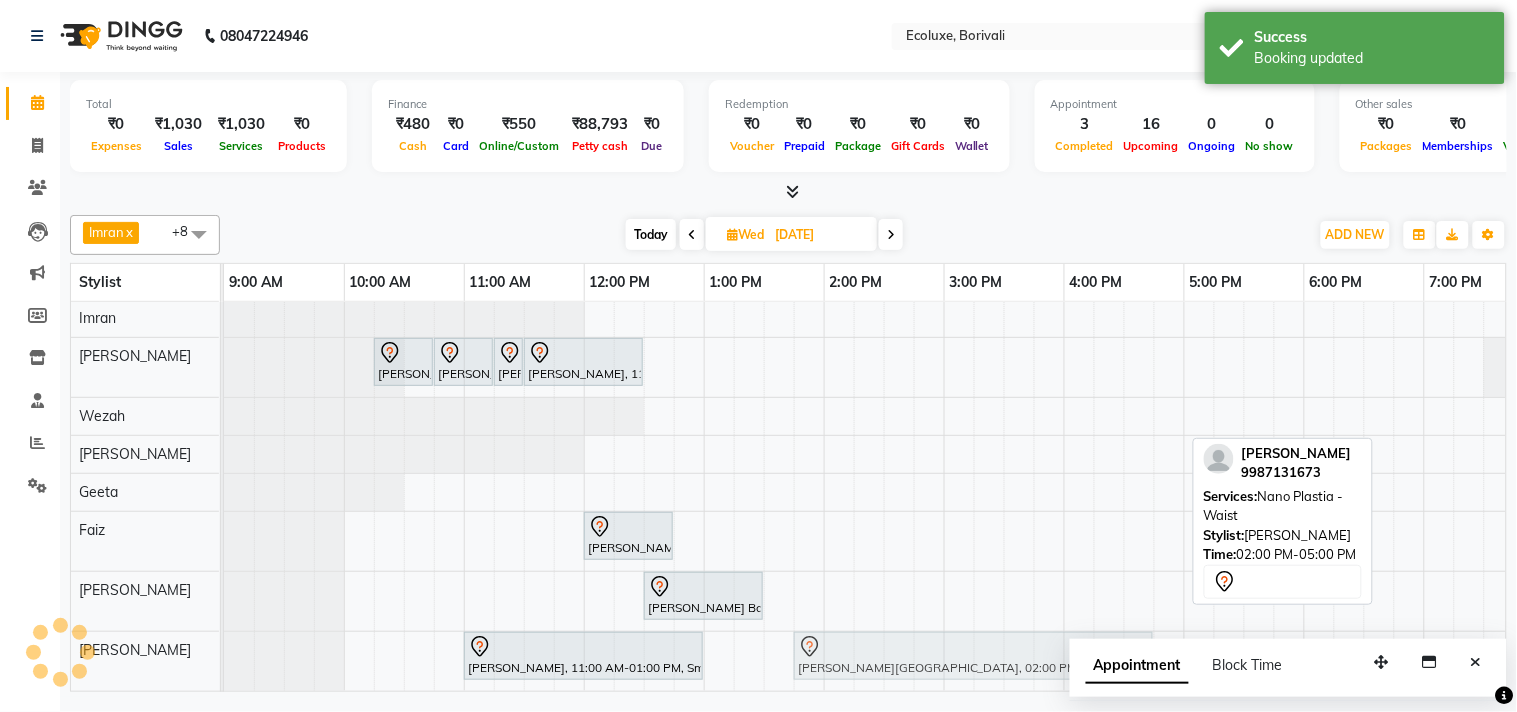 scroll, scrollTop: 80, scrollLeft: 0, axis: vertical 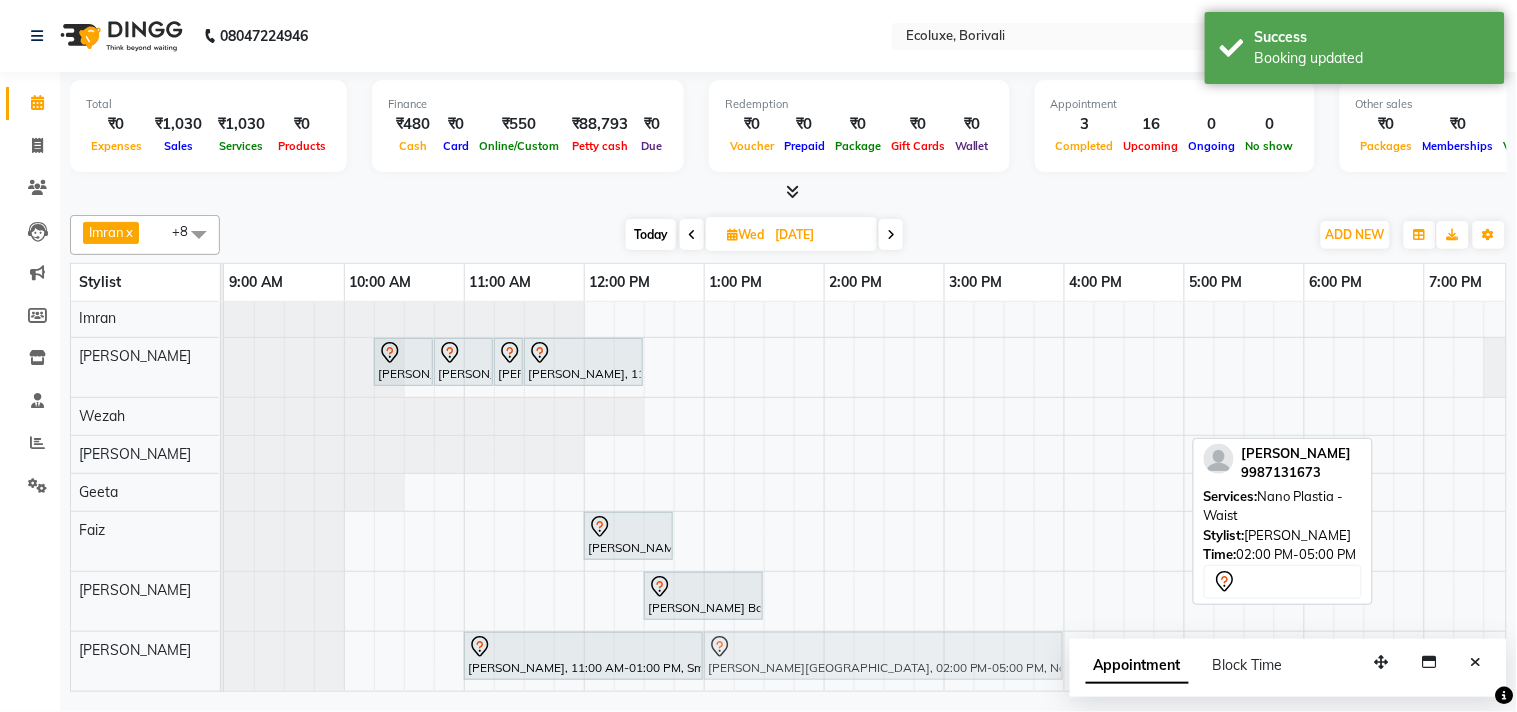 drag, startPoint x: 942, startPoint y: 633, endPoint x: 825, endPoint y: 637, distance: 117.06836 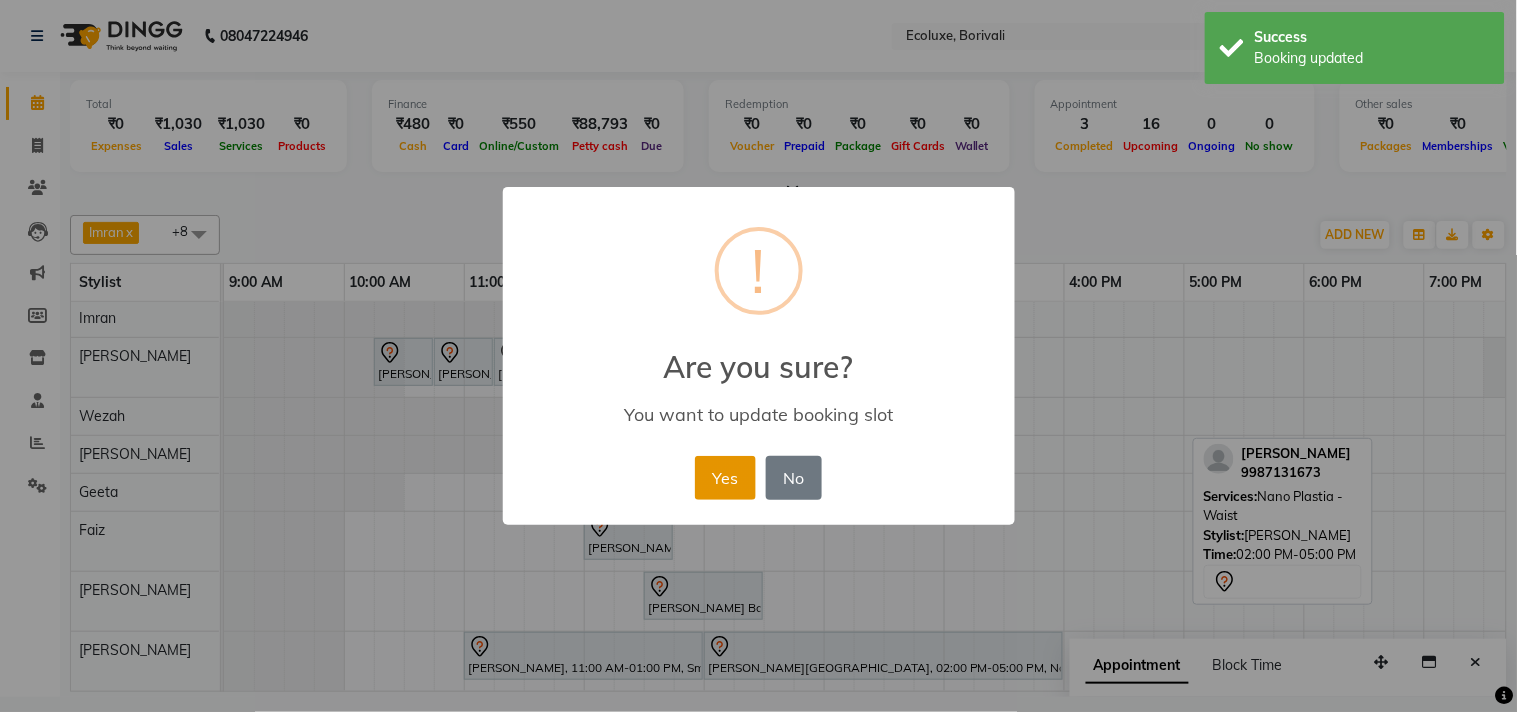 click on "Yes" at bounding box center (725, 478) 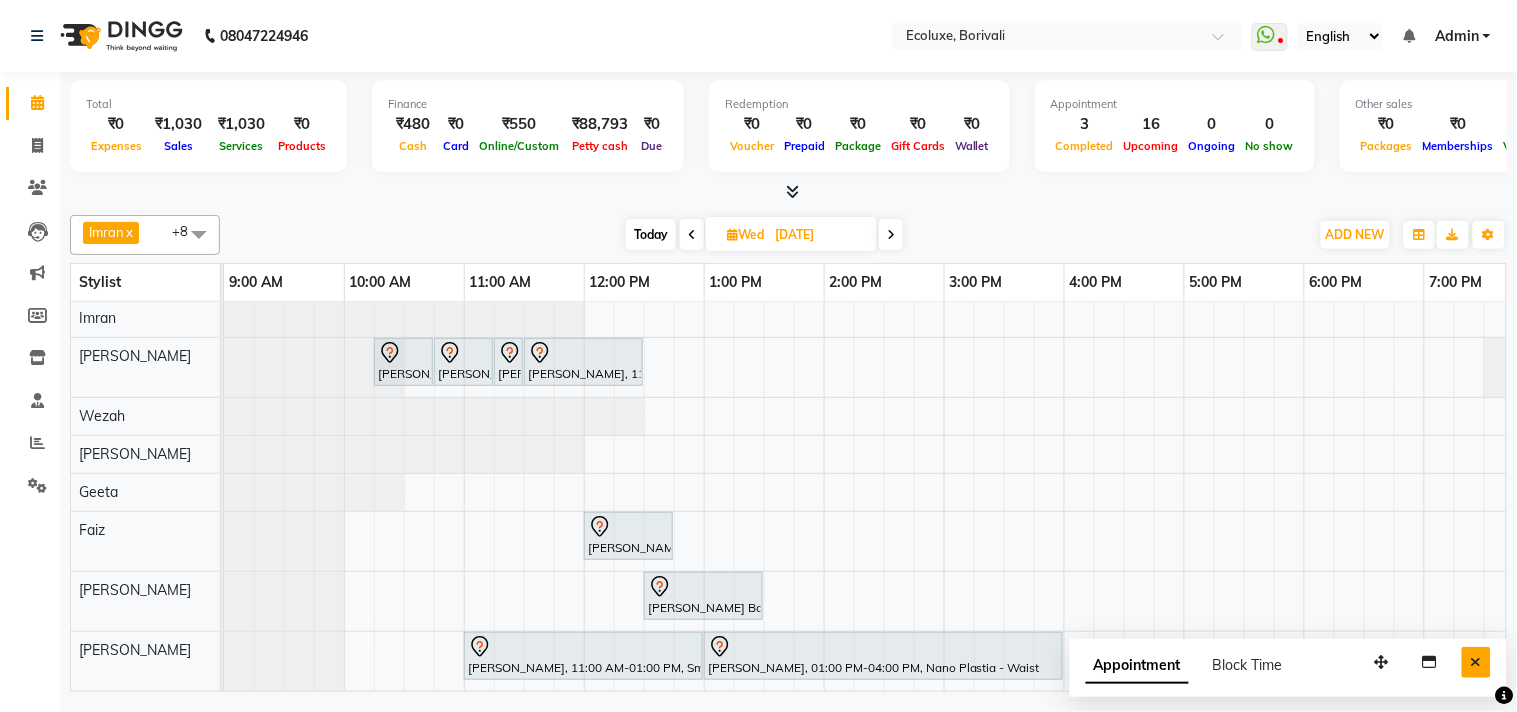 click at bounding box center [1476, 662] 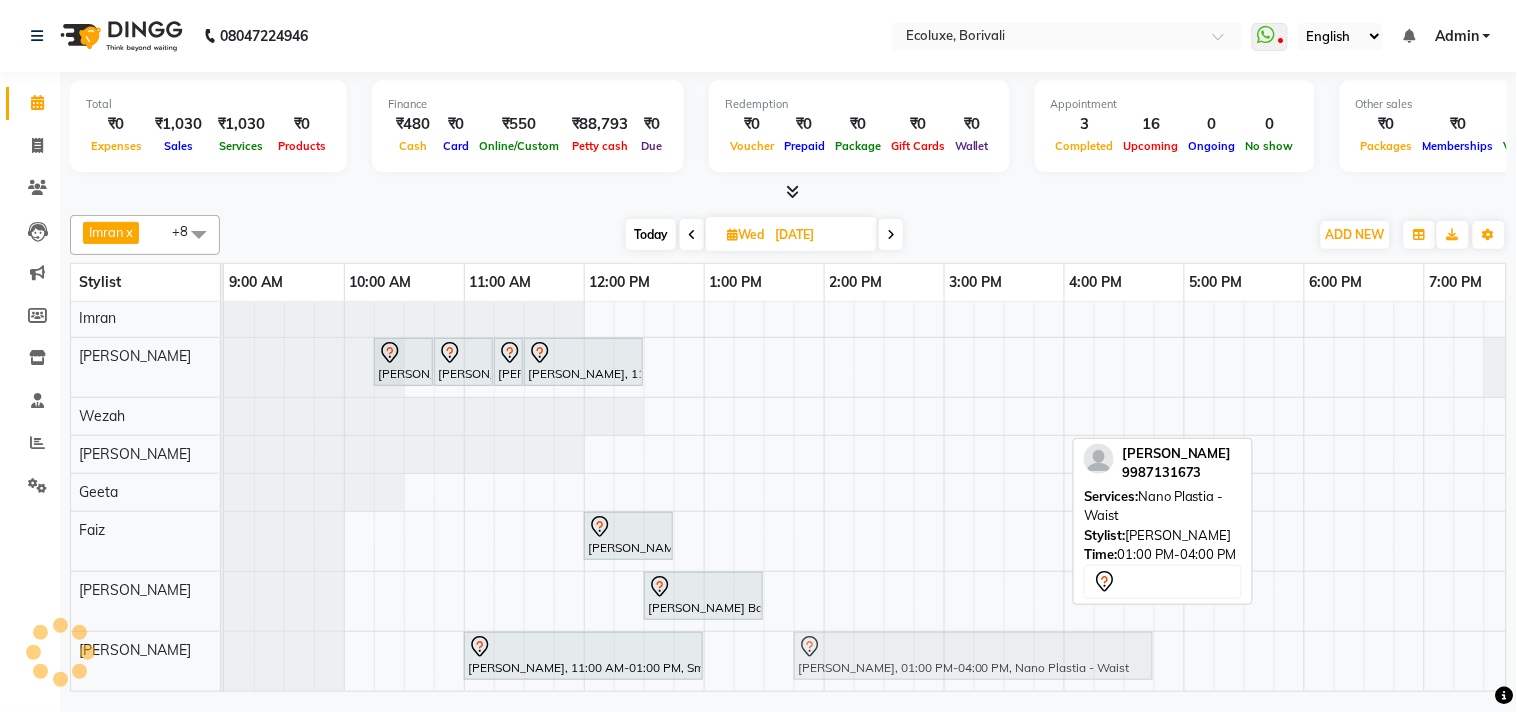 drag, startPoint x: 821, startPoint y: 623, endPoint x: 907, endPoint y: 632, distance: 86.46965 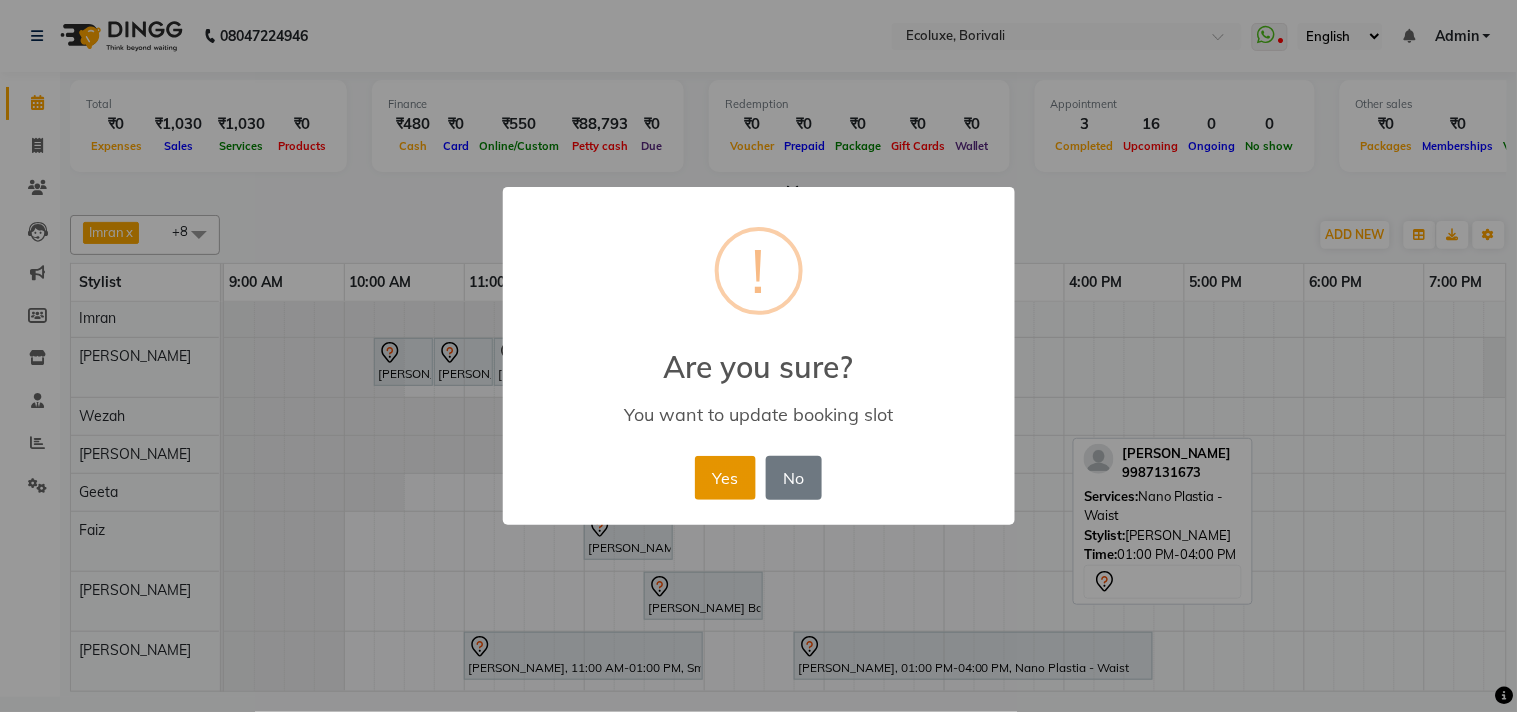 click on "Yes" at bounding box center [725, 478] 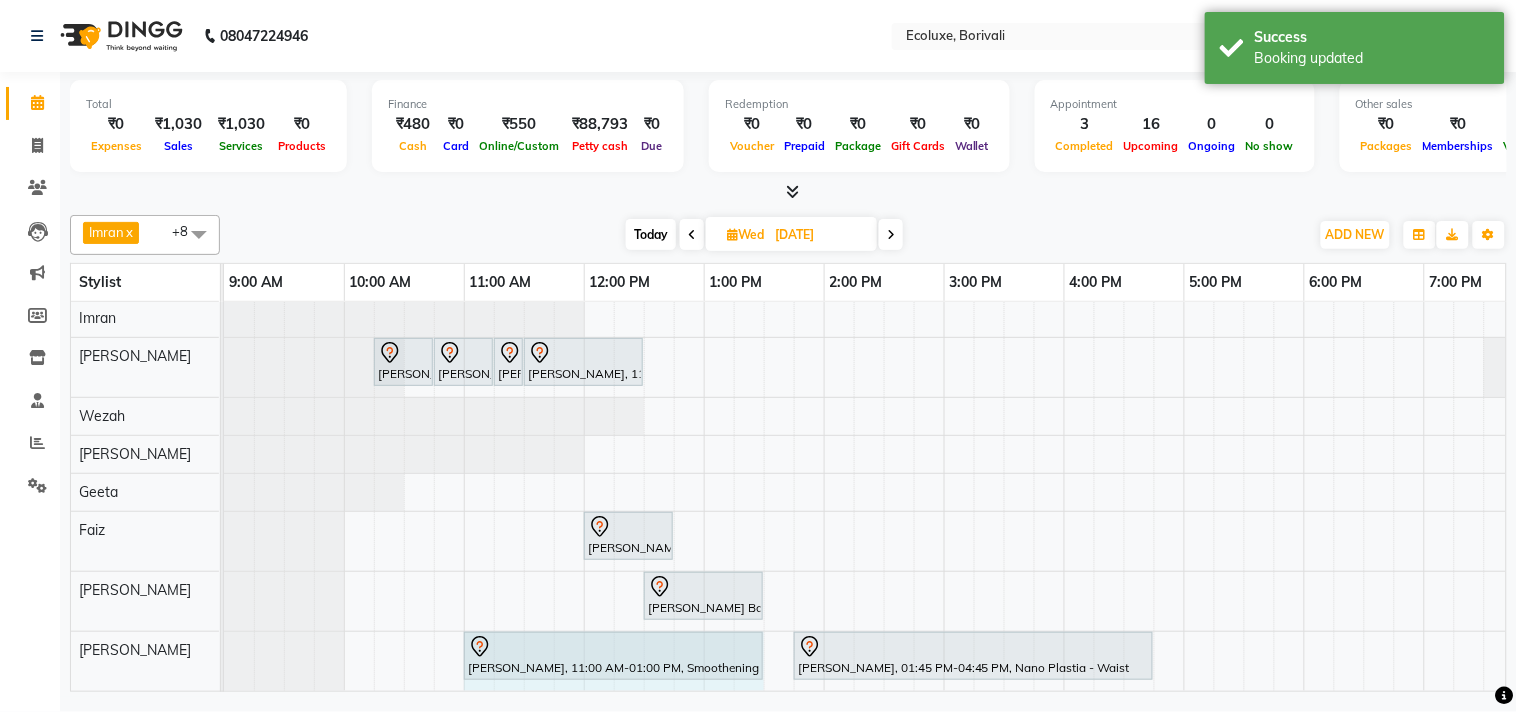 drag, startPoint x: 698, startPoint y: 630, endPoint x: 752, endPoint y: 630, distance: 54 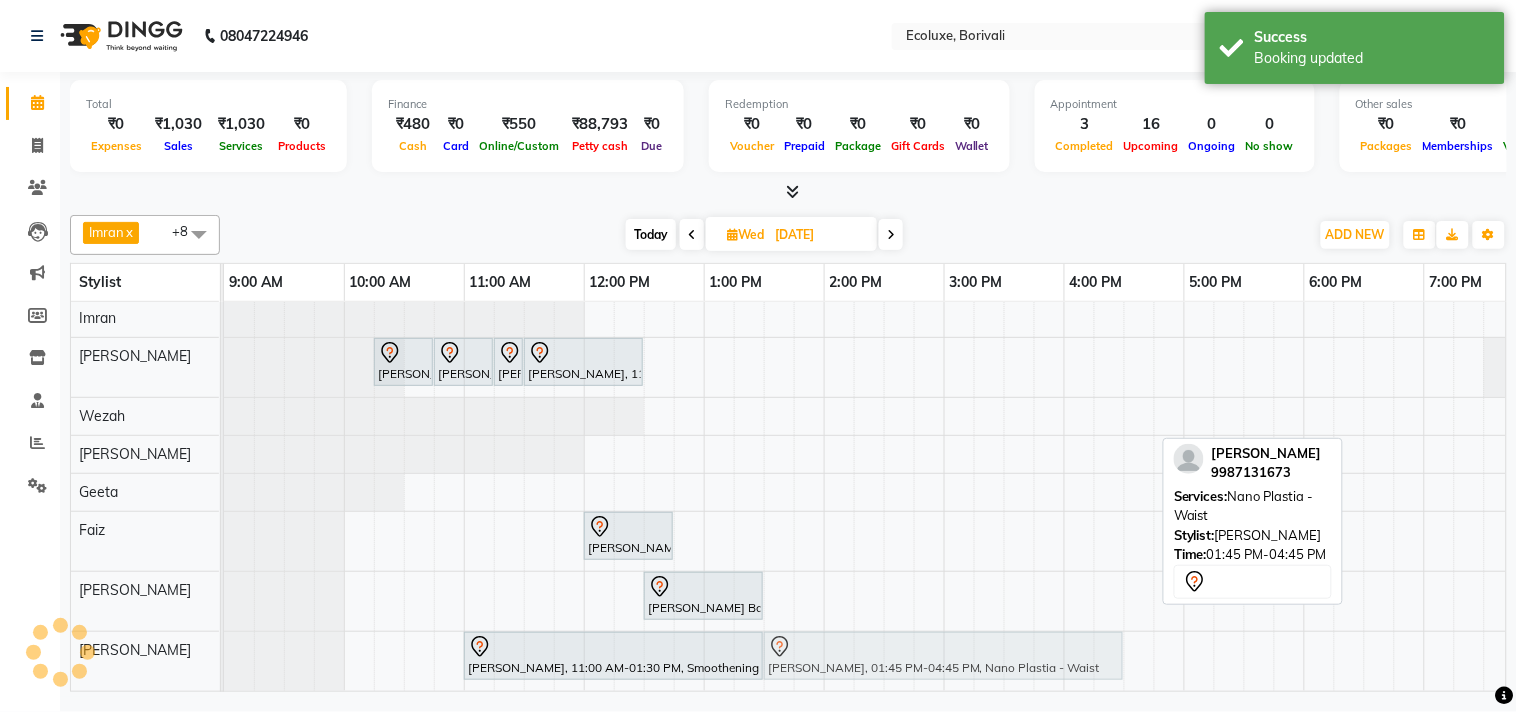 drag, startPoint x: 848, startPoint y: 634, endPoint x: 827, endPoint y: 636, distance: 21.095022 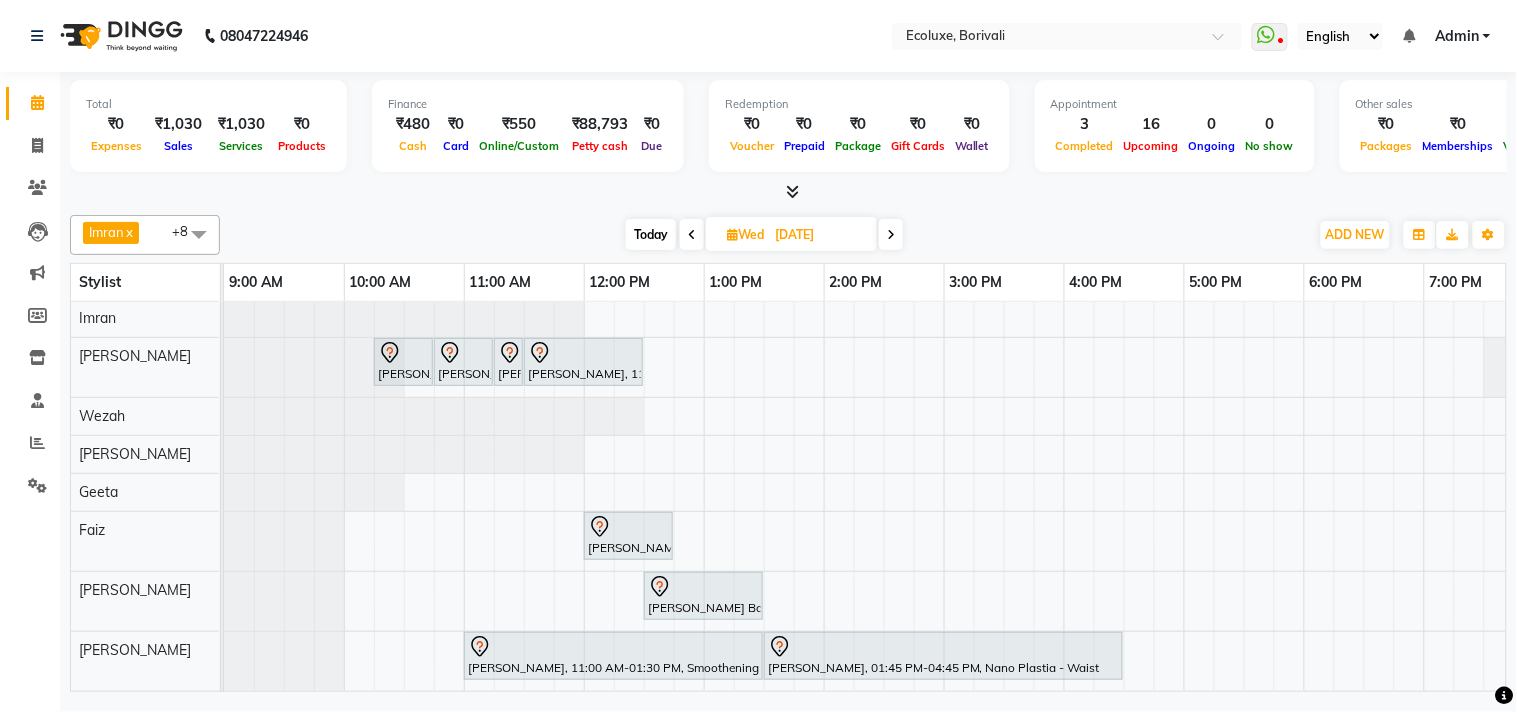 scroll, scrollTop: 0, scrollLeft: 0, axis: both 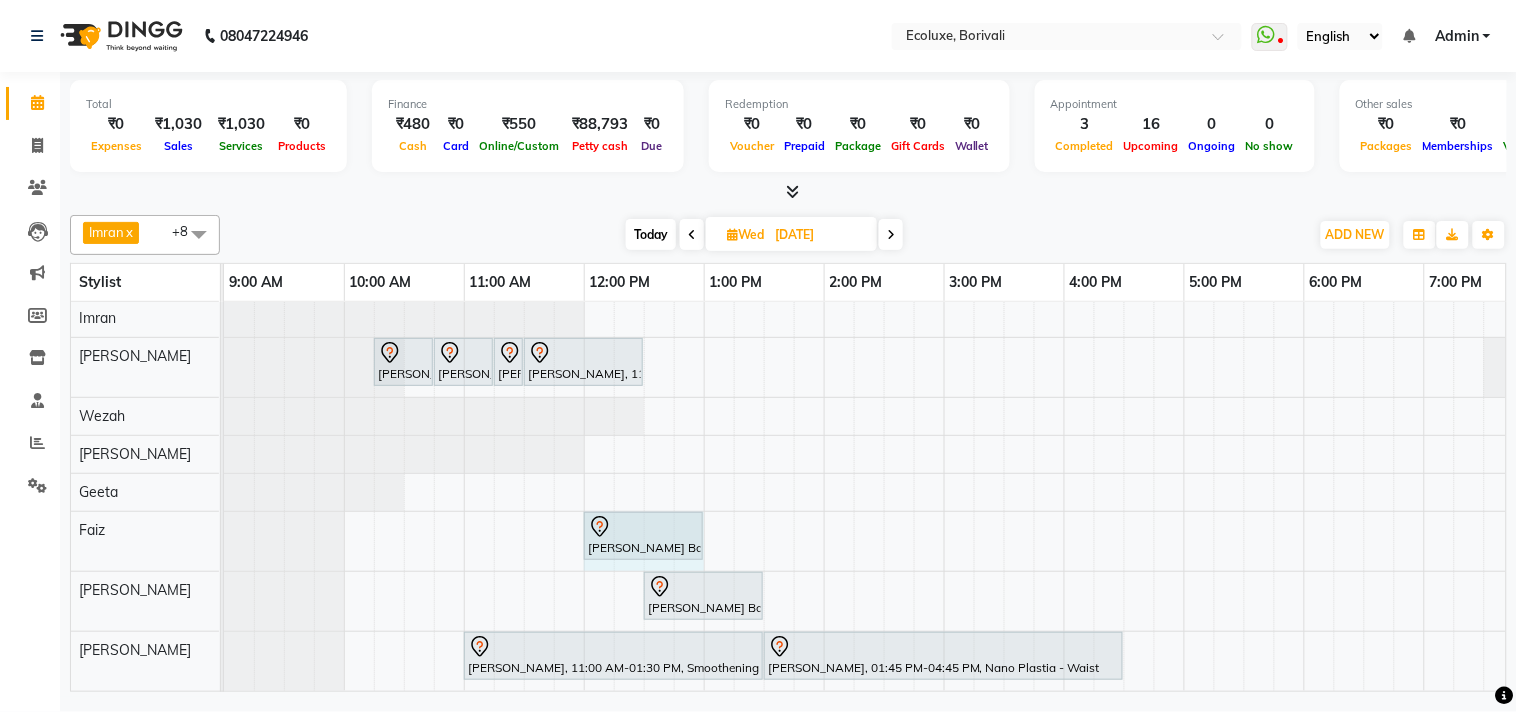 click on "[PERSON_NAME] Bairgee, 12:00 PM-12:45 PM, Hair Treatment - Medium (Olaplex)             [PERSON_NAME] Bairgee, 12:00 PM-12:45 PM, Hair Treatment - Medium (Olaplex)" at bounding box center [224, 541] 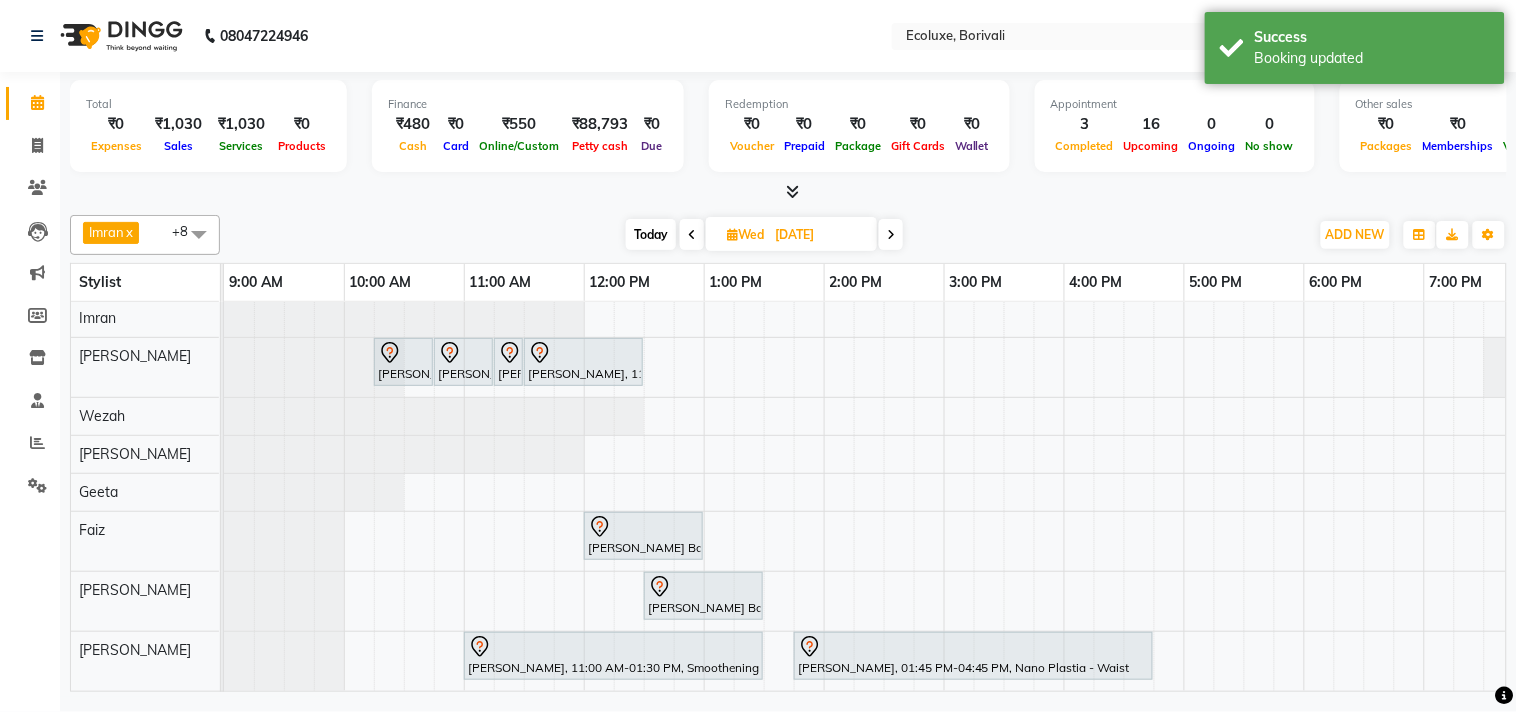 scroll, scrollTop: 0, scrollLeft: 0, axis: both 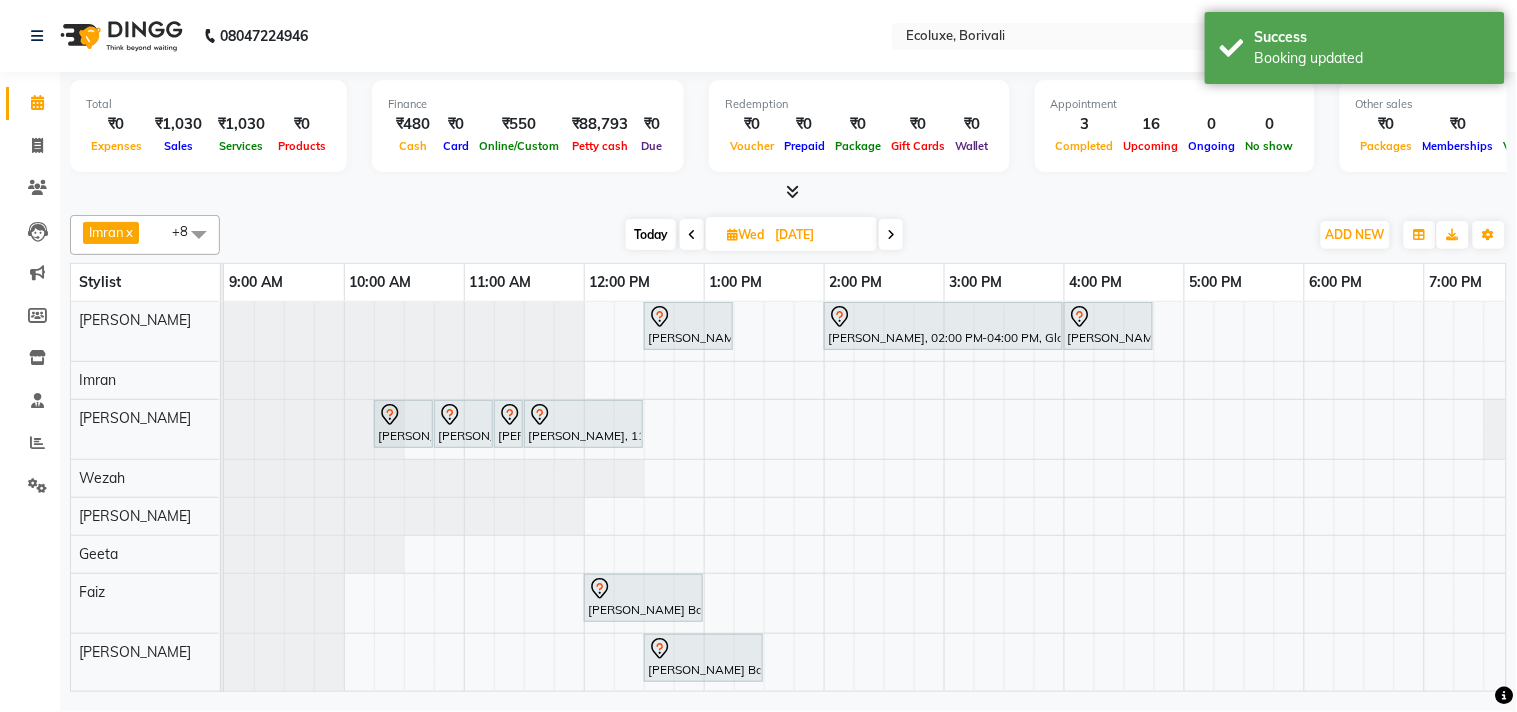 click on "Today" at bounding box center [651, 234] 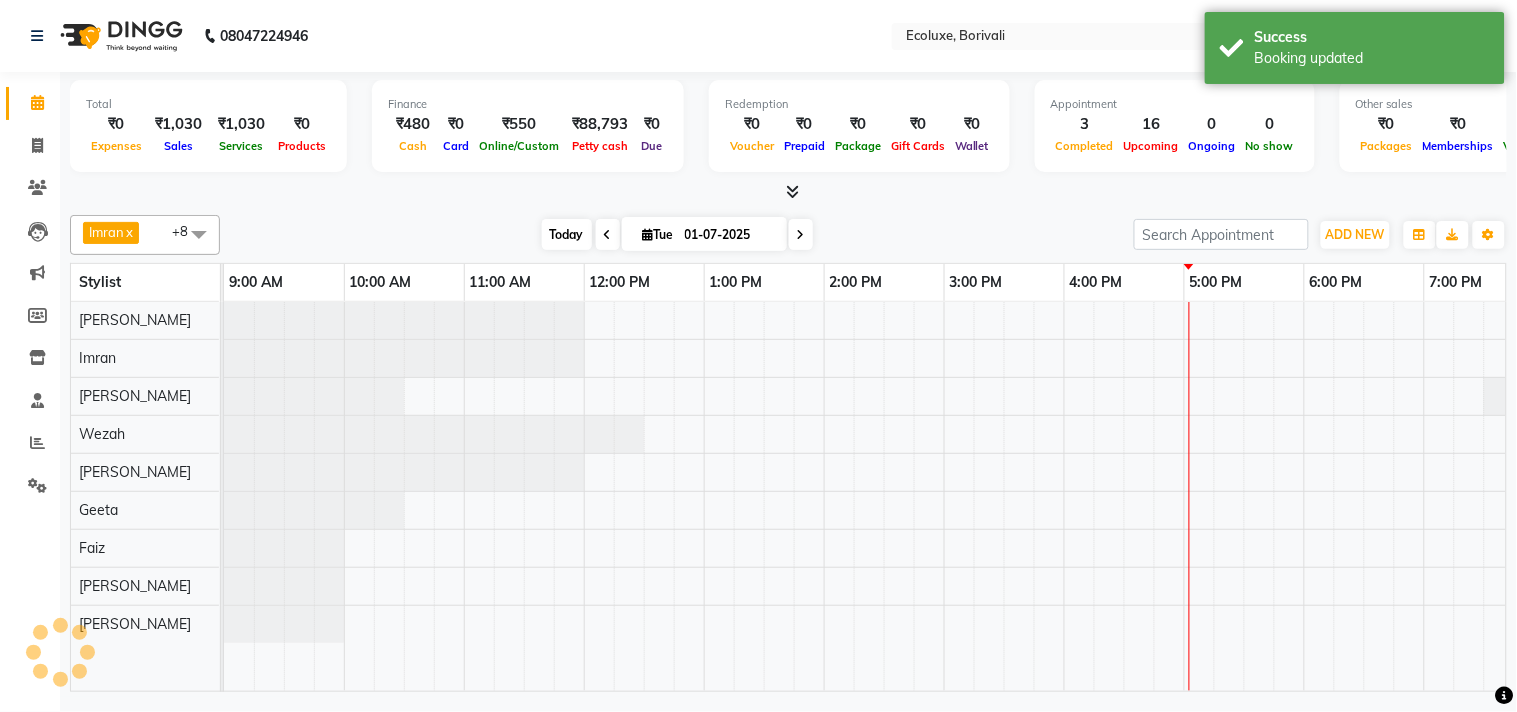 scroll, scrollTop: 0, scrollLeft: 397, axis: horizontal 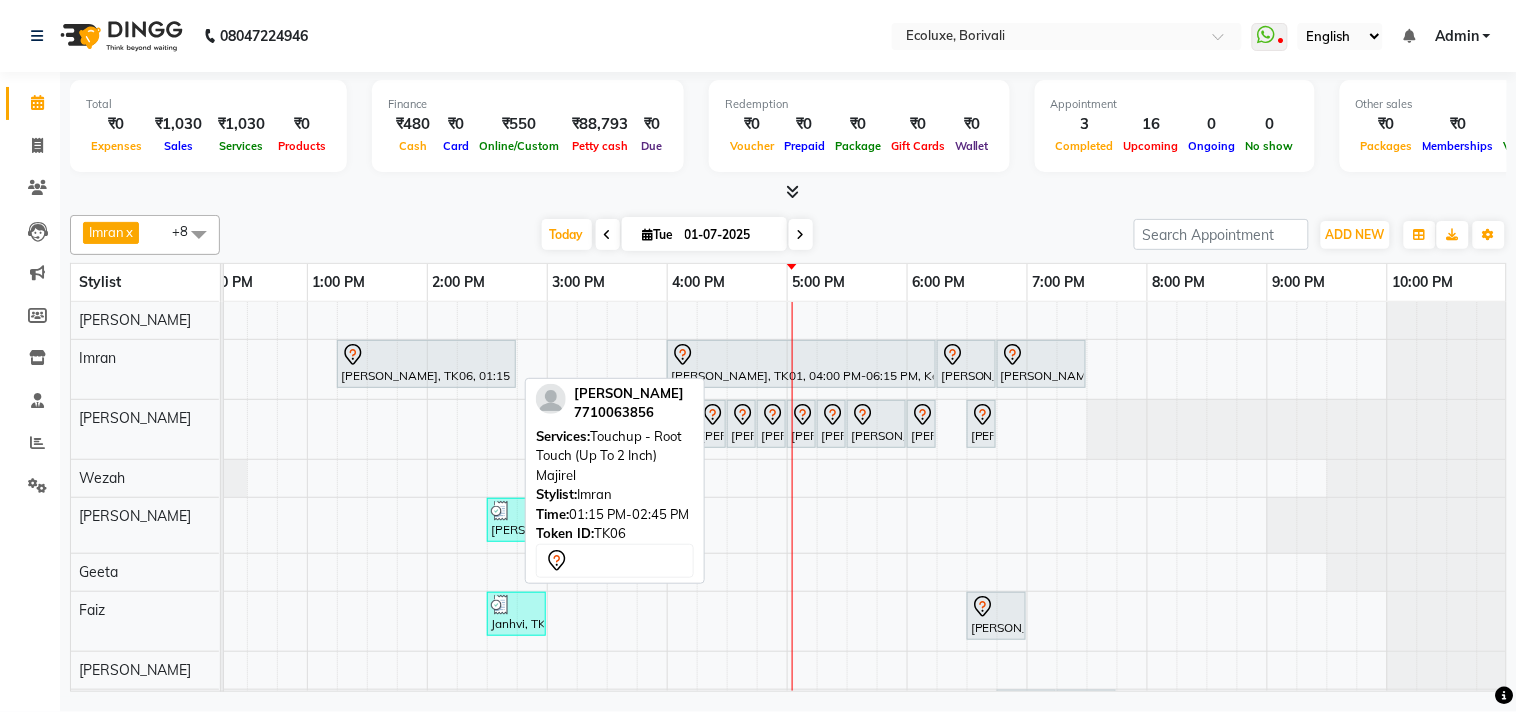 click on "[PERSON_NAME], TK06, 01:15 PM-02:45 PM, Touchup - Root Touch (Up To 2 Inch) Majirel" at bounding box center [426, 364] 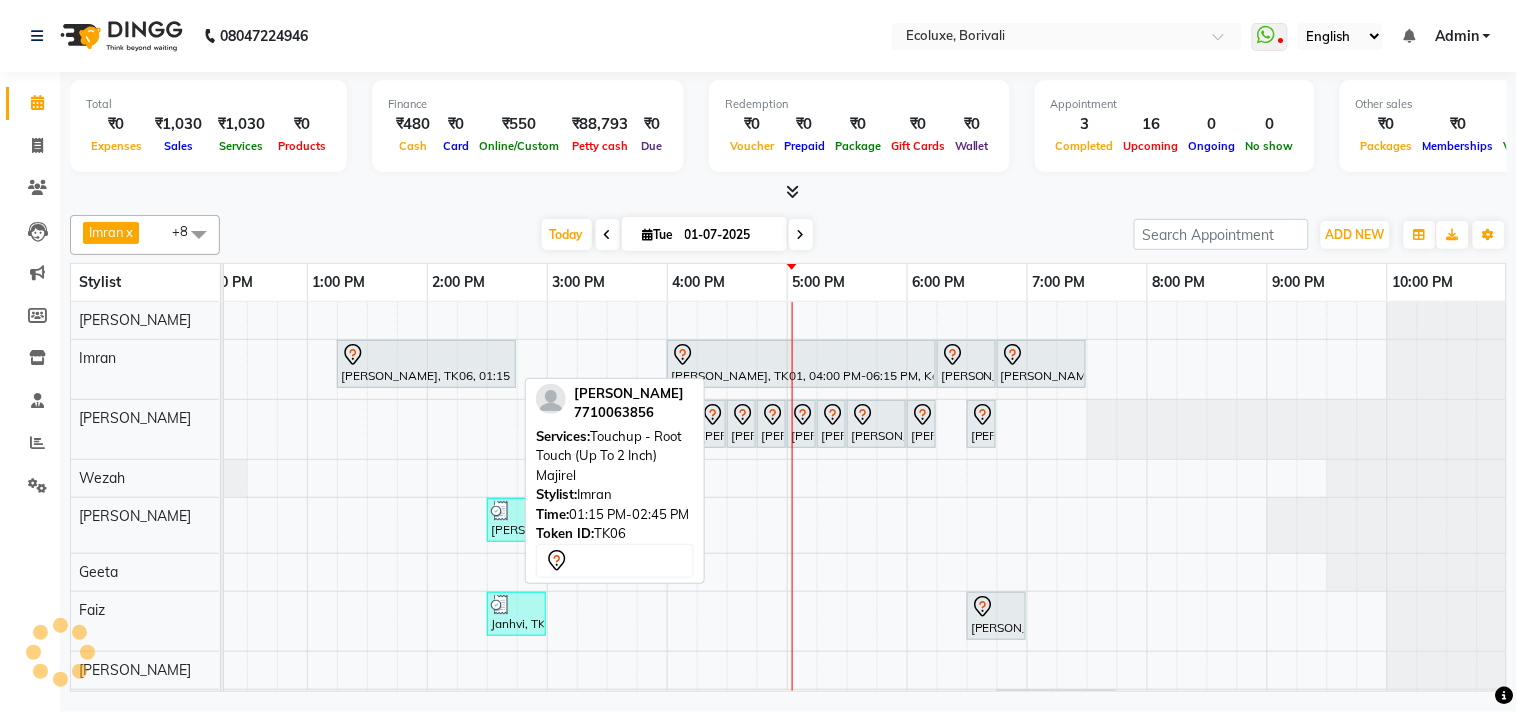 click on "[PERSON_NAME], TK06, 01:15 PM-02:45 PM, Touchup - Root Touch (Up To 2 Inch) Majirel" at bounding box center [426, 364] 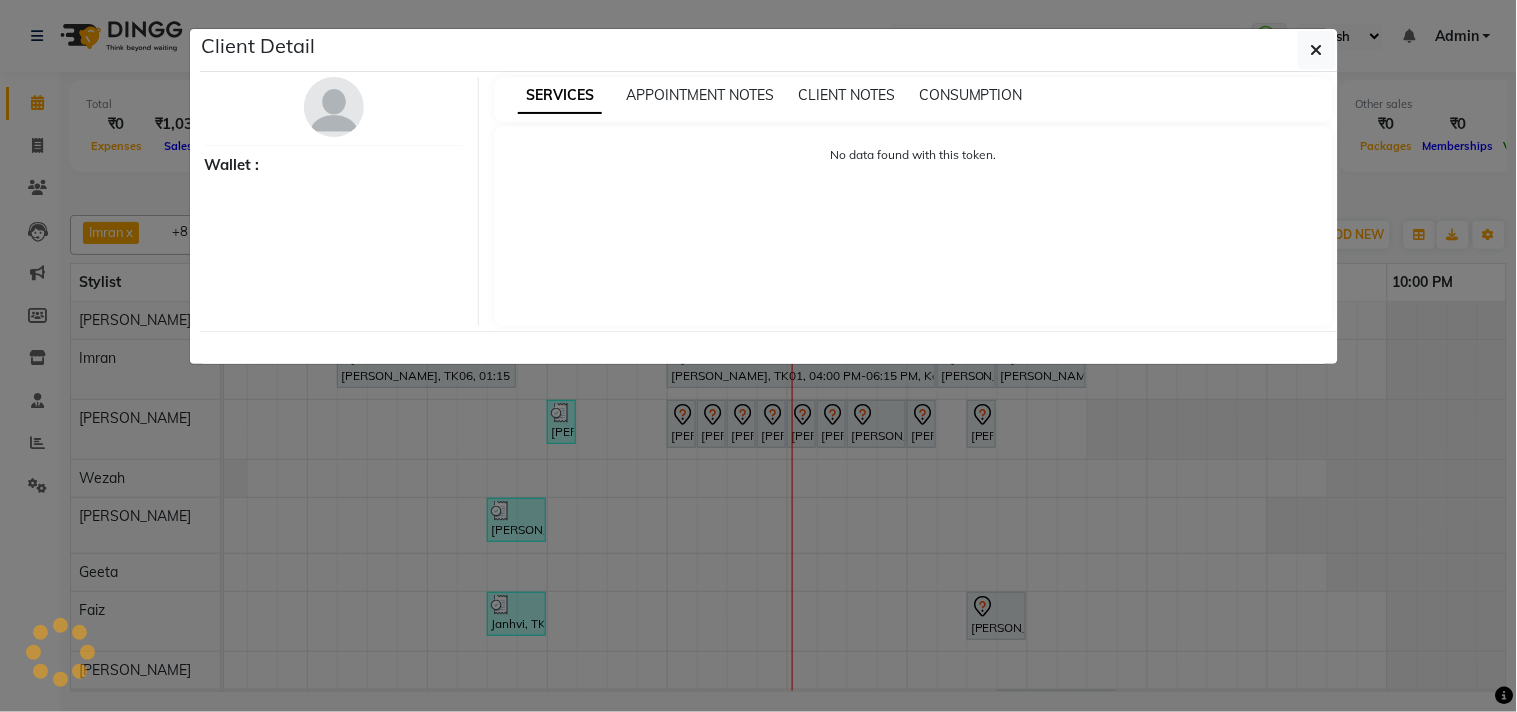 select on "7" 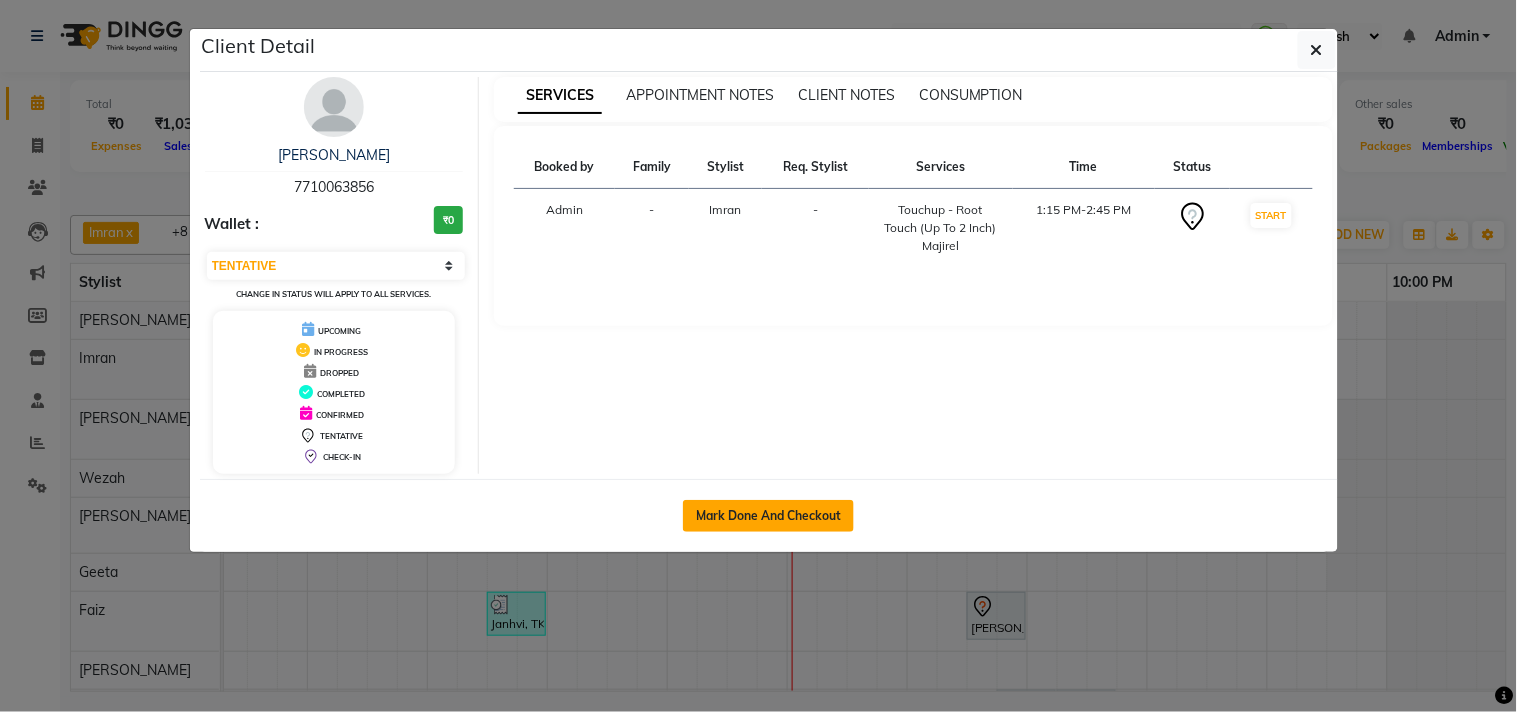 click on "Mark Done And Checkout" 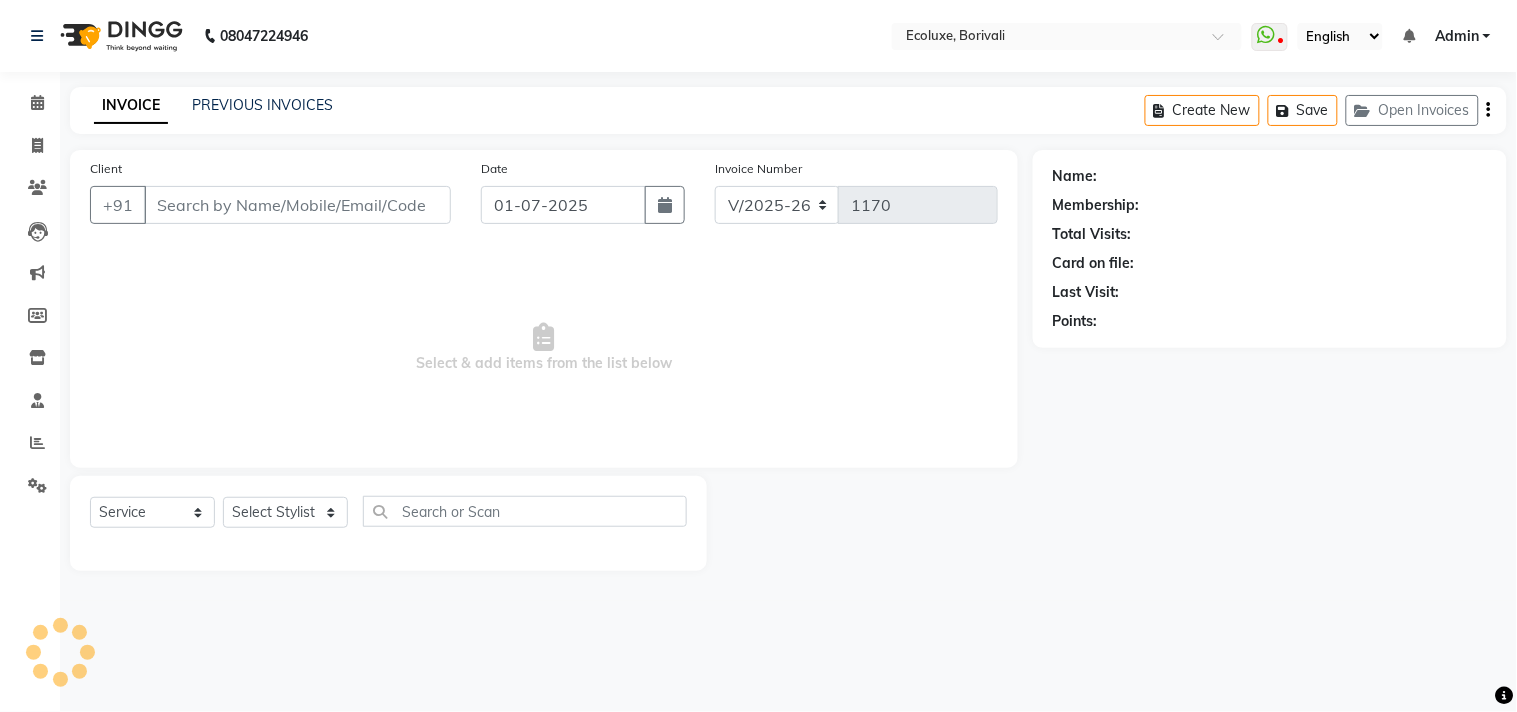 type on "7710063856" 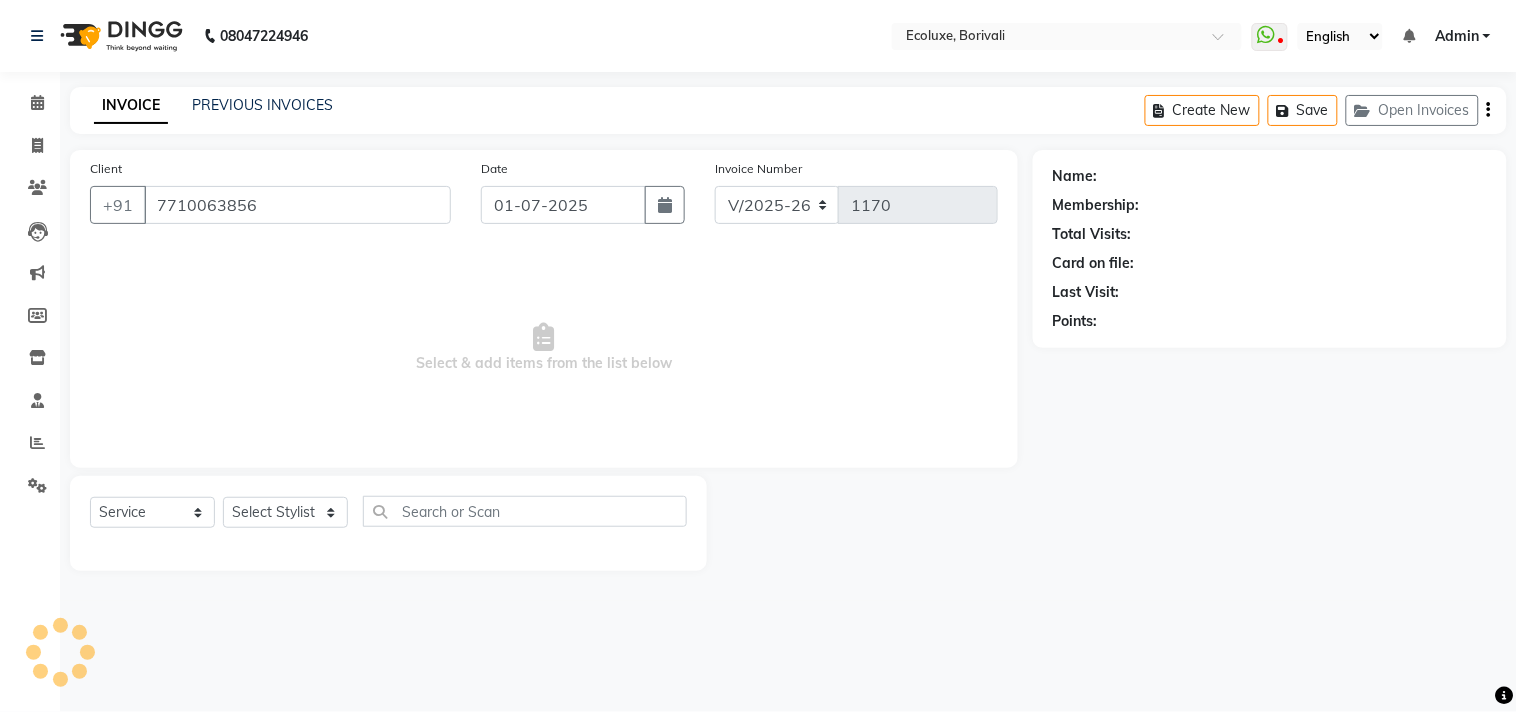 select on "35739" 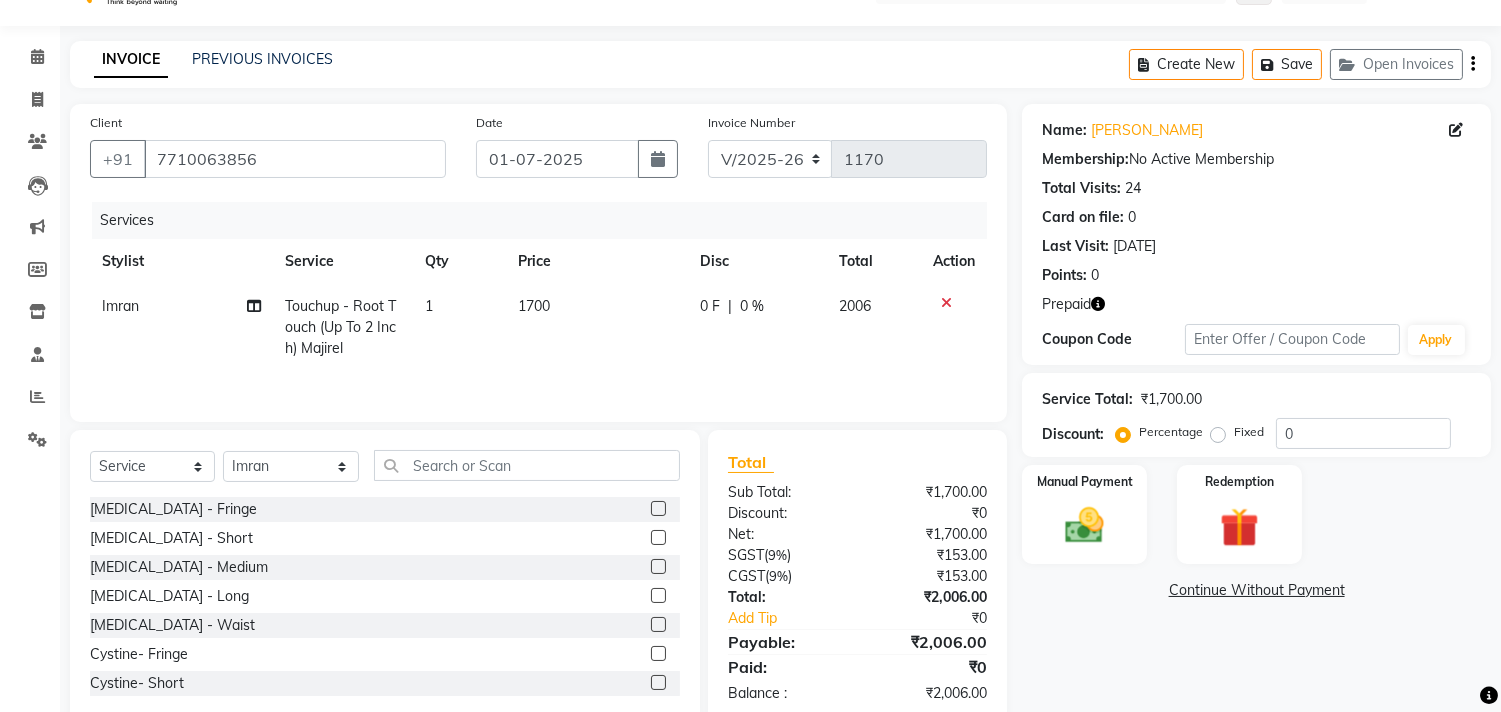 scroll, scrollTop: 91, scrollLeft: 0, axis: vertical 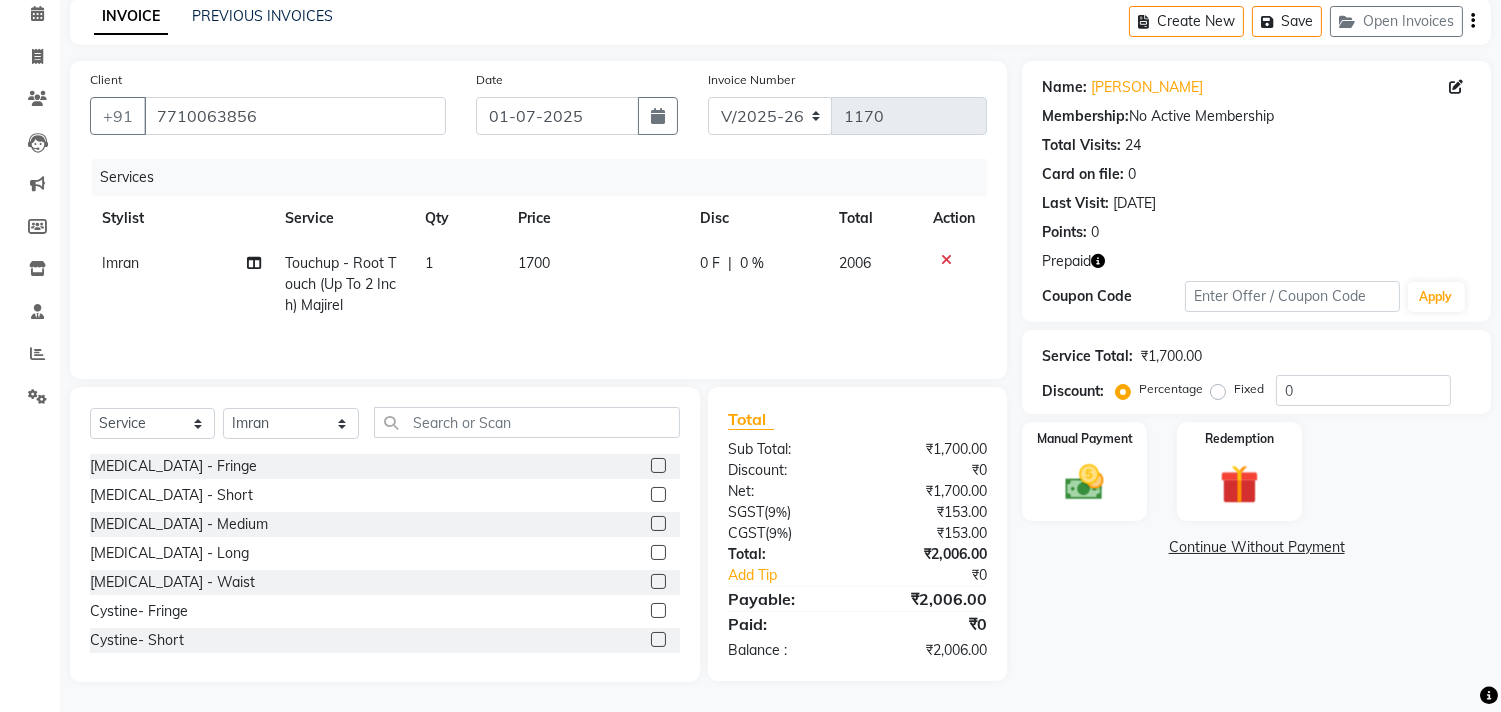 click 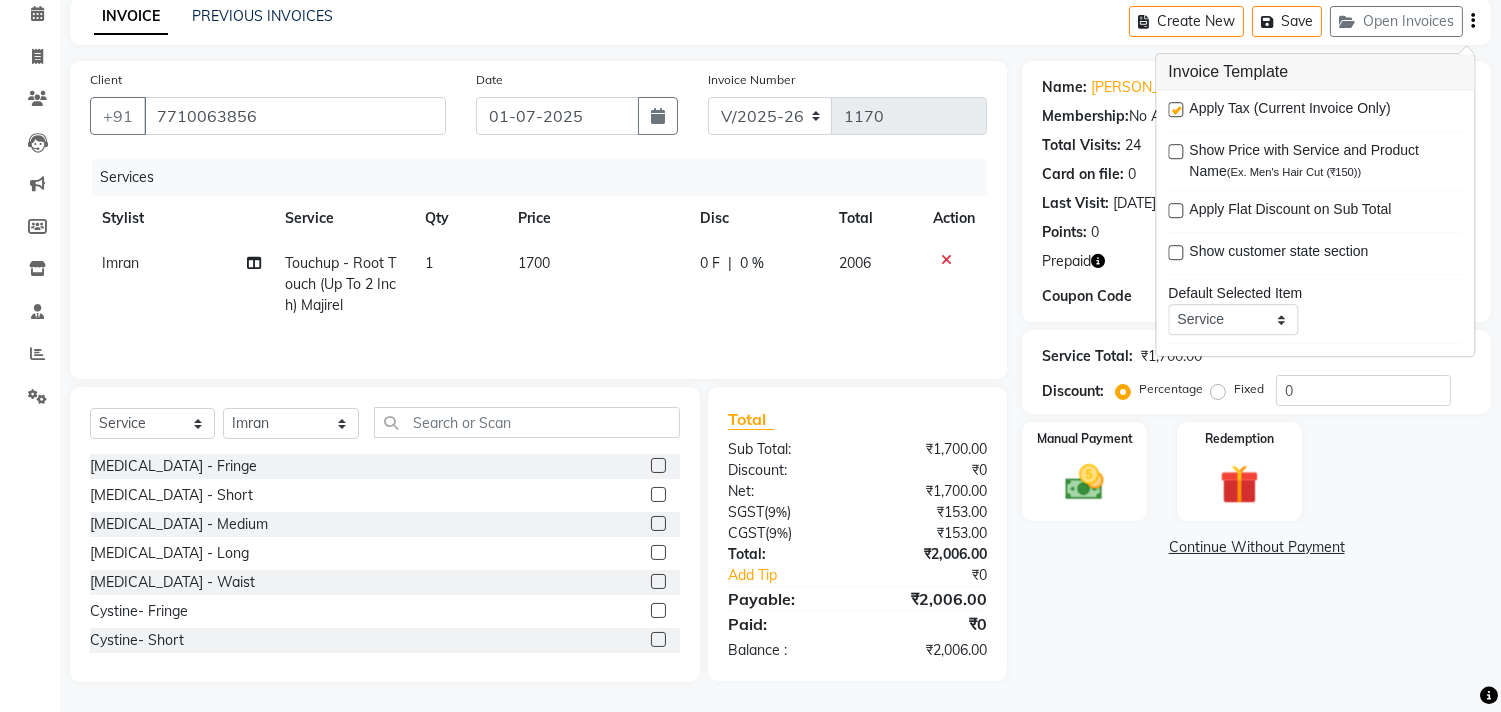 click at bounding box center (1175, 109) 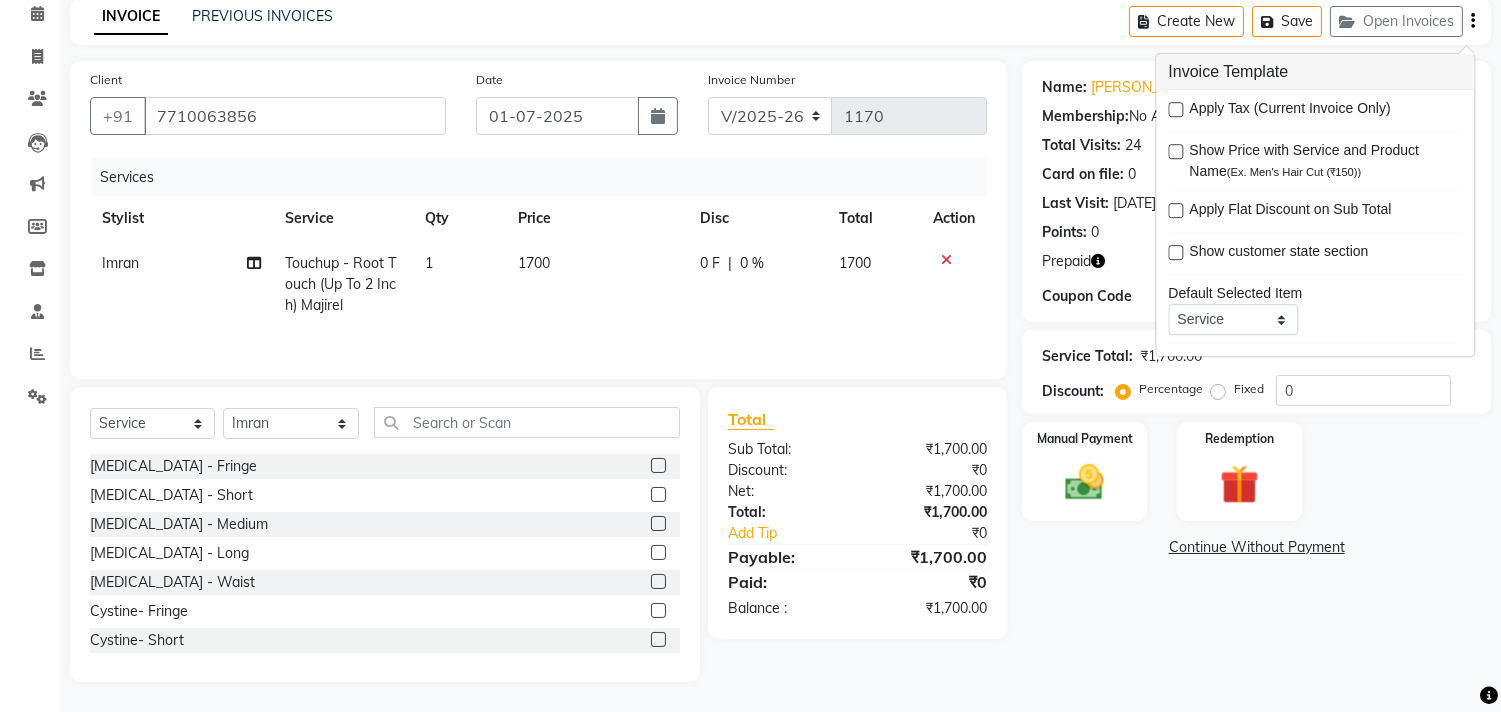 click on "INVOICE PREVIOUS INVOICES Create New   Save   Open Invoices  Client [PHONE_NUMBER] Date [DATE] Invoice Number V/2025 V/[PHONE_NUMBER] Services Stylist Service Qty Price Disc Total Action  Imran  Touchup - Root Touch (Up To 2 Inch) Majirel 1 1700 0 F | 0 % 1700 Select  Service  Product  Membership  Package Voucher Prepaid Gift Card  Select Stylist [PERSON_NAME] [PERSON_NAME] Faiz Geeta [PERSON_NAME]   [PERSON_NAME] [PERSON_NAME]  [PERSON_NAME] [MEDICAL_DATA][PERSON_NAME] Roshan [PERSON_NAME] [PERSON_NAME]  [PERSON_NAME] Wezah [MEDICAL_DATA] - Fringe  [MEDICAL_DATA] - Short  [MEDICAL_DATA] - Medium  [MEDICAL_DATA] - Long  [MEDICAL_DATA] - Waist  Cystine- Fringe  Cystine- Short  Cystine- Medium  Cystine- Long  Cystine- Waist  Smoothening / Straightening / Rebonding - Fringe  Smoothening / Straightening / Rebonding - Short  Smoothening / Straightening / Rebonding - Medium  Smoothening / Straightening / Rebonding - Long  Smoothening / Straightening / Rebonding - Waist  Nano Plastia - Small    Nano Plastia - Small    Nano Plastia - Medium  Nano Plastia - Long  QOD   0" 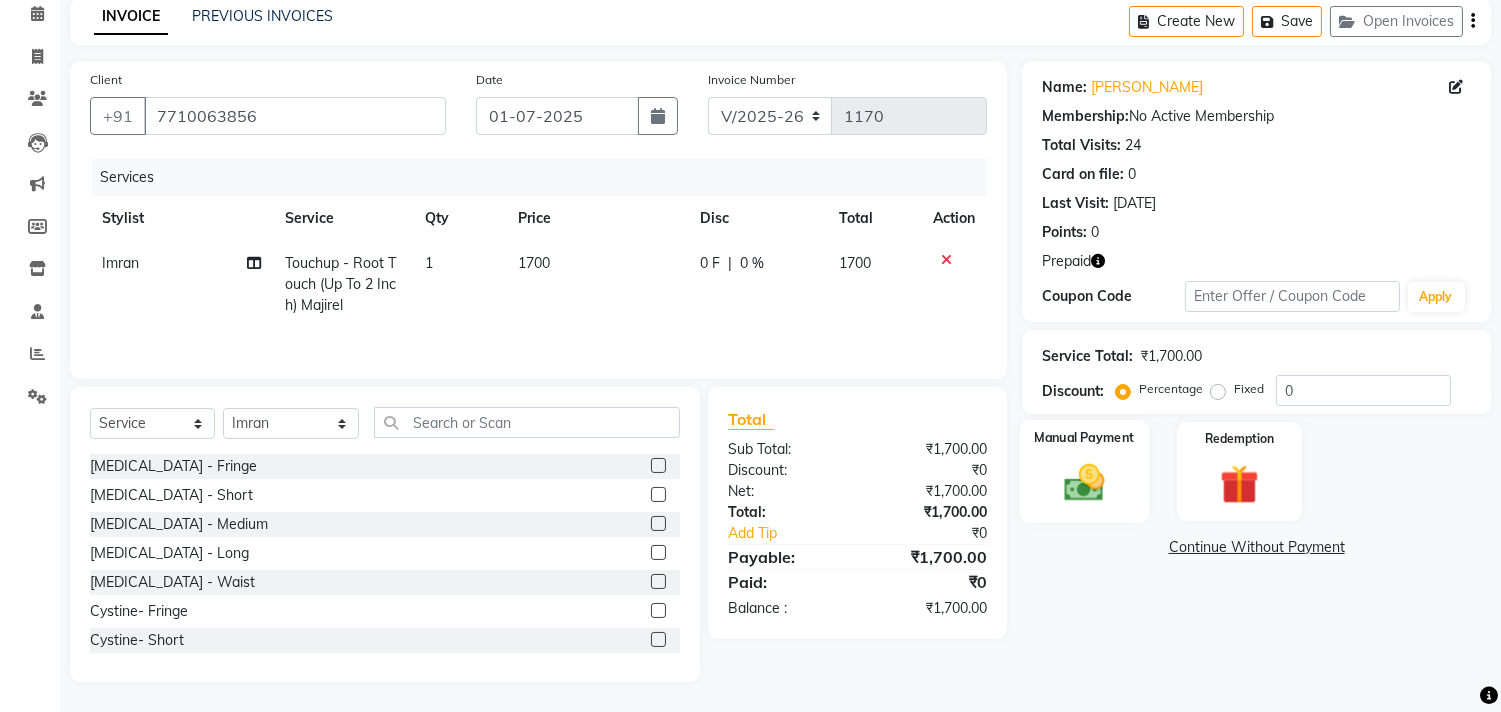 click 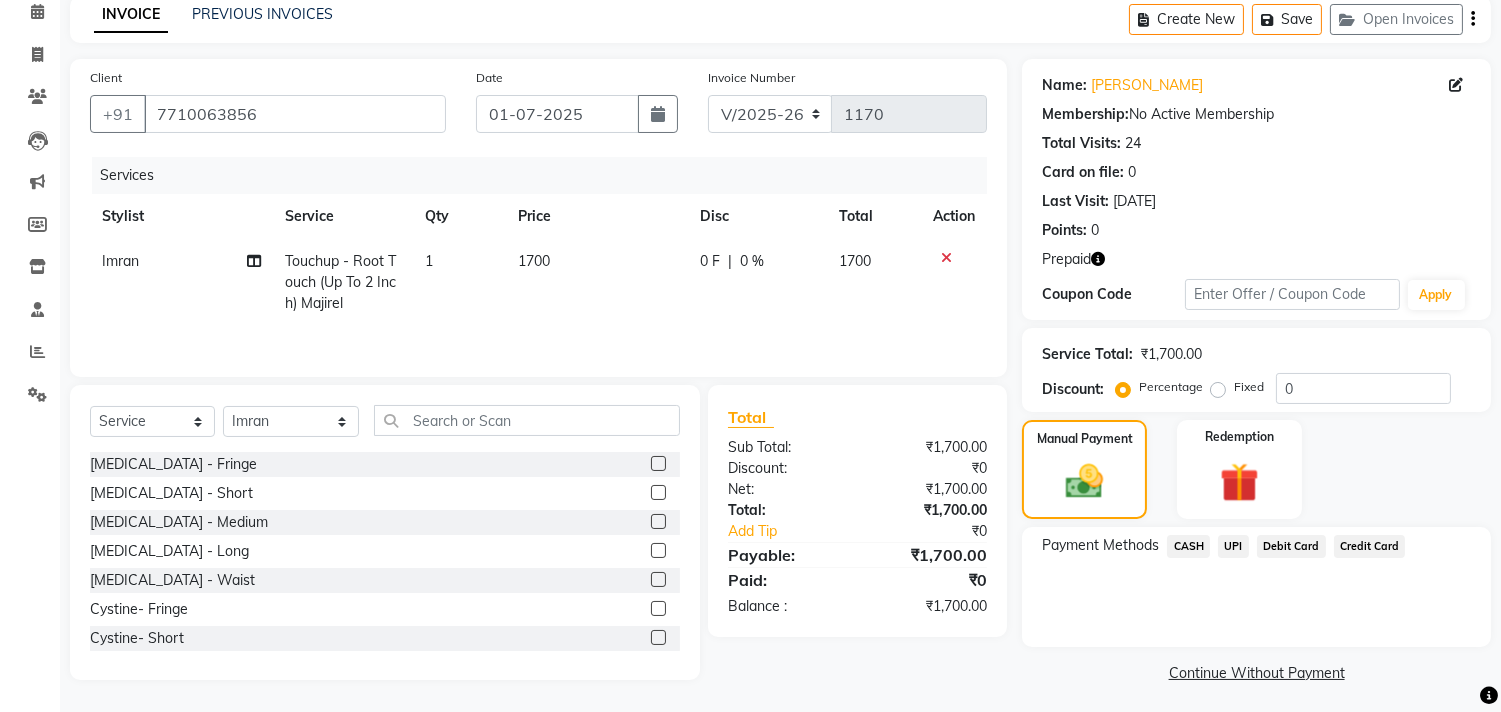 click 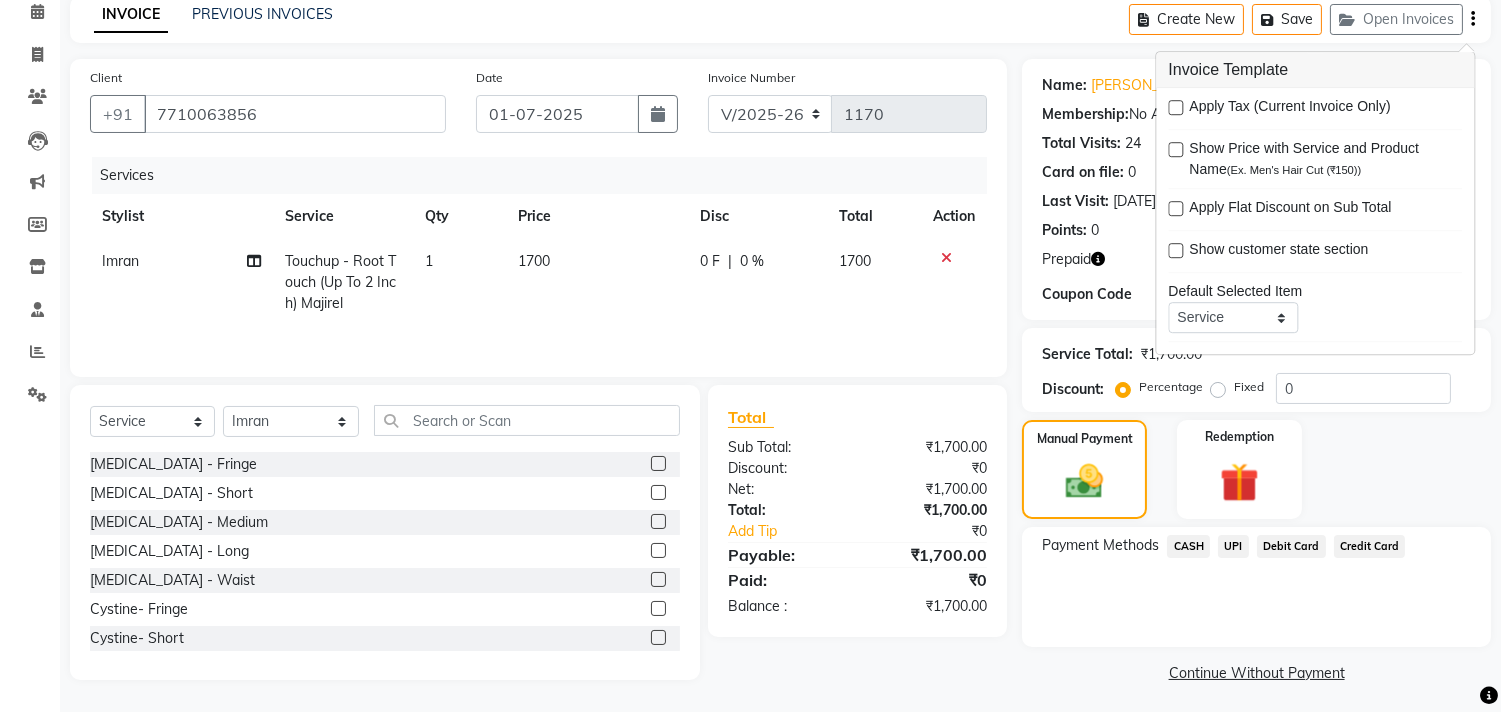 click at bounding box center [1175, 107] 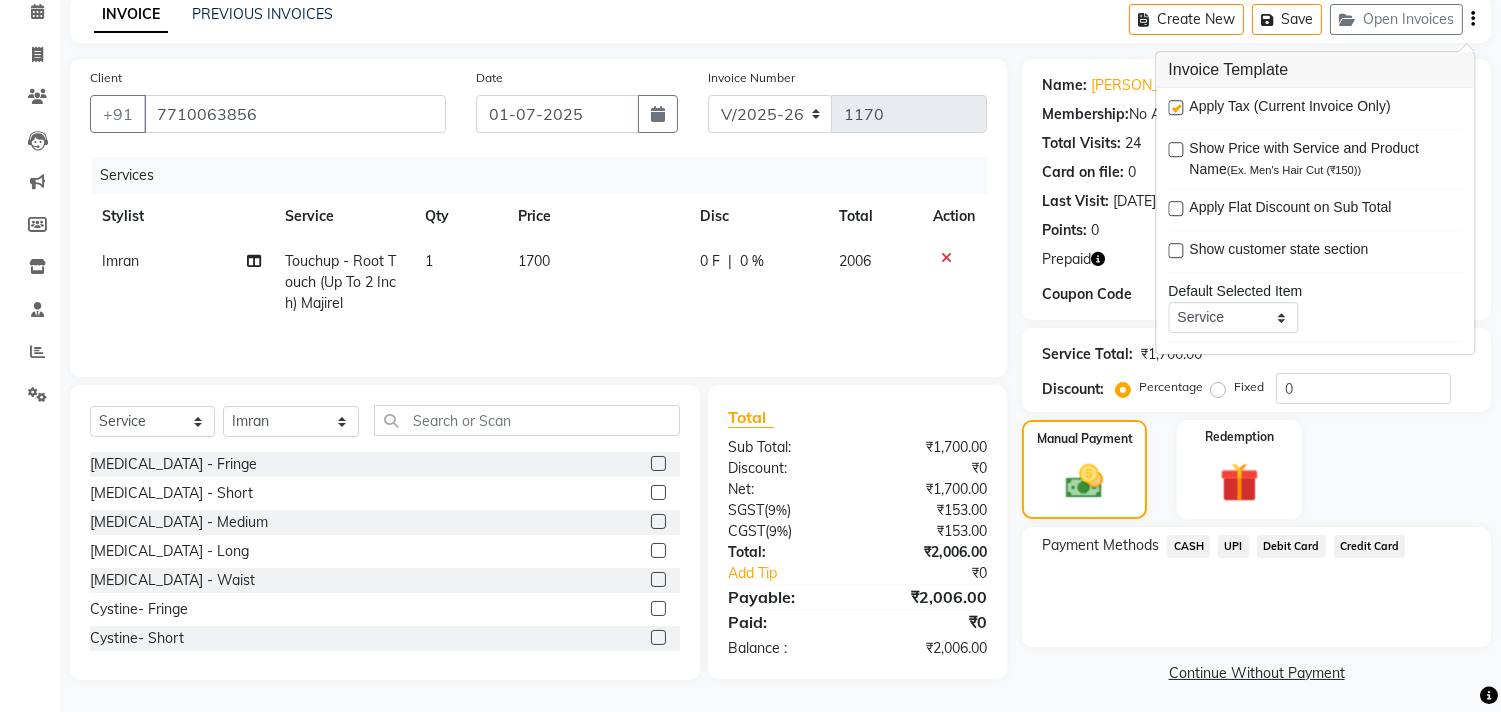 click on "Client [PHONE_NUMBER] Date [DATE] Invoice Number V/2025 V/[PHONE_NUMBER] Services Stylist Service Qty Price Disc Total Action  Imran  Touchup - Root Touch (Up To 2 Inch) Majirel 1 1700 0 F | 0 % 2006 Select  Service  Product  Membership  Package Voucher Prepaid Gift Card  Select Stylist [PERSON_NAME] [PERSON_NAME] Faiz Geeta [PERSON_NAME]   [PERSON_NAME] [PERSON_NAME]  [PERSON_NAME] [MEDICAL_DATA][PERSON_NAME] Roshan [PERSON_NAME] [PERSON_NAME]  [PERSON_NAME] Wezah [MEDICAL_DATA] - Fringe  [MEDICAL_DATA] - Short  [MEDICAL_DATA] - Medium  [MEDICAL_DATA] - Long  [MEDICAL_DATA] - Waist  Cystine- Fringe  Cystine- Short  Cystine- Medium  Cystine- Long  Cystine- Waist  Smoothening / Straightening / Rebonding - Fringe  Smoothening / Straightening / Rebonding - Short  Smoothening / Straightening / Rebonding - Medium  Smoothening / Straightening / Rebonding - Long  Smoothening / Straightening / Rebonding - Waist  Nano Plastia - Small    Nano Plastia - Small    Nano Plastia - Medium  Nano Plastia - Long  Nano Plastia - Waist  Keratin - Small  Keratin - Medium  Hair patch" 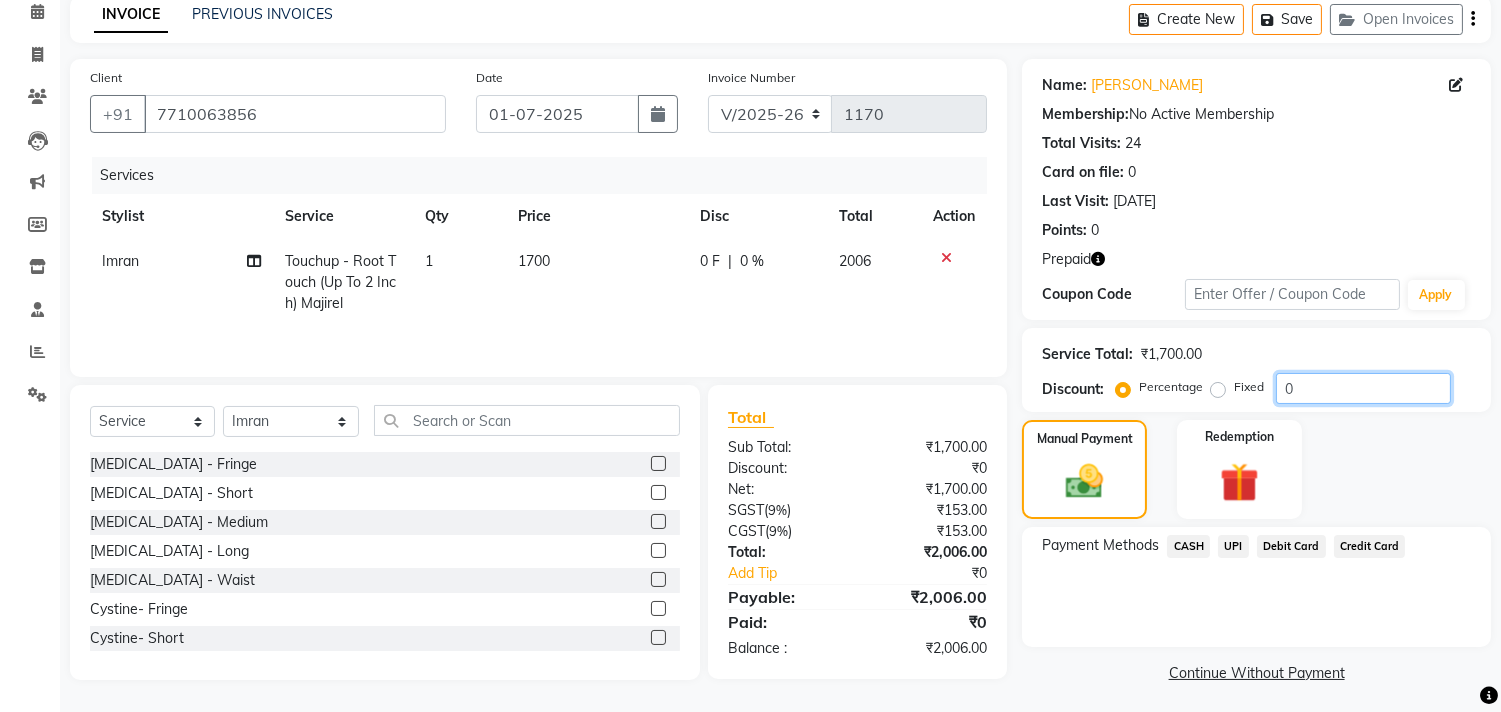 drag, startPoint x: 1305, startPoint y: 380, endPoint x: 1224, endPoint y: 378, distance: 81.02469 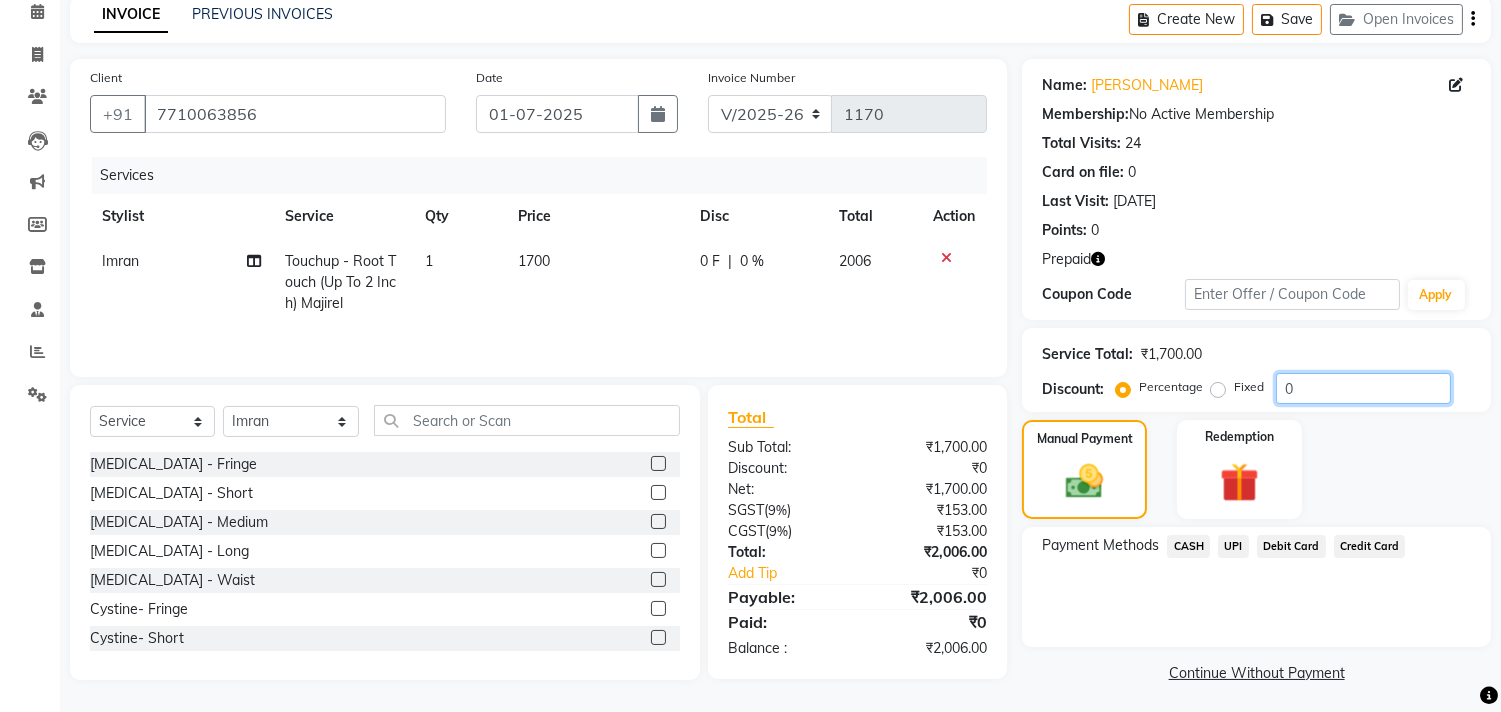 click on "Percentage   Fixed  0" 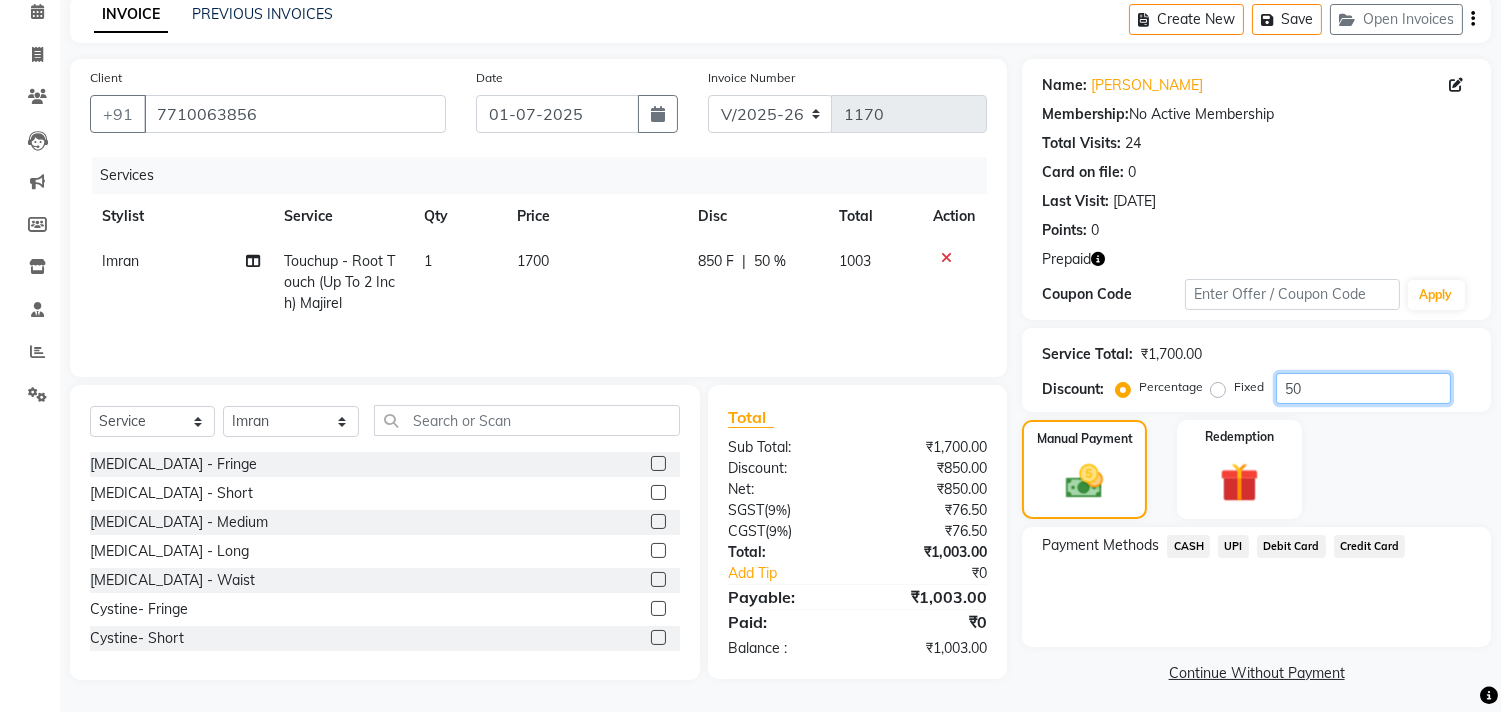 type on "50" 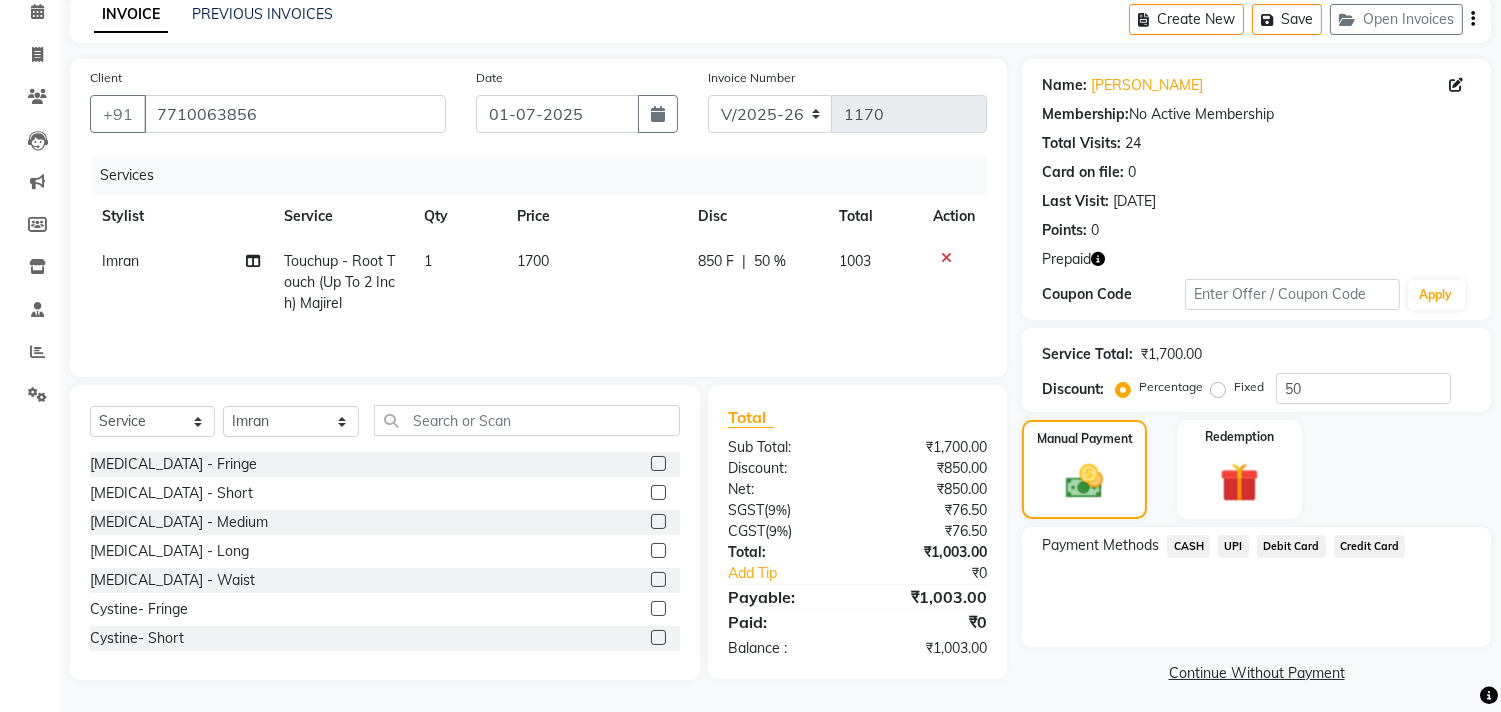 click on "CASH" 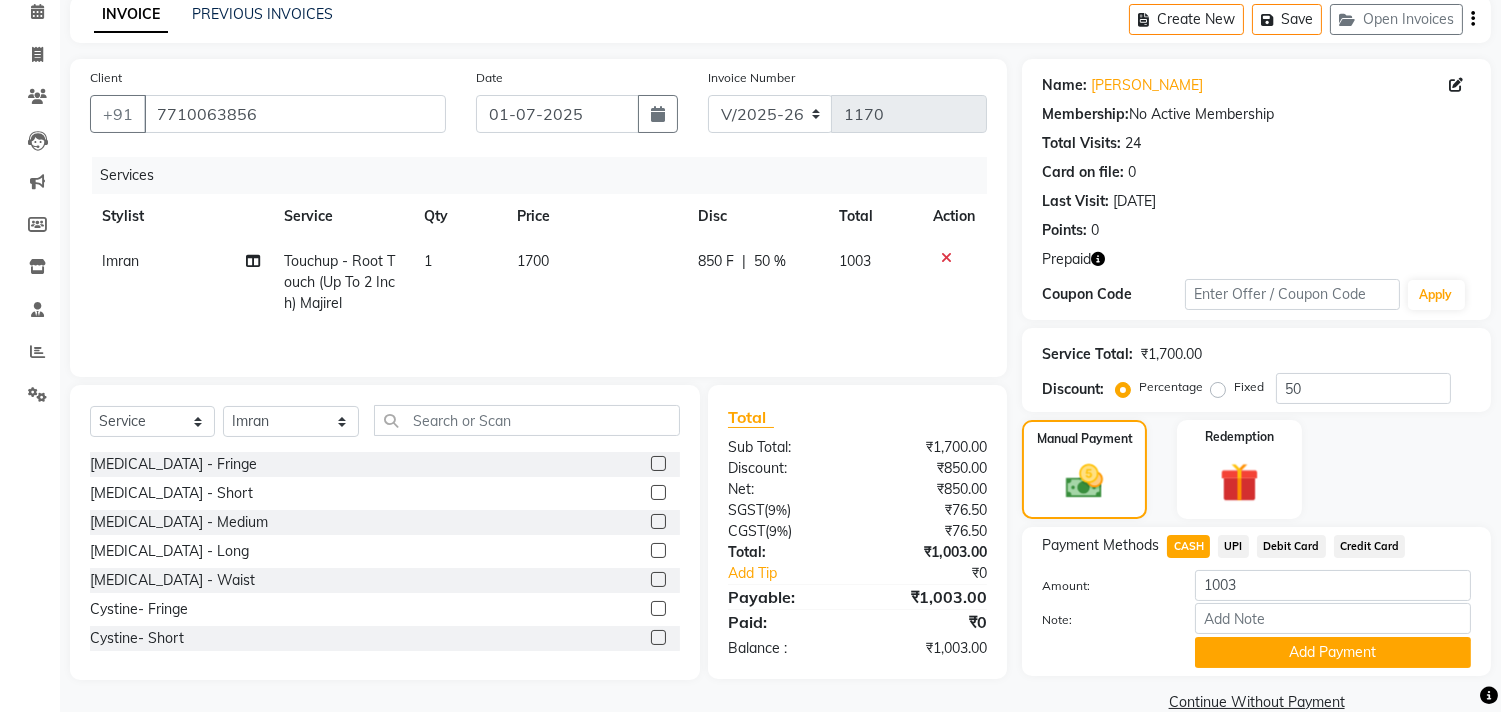 click on "UPI" 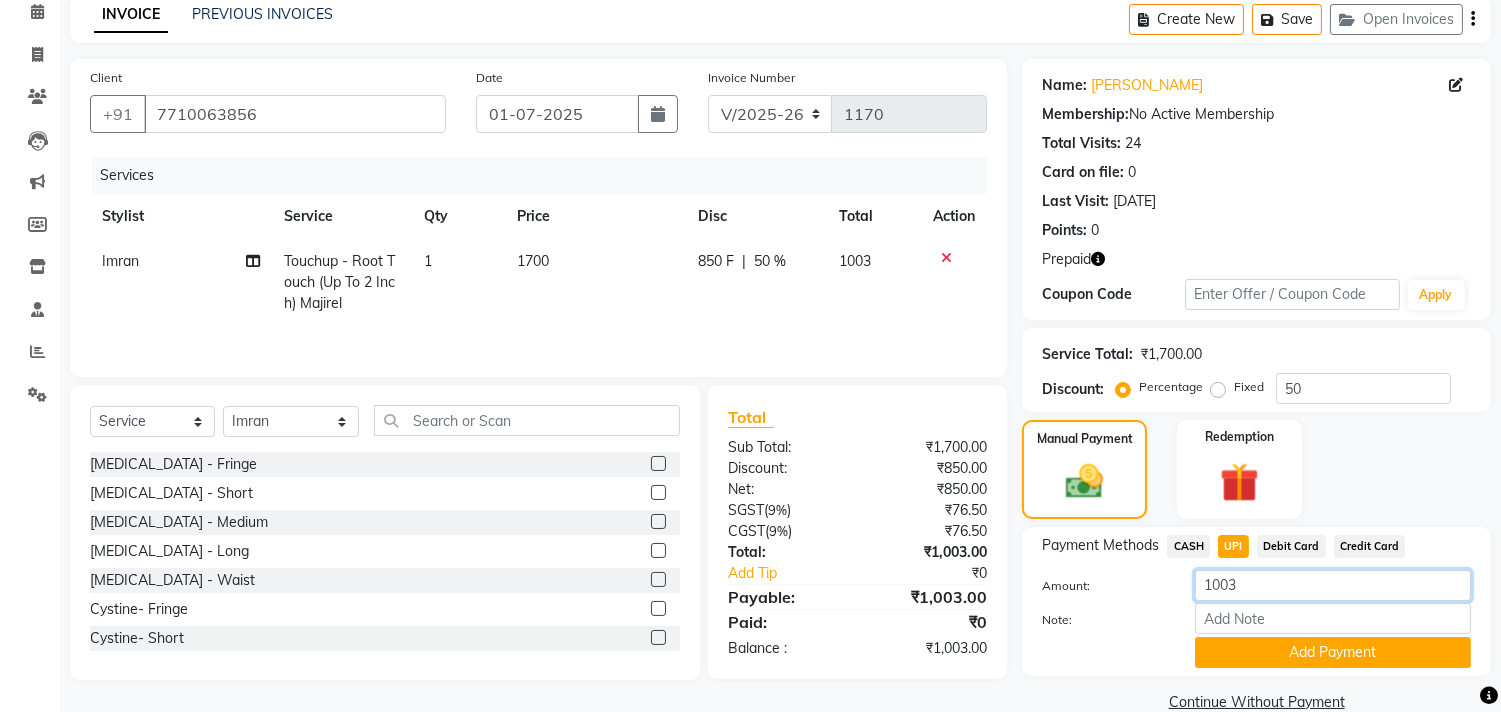 drag, startPoint x: 1312, startPoint y: 591, endPoint x: 965, endPoint y: 566, distance: 347.8994 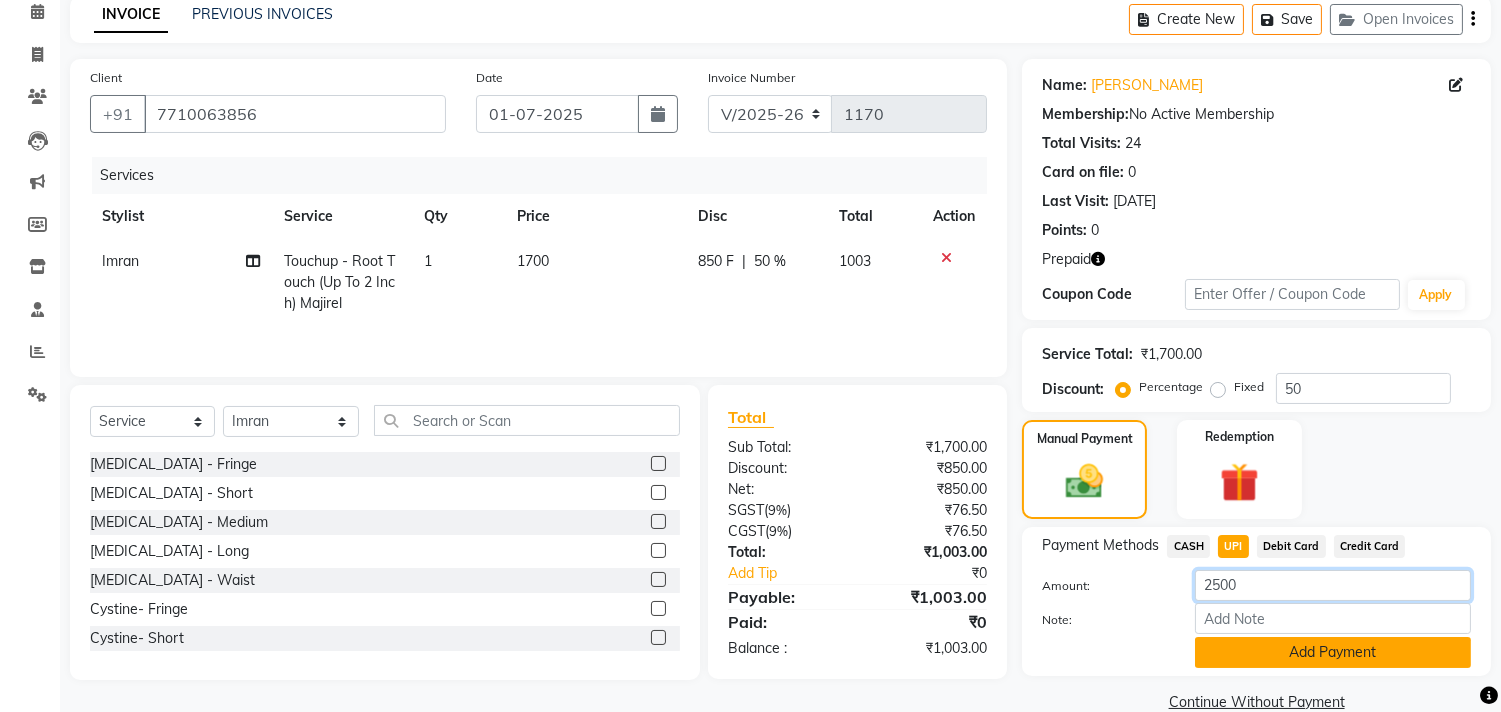 type on "2500" 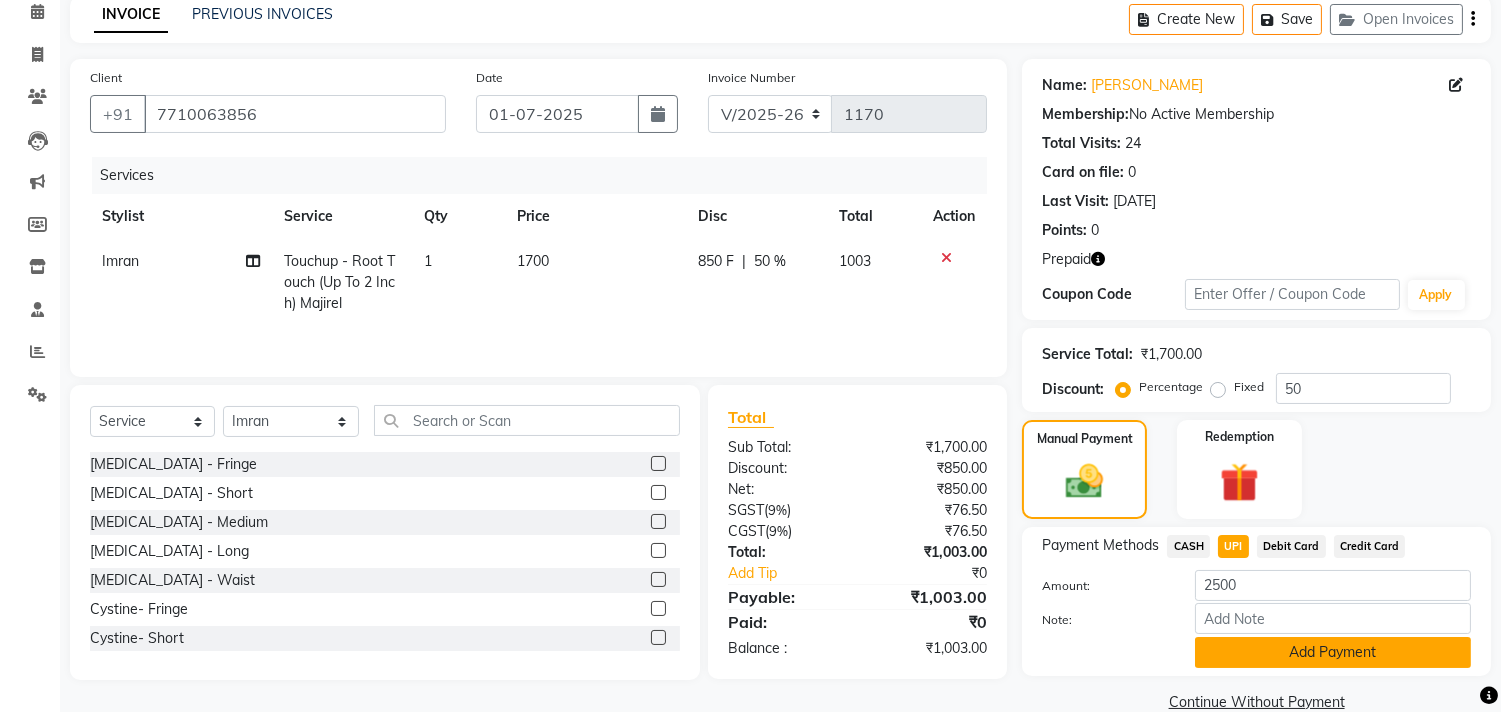 click on "Add Payment" 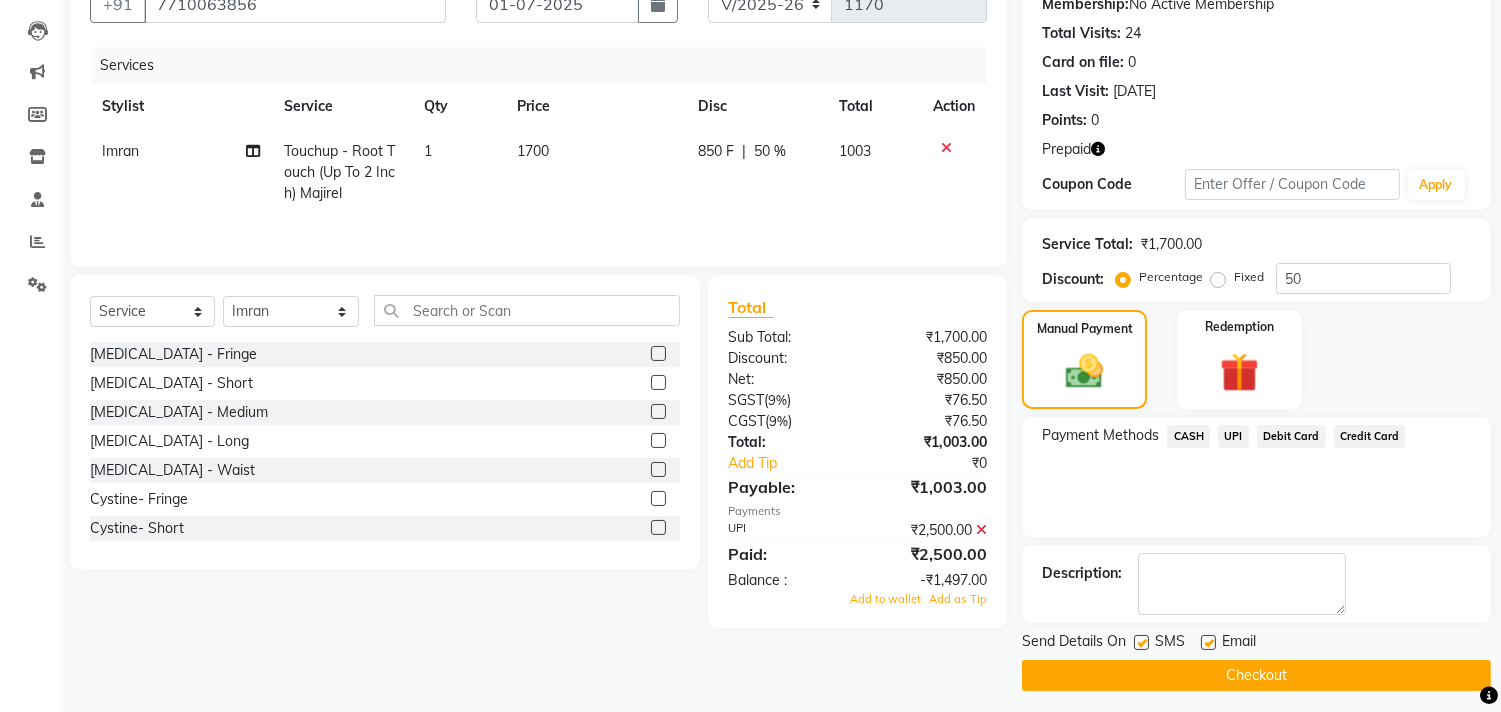 scroll, scrollTop: 208, scrollLeft: 0, axis: vertical 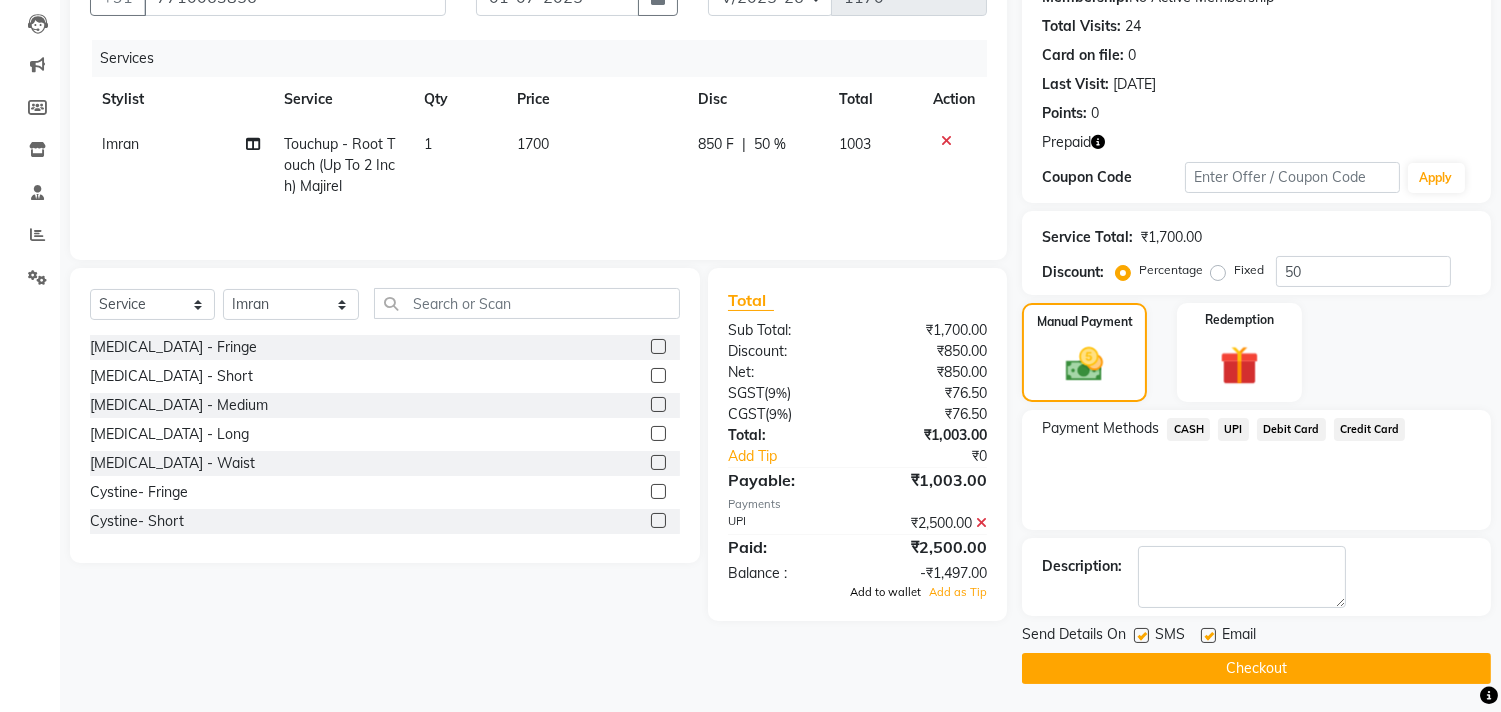 click on "Add to wallet" 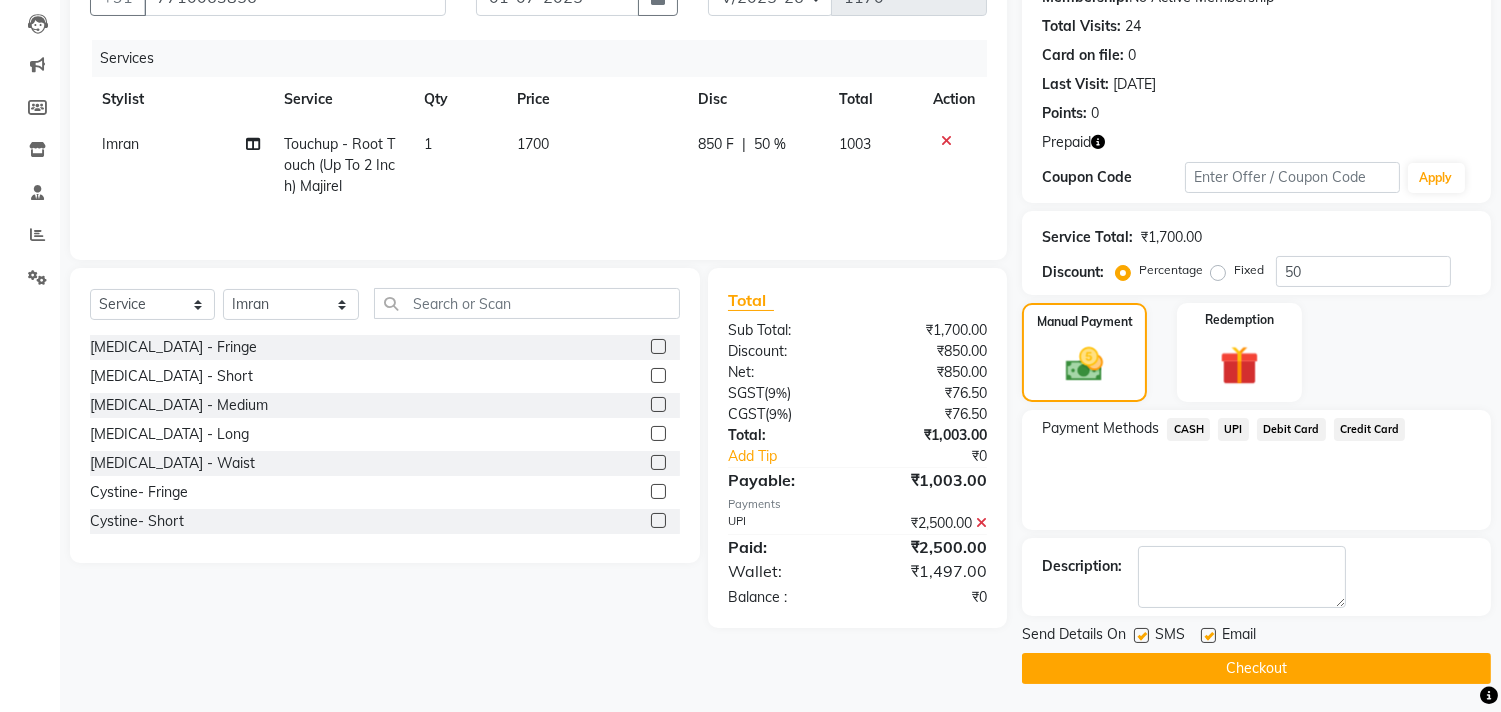 click on "Checkout" 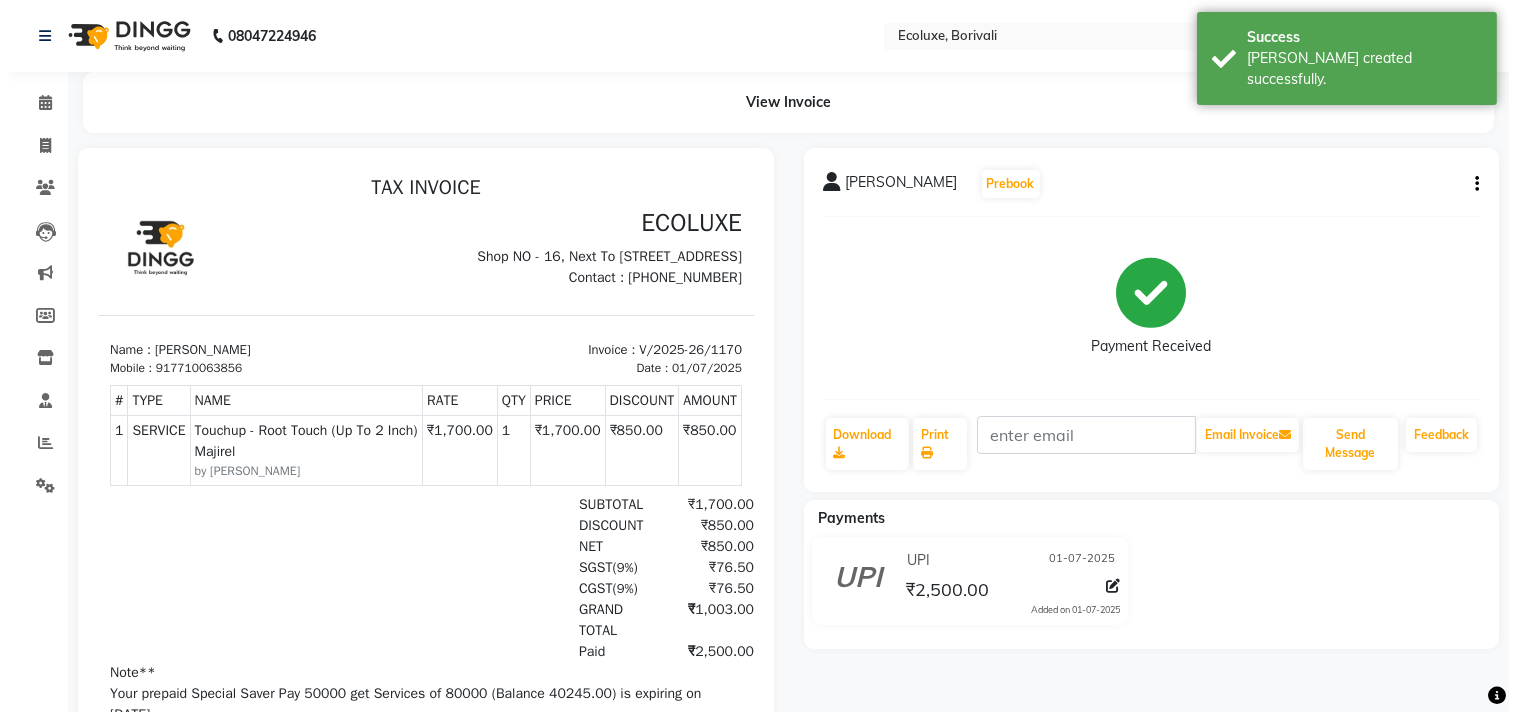 scroll, scrollTop: 0, scrollLeft: 0, axis: both 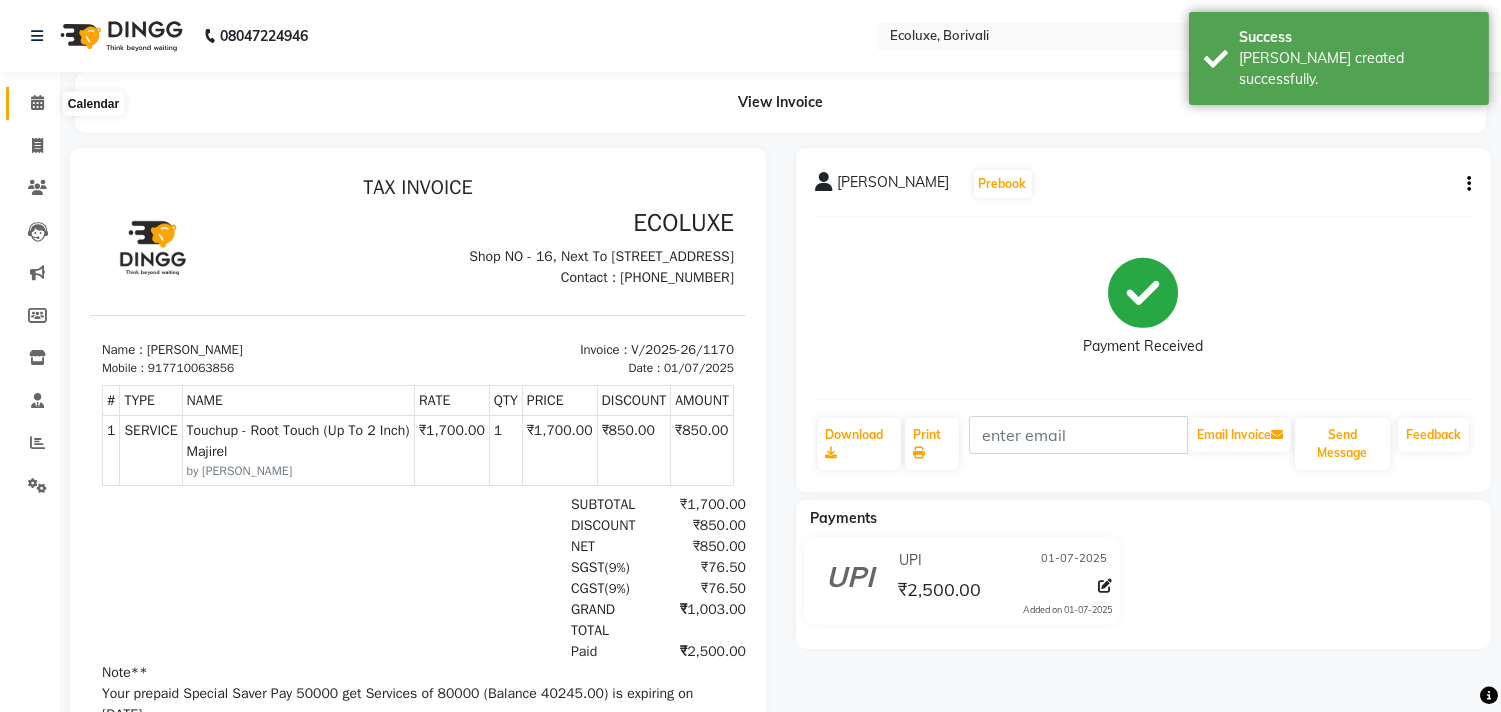 click 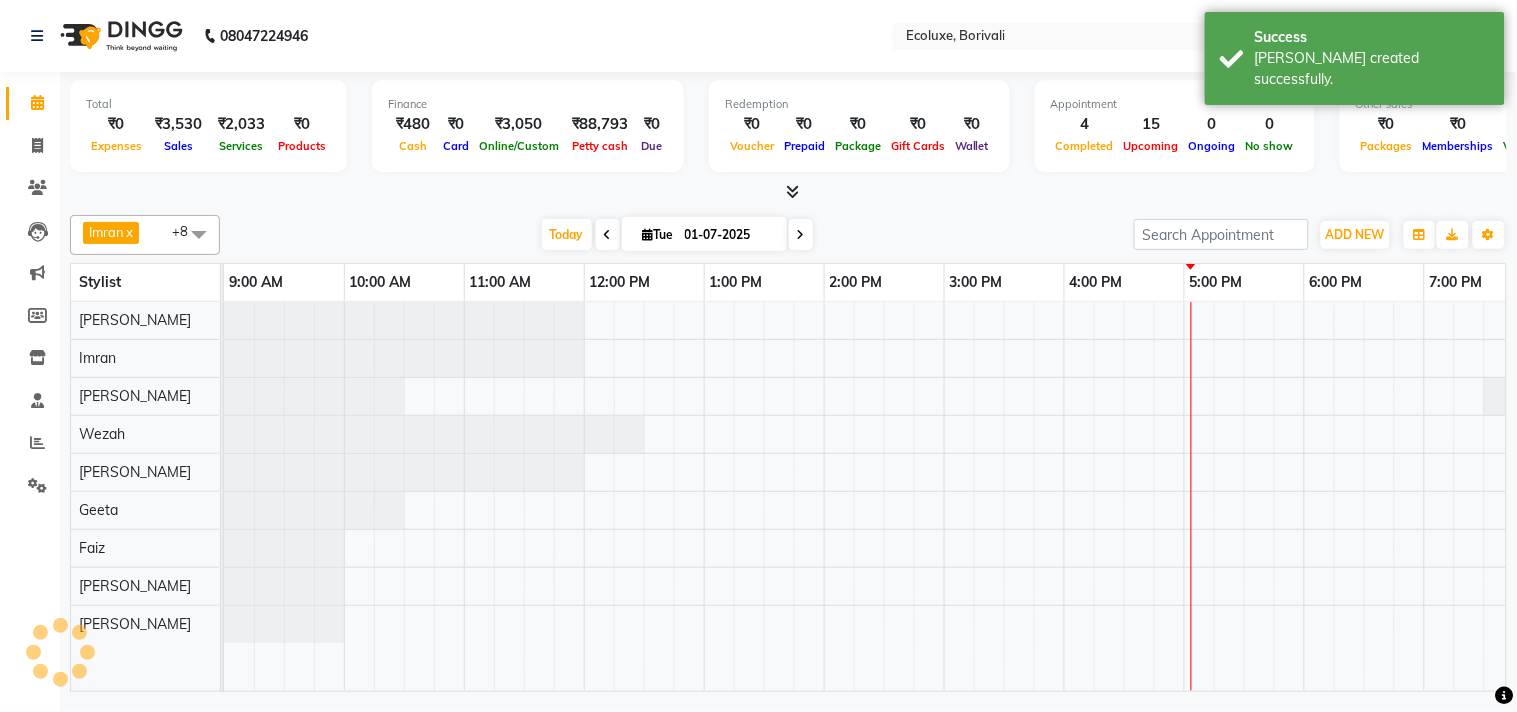 scroll, scrollTop: 0, scrollLeft: 397, axis: horizontal 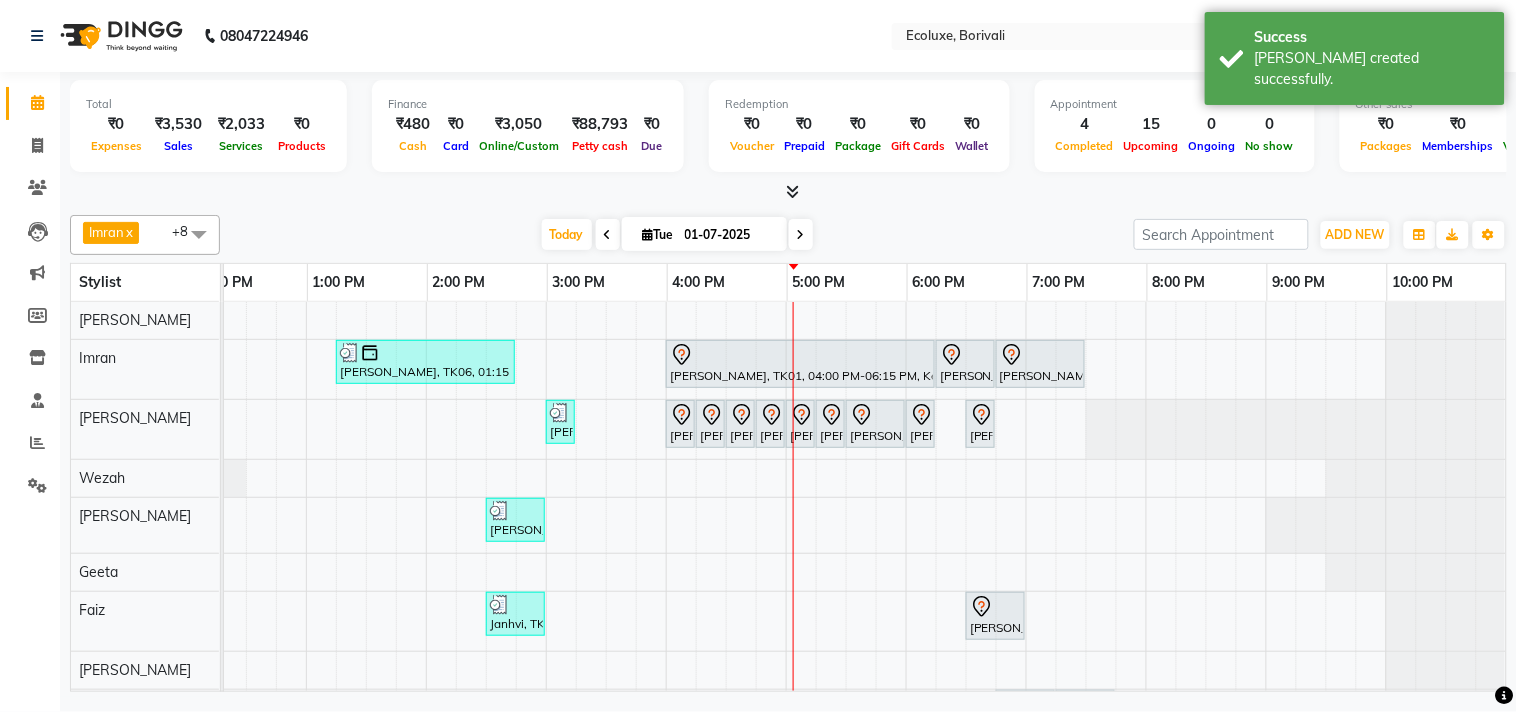 click on "[PERSON_NAME], TK06, 01:15 PM-02:45 PM, Touchup - Root Touch (Up To 2 Inch) [PERSON_NAME], TK01, 04:00 PM-06:15 PM, Keratin - Fringe             [PERSON_NAME], TK01, 06:15 PM-06:45 PM, Hair Retuals - Kerastase Fusio-Dose              [PERSON_NAME], TK01, 06:45 PM-07:30 PM, [DEMOGRAPHIC_DATA] - Haircut Senior Stylist     [PERSON_NAME], TK09, 03:00 PM-03:15 PM, Woman Eyebrow             [PERSON_NAME], TK03, 04:00 PM-04:15 PM, Waxing (Rica Wax) - Full Body              [PERSON_NAME], TK03, 04:15 PM-04:30 PM, Peel Off Wax - [PERSON_NAME]             [PERSON_NAME], TK03, 04:30 PM-04:45 PM, Waxing (Rica Wax) - [DEMOGRAPHIC_DATA]             [PERSON_NAME], TK03, 04:45 PM-05:00 PM, Peel Off Wax - Lowerlips             [PERSON_NAME], TK03, 05:00 PM-05:15 PM, Peel Off Wax - Upperlips             [PERSON_NAME], TK03, 05:15 PM-05:30 PM, Woman Eyebrow             [PERSON_NAME], TK04, 05:30 PM-06:00 PM, O+3 Sea weed Cleanup             [PERSON_NAME], TK04, 06:00 PM-06:15 PM, Men's Eyebrow" at bounding box center (666, 525) 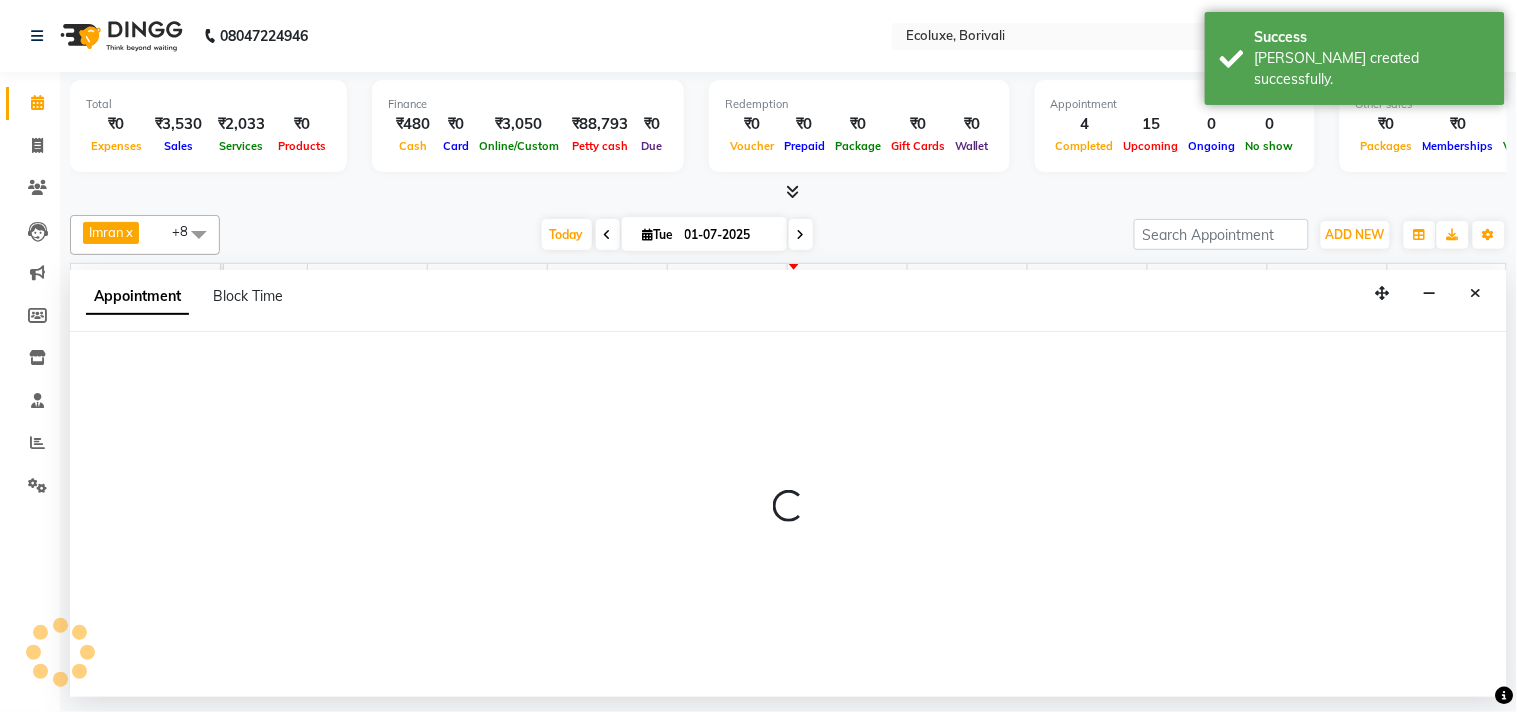 select on "75670" 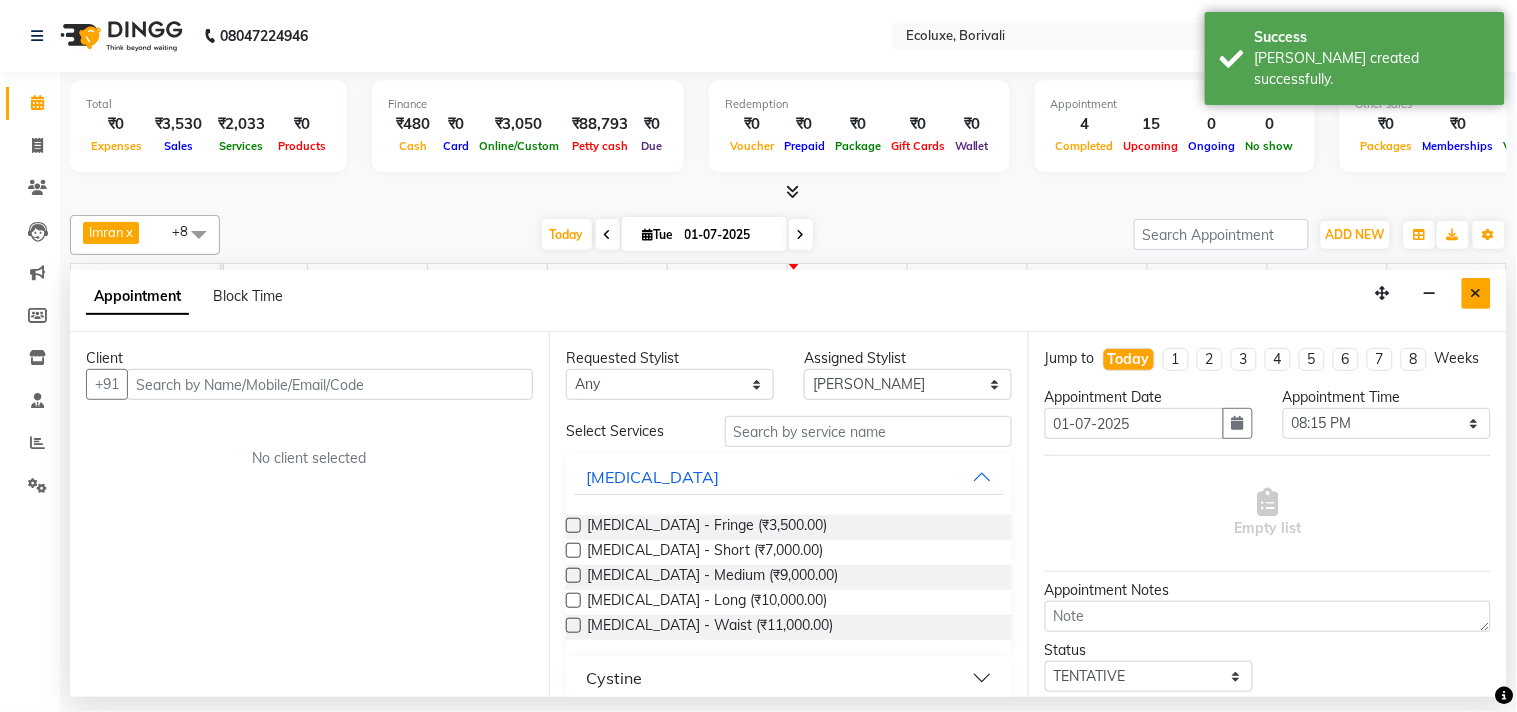 click at bounding box center [1476, 293] 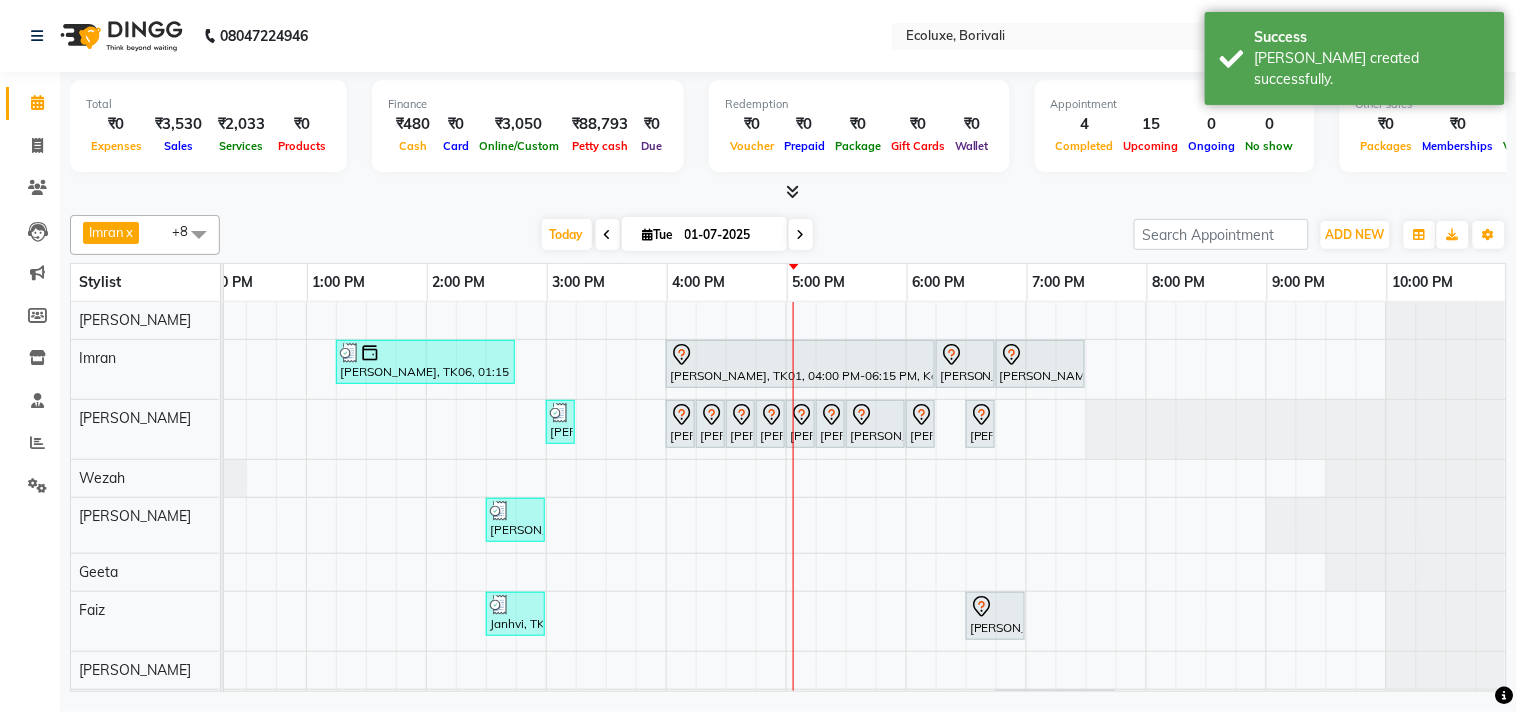 scroll, scrollTop: 55, scrollLeft: 414, axis: both 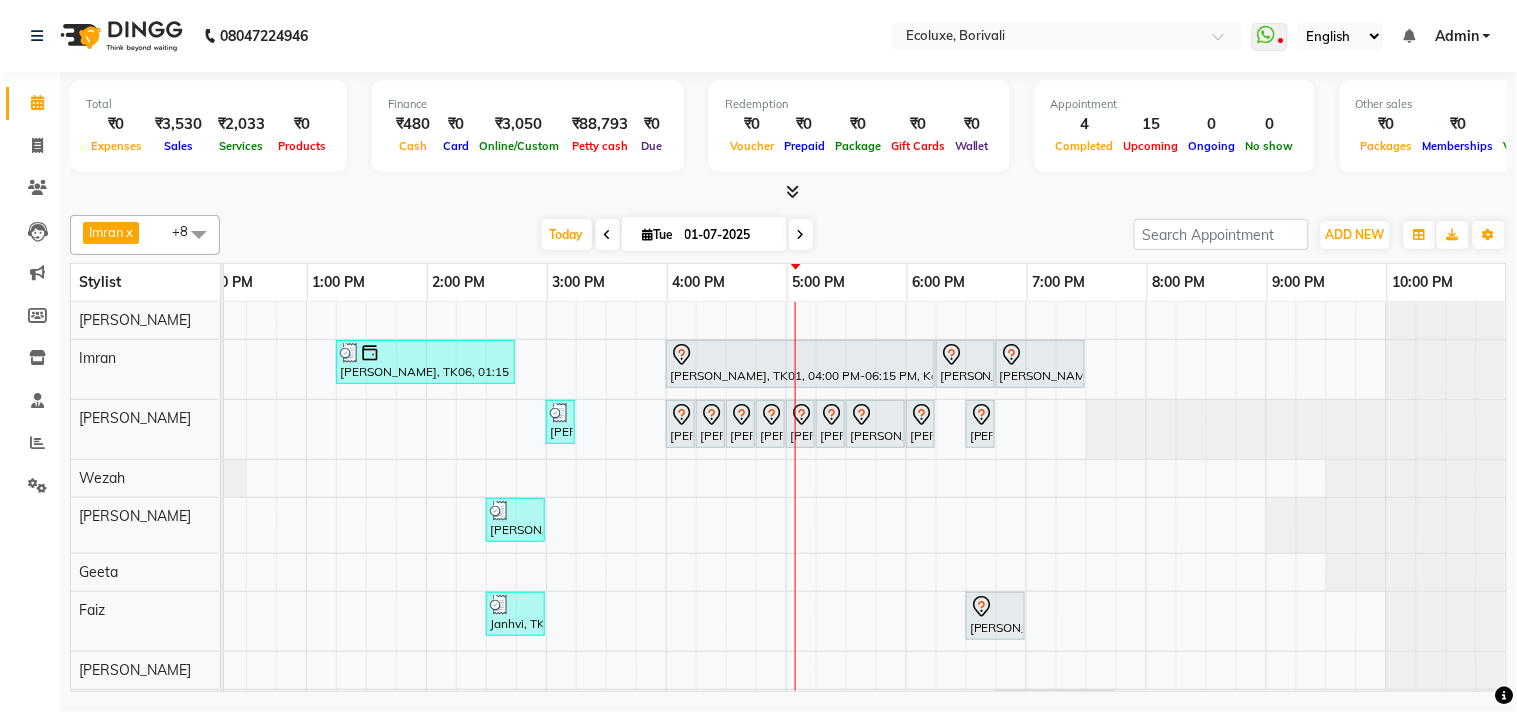 click on "Imran   x [PERSON_NAME]  x Faiz  x Geeta  x [PERSON_NAME]  x [PERSON_NAME]  x [PERSON_NAME]   x Wezah  x +8 Select All  [PERSON_NAME]  [PERSON_NAME] [PERSON_NAME] [PERSON_NAME]  [PERSON_NAME] [MEDICAL_DATA][PERSON_NAME] [PERSON_NAME] [PERSON_NAME]  [PERSON_NAME] Wezah [DATE]  [DATE] Toggle Dropdown Add Appointment Add Invoice Add Expense Add Attendance Add Client Add Transaction Toggle Dropdown Add Appointment Add Invoice Add Expense Add Attendance Add Client ADD NEW Toggle Dropdown Add Appointment Add Invoice Add Expense Add Attendance Add Client Add Transaction  Imran   x [PERSON_NAME]  x Faiz  x Geeta  x [PERSON_NAME] Khende  x [PERSON_NAME]  x [PERSON_NAME]   x Wezah  x +8 Select All  Imran  [PERSON_NAME] [PERSON_NAME] [PERSON_NAME]  [PERSON_NAME] [MEDICAL_DATA][PERSON_NAME] [PERSON_NAME] [PERSON_NAME]  [PERSON_NAME] Wezah Group By  Staff View   Room View  View as Vertical  Vertical - Week View  Horizontal  Horizontal - Week View  List  Toggle Dropdown Calendar Settings Zoom" at bounding box center (788, 235) 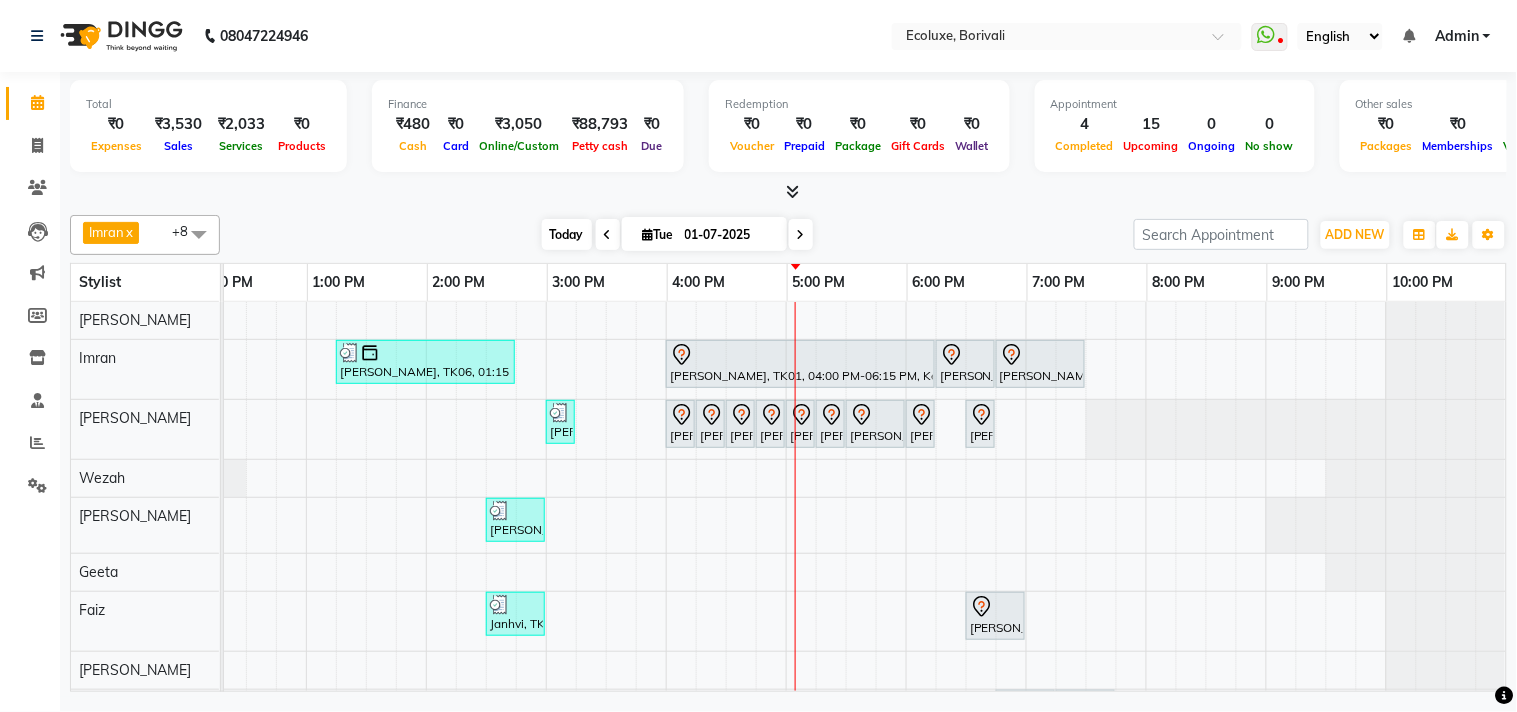 click on "Today" at bounding box center [567, 234] 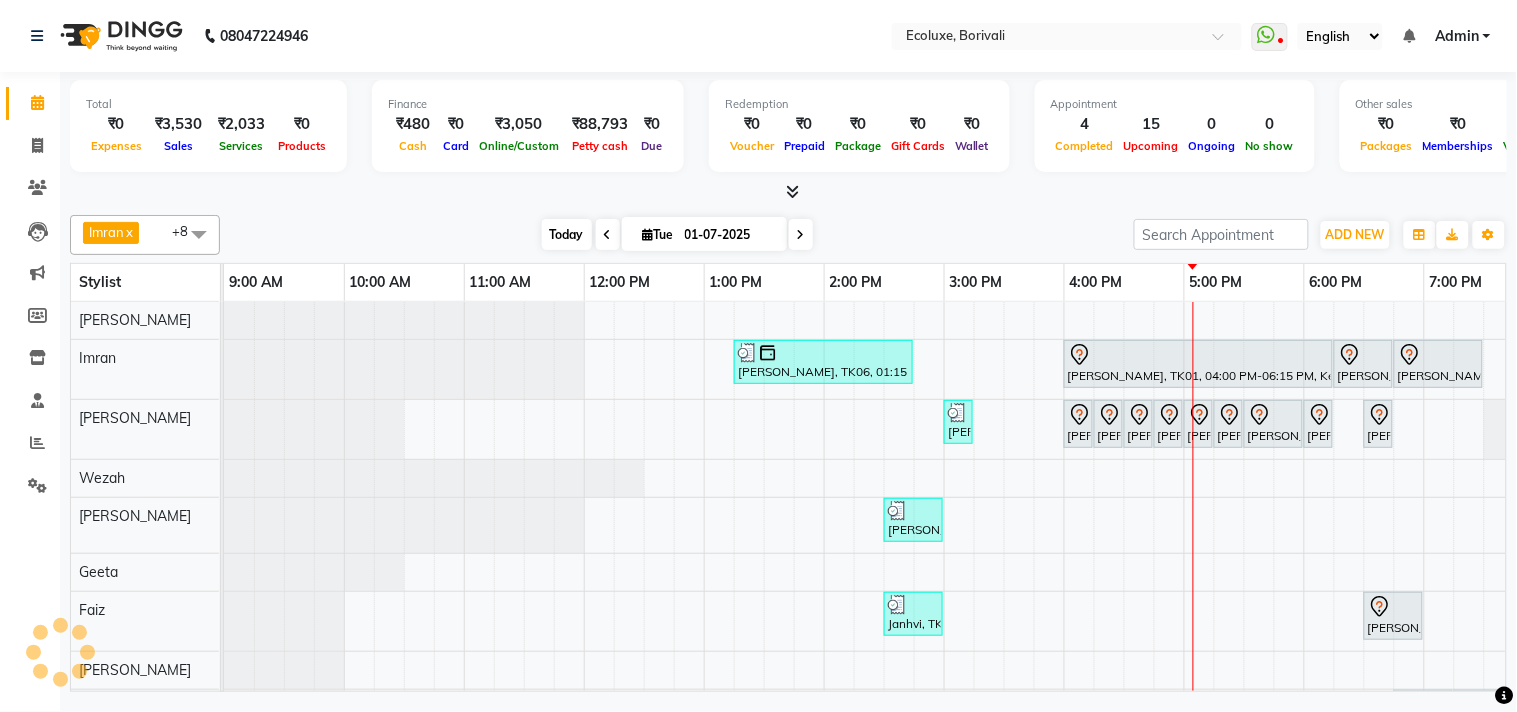 scroll, scrollTop: 0, scrollLeft: 397, axis: horizontal 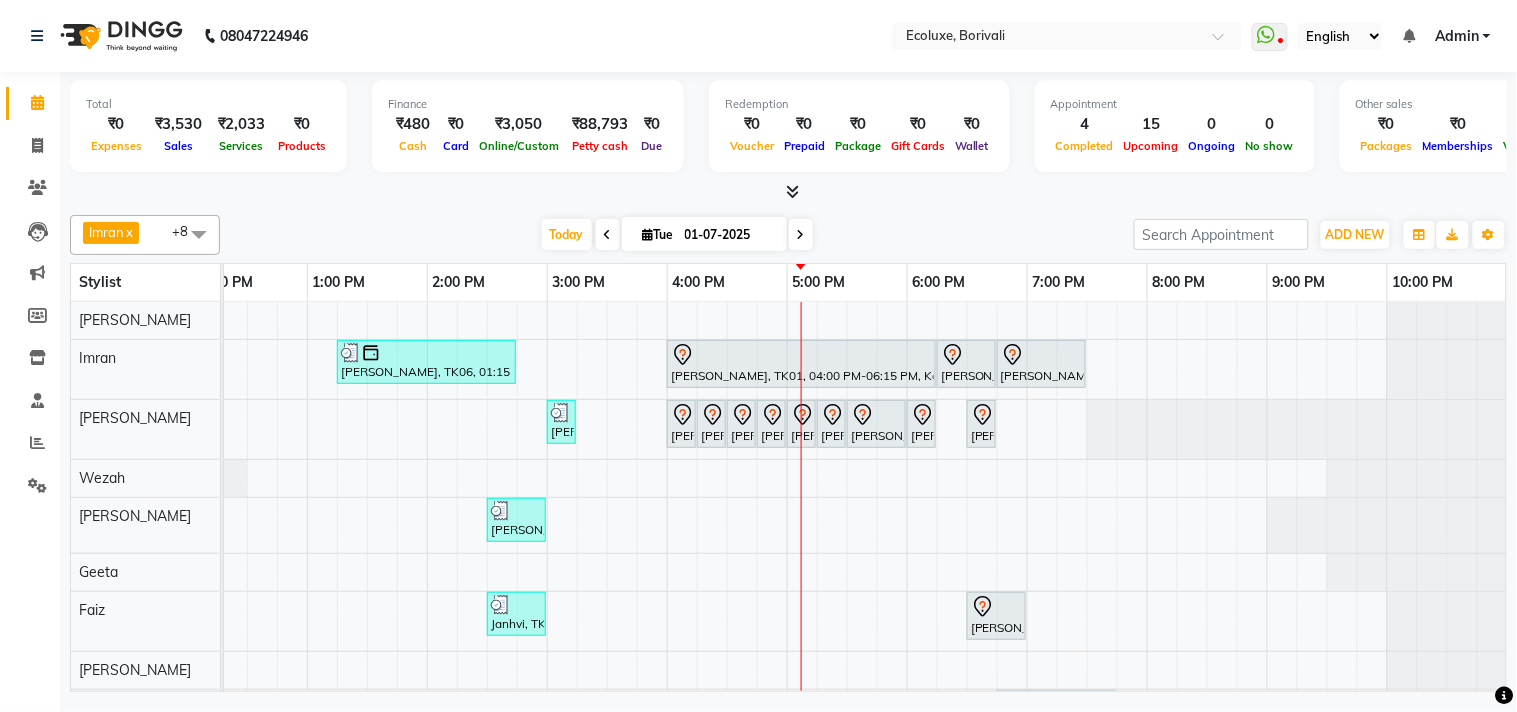 click on "01-07-2025" at bounding box center [729, 235] 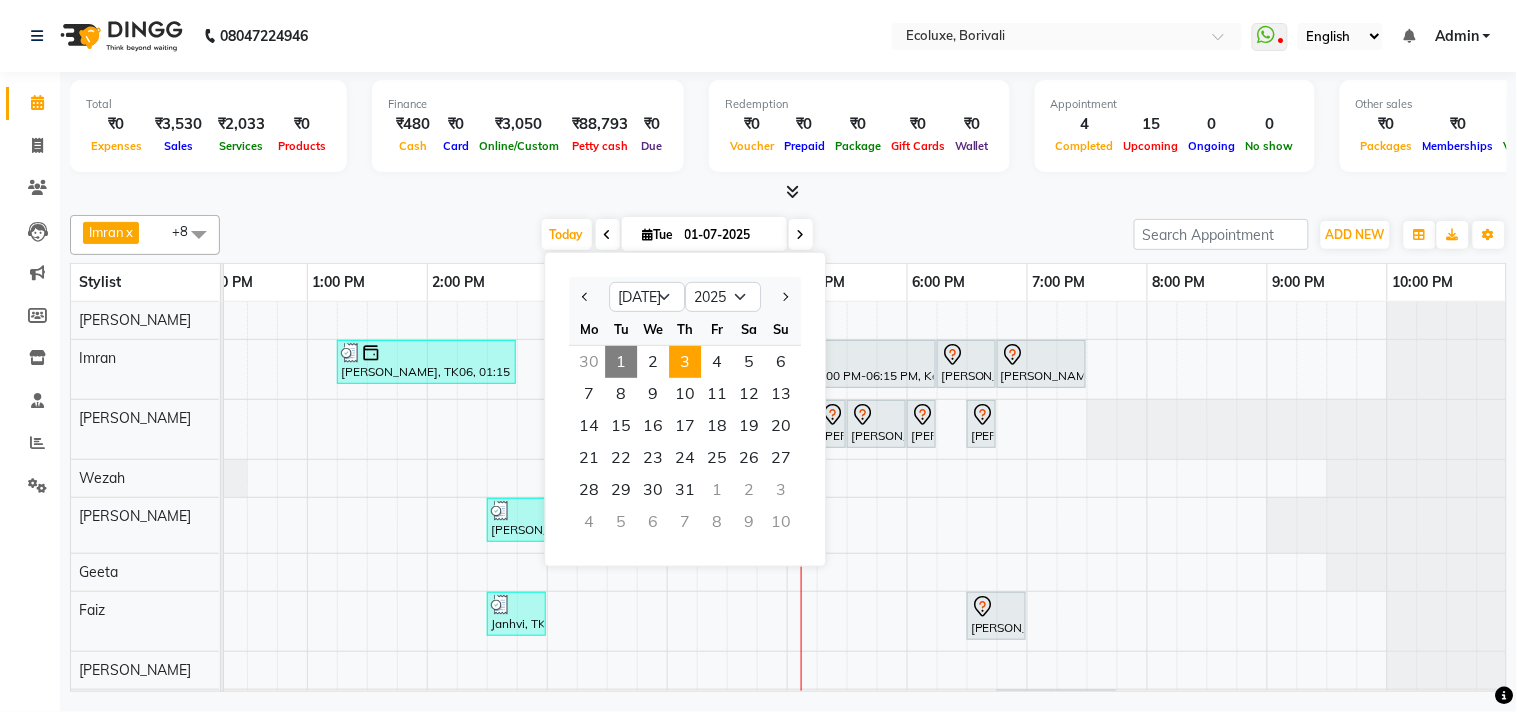 click on "3" at bounding box center [685, 362] 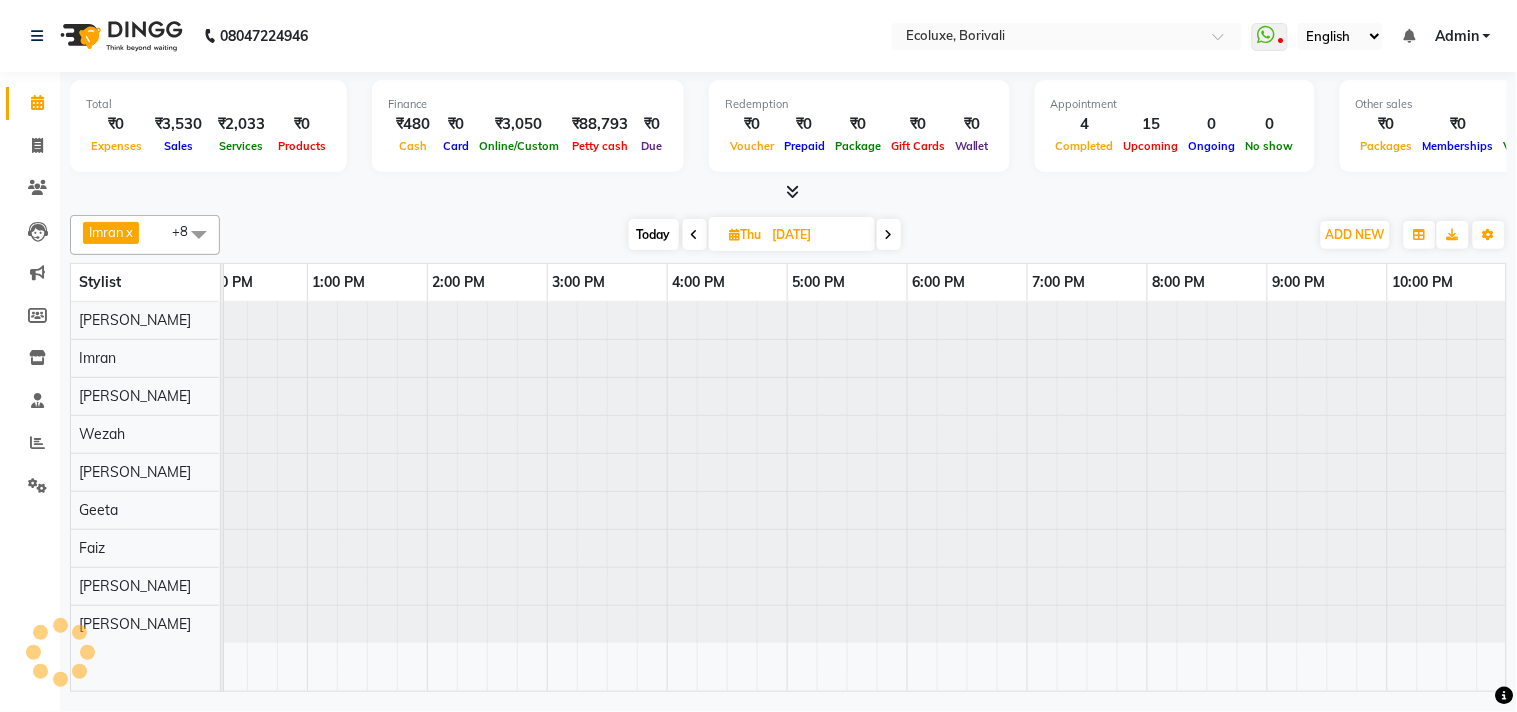 scroll, scrollTop: 0, scrollLeft: 397, axis: horizontal 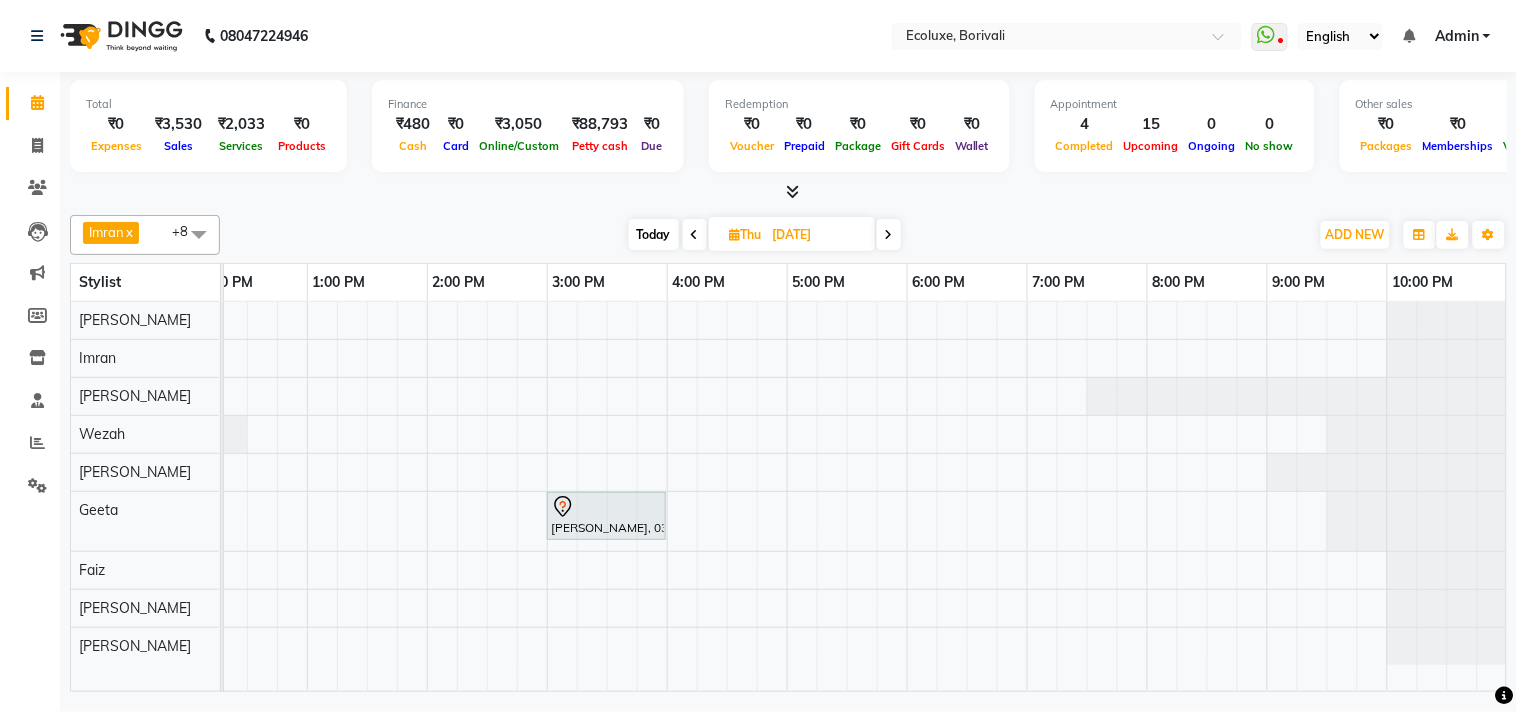 click at bounding box center (695, 234) 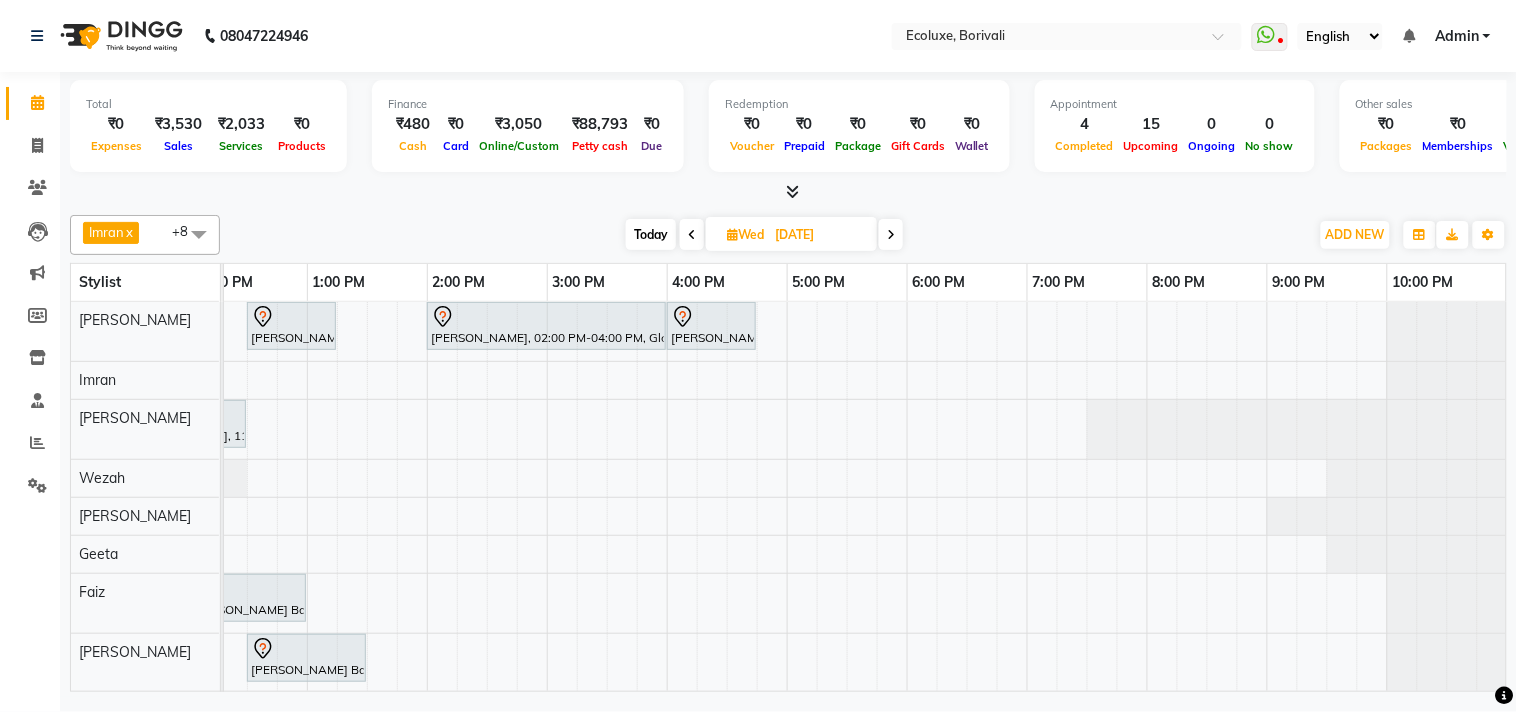 scroll, scrollTop: 0, scrollLeft: 314, axis: horizontal 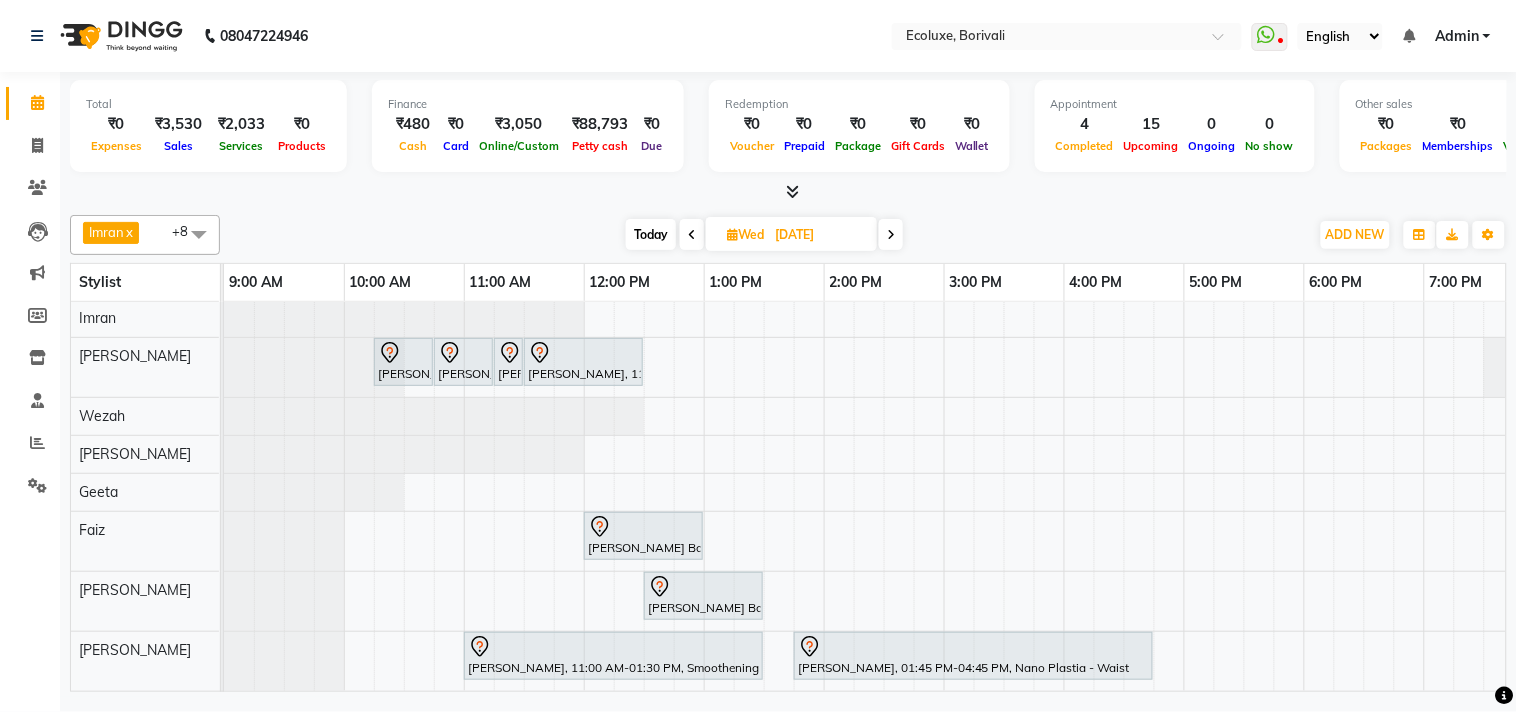click at bounding box center (199, 234) 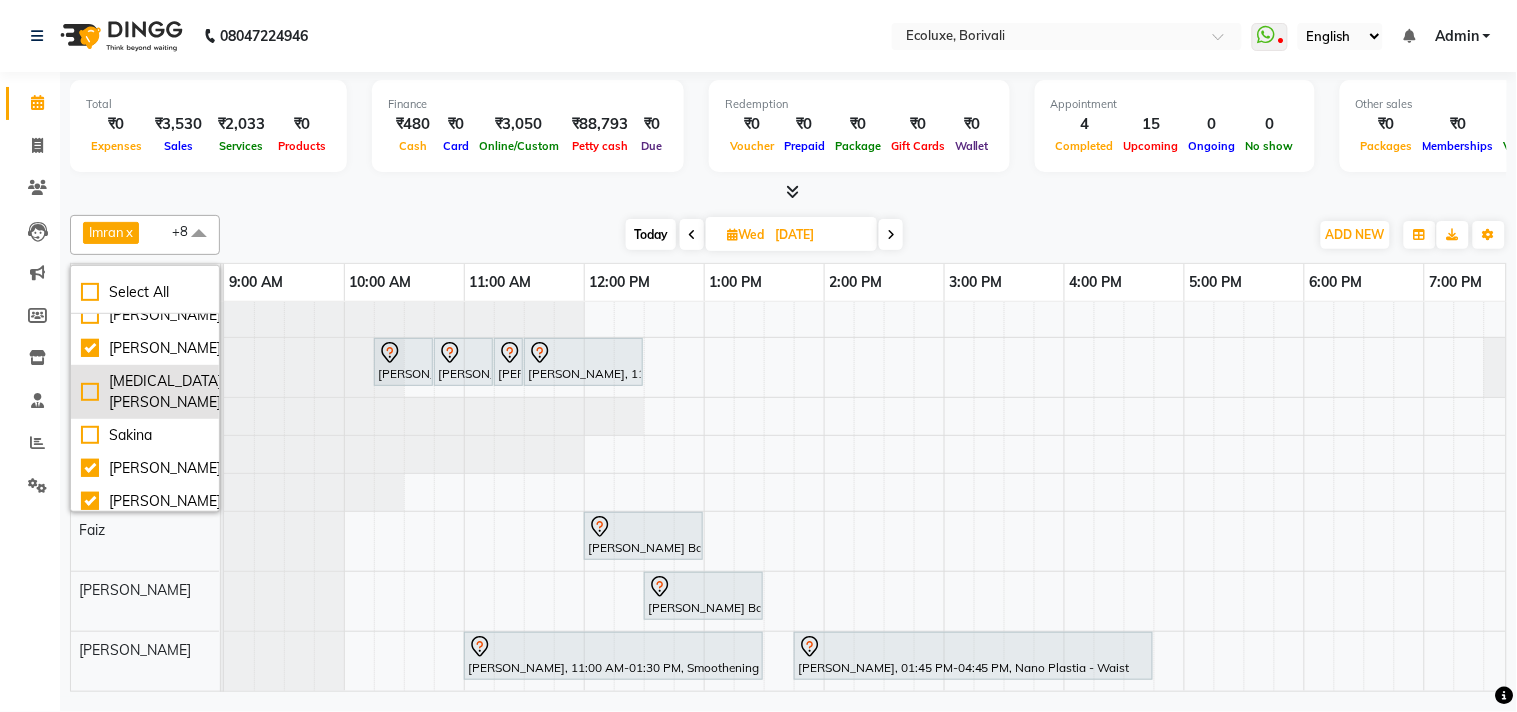 scroll, scrollTop: 222, scrollLeft: 0, axis: vertical 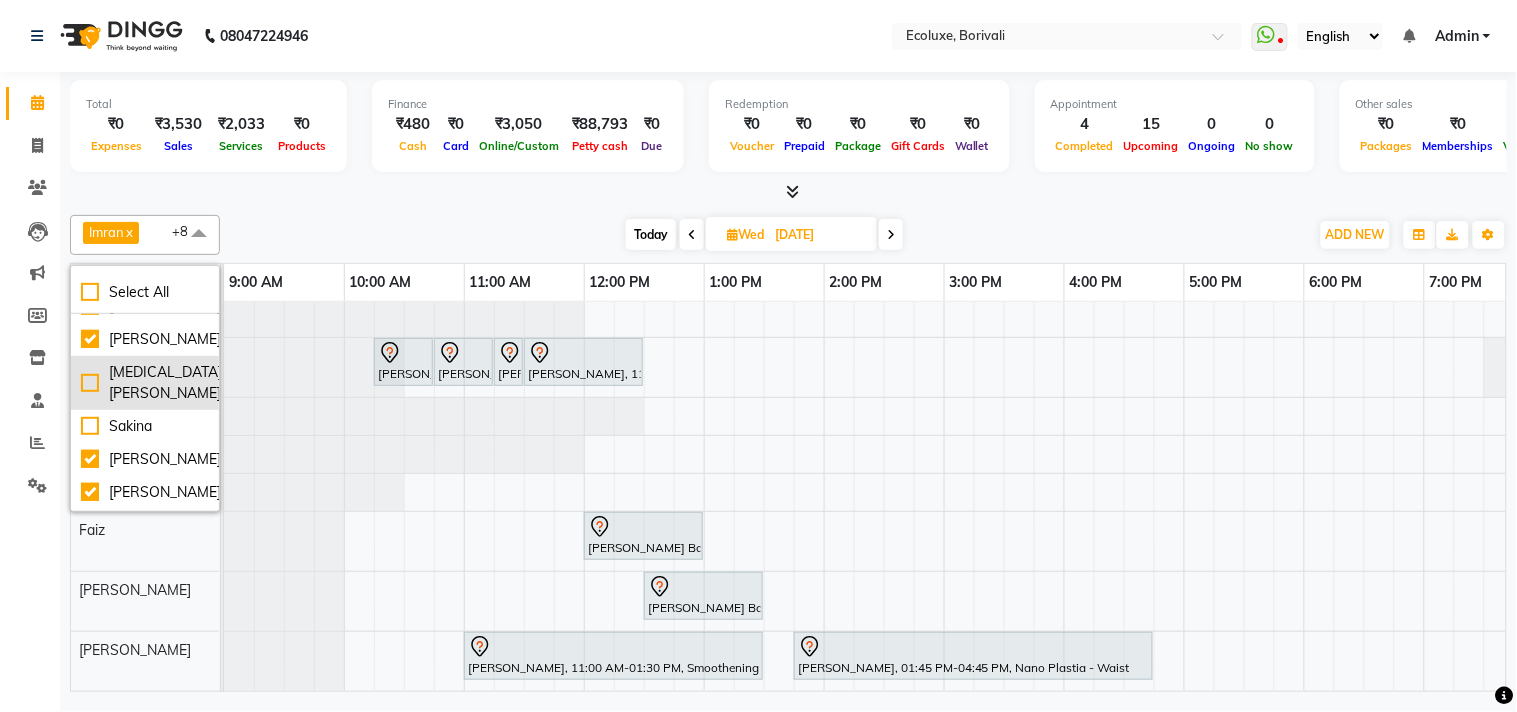 click on "[MEDICAL_DATA][PERSON_NAME]" at bounding box center (145, 383) 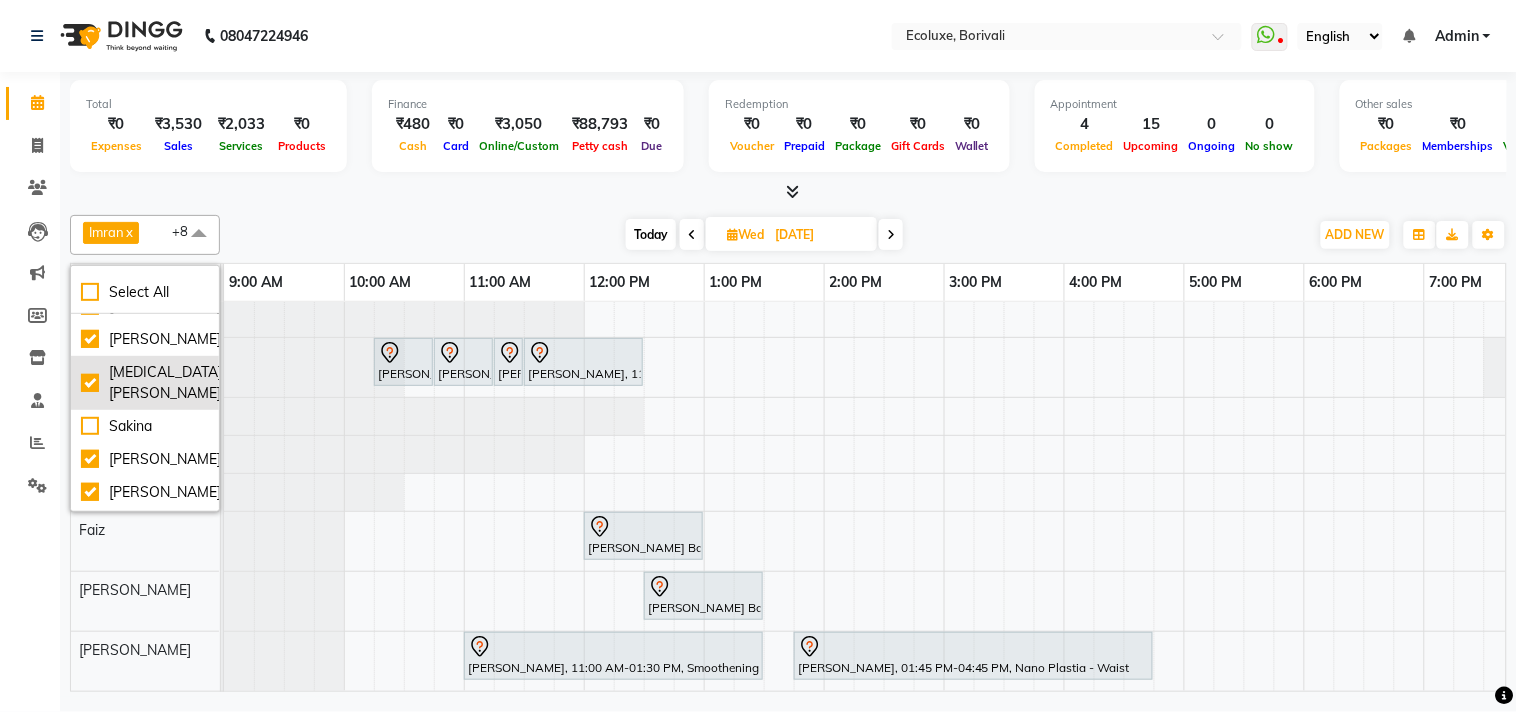 checkbox on "true" 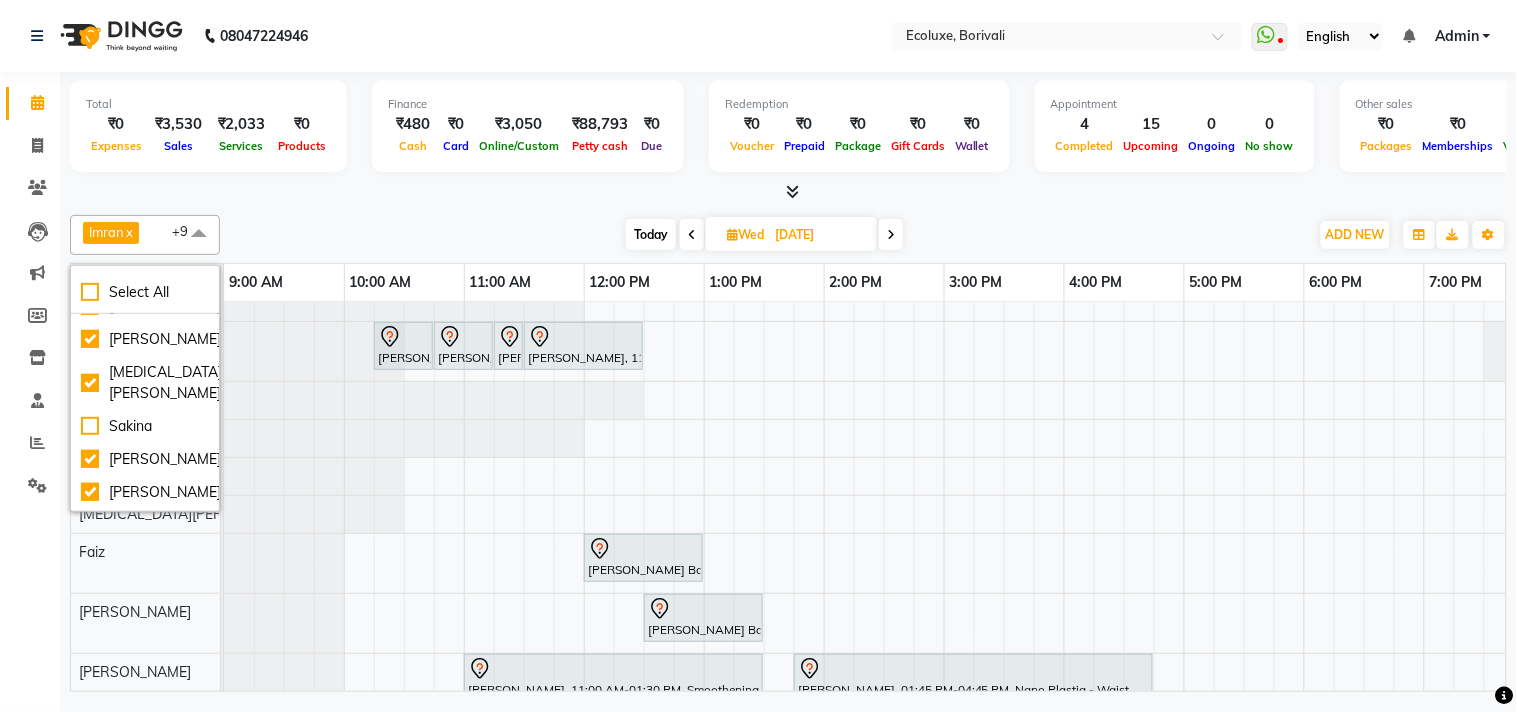 click at bounding box center (788, 192) 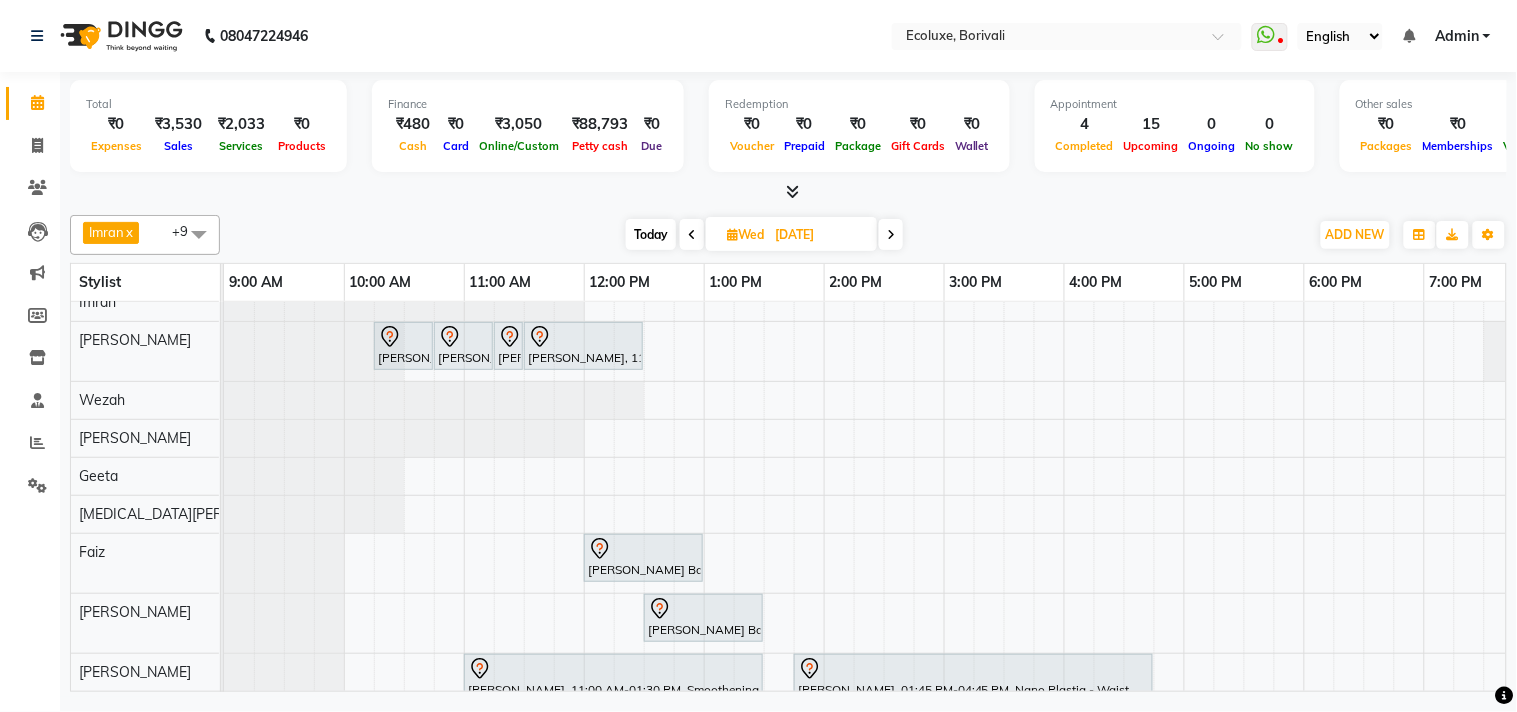 scroll, scrollTop: 0, scrollLeft: 0, axis: both 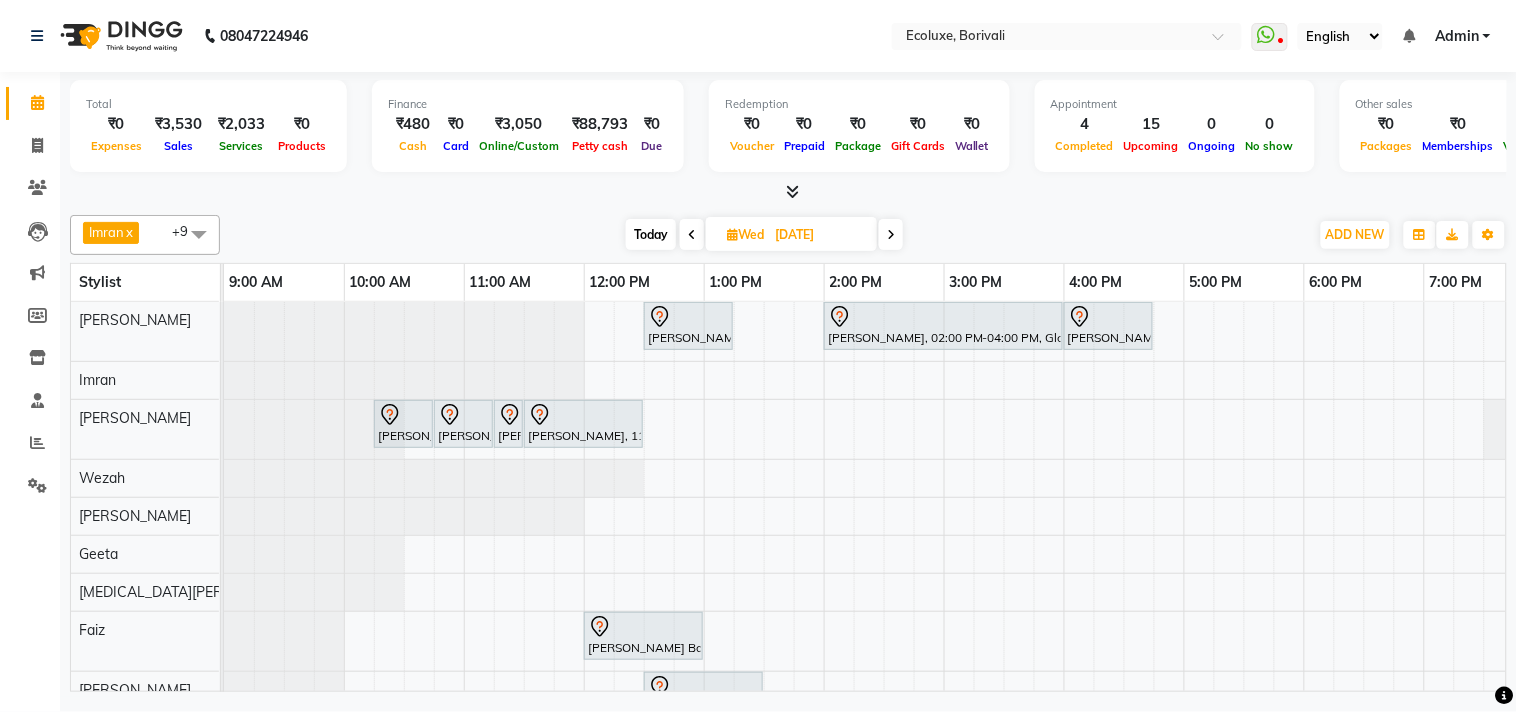click at bounding box center [891, 234] 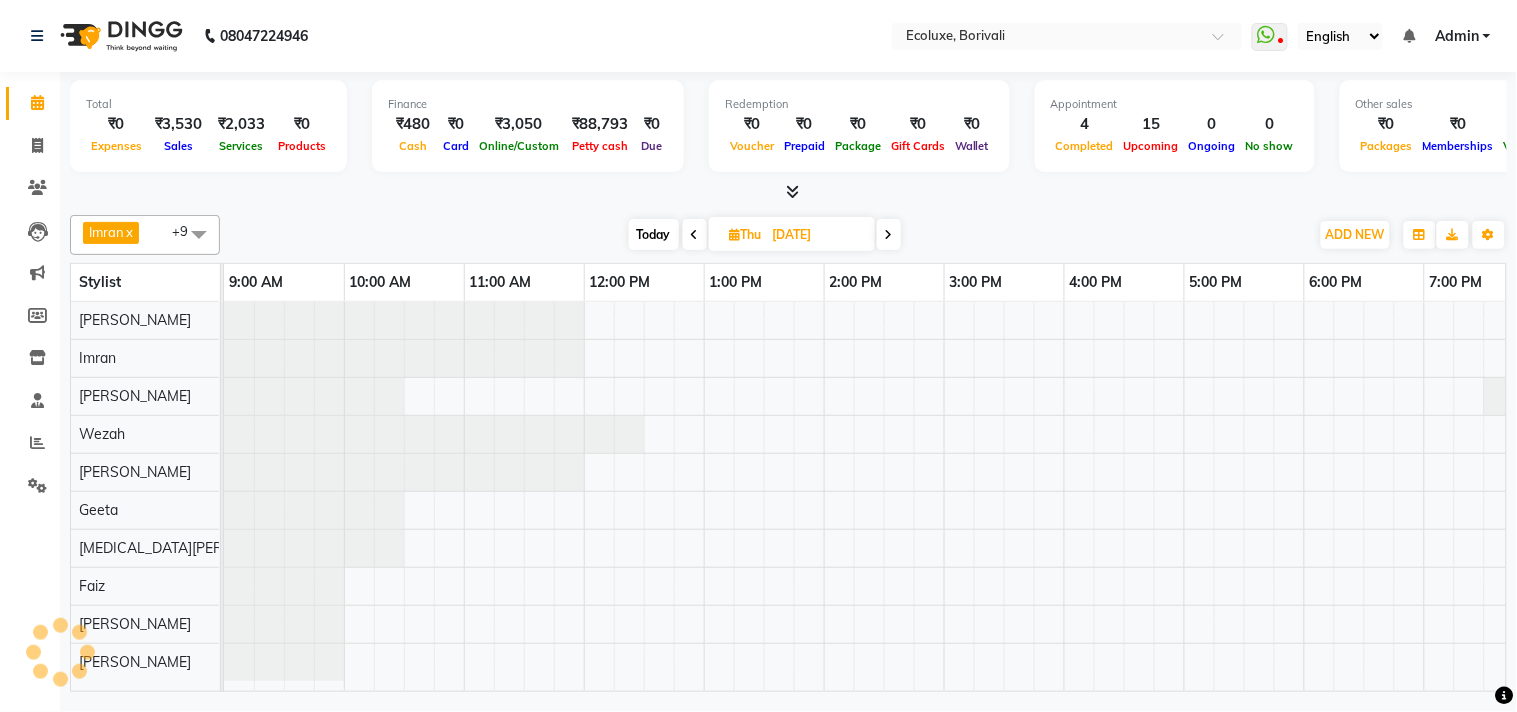 scroll, scrollTop: 0, scrollLeft: 397, axis: horizontal 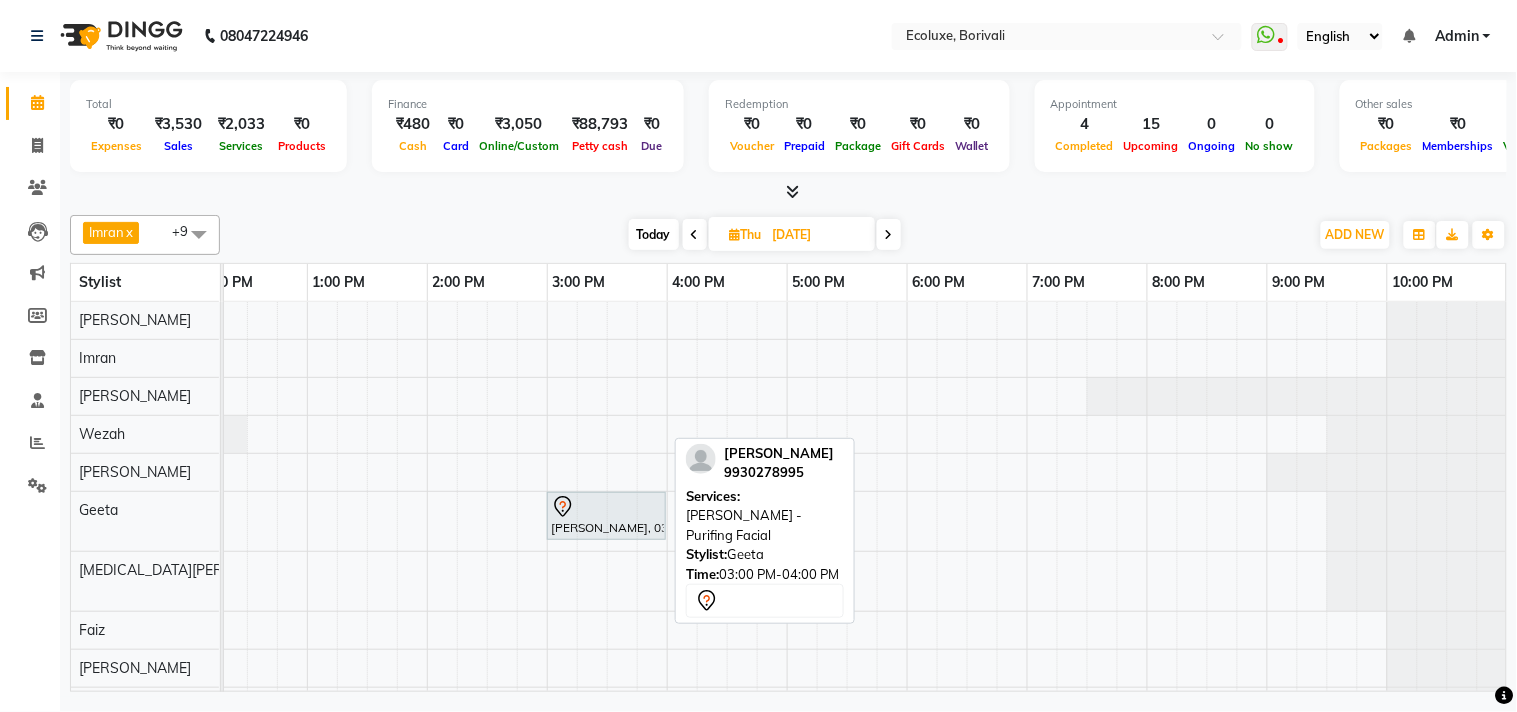 click at bounding box center (606, 507) 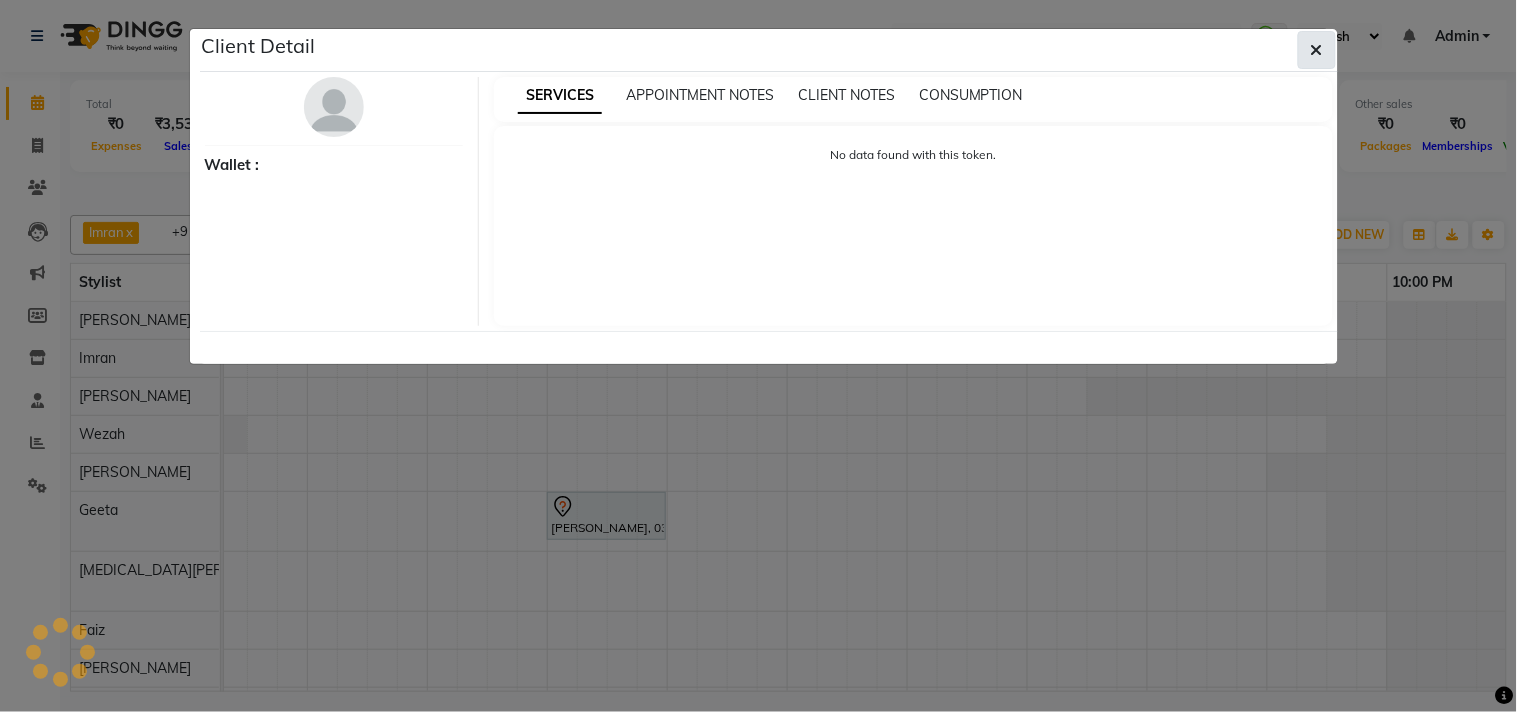 click 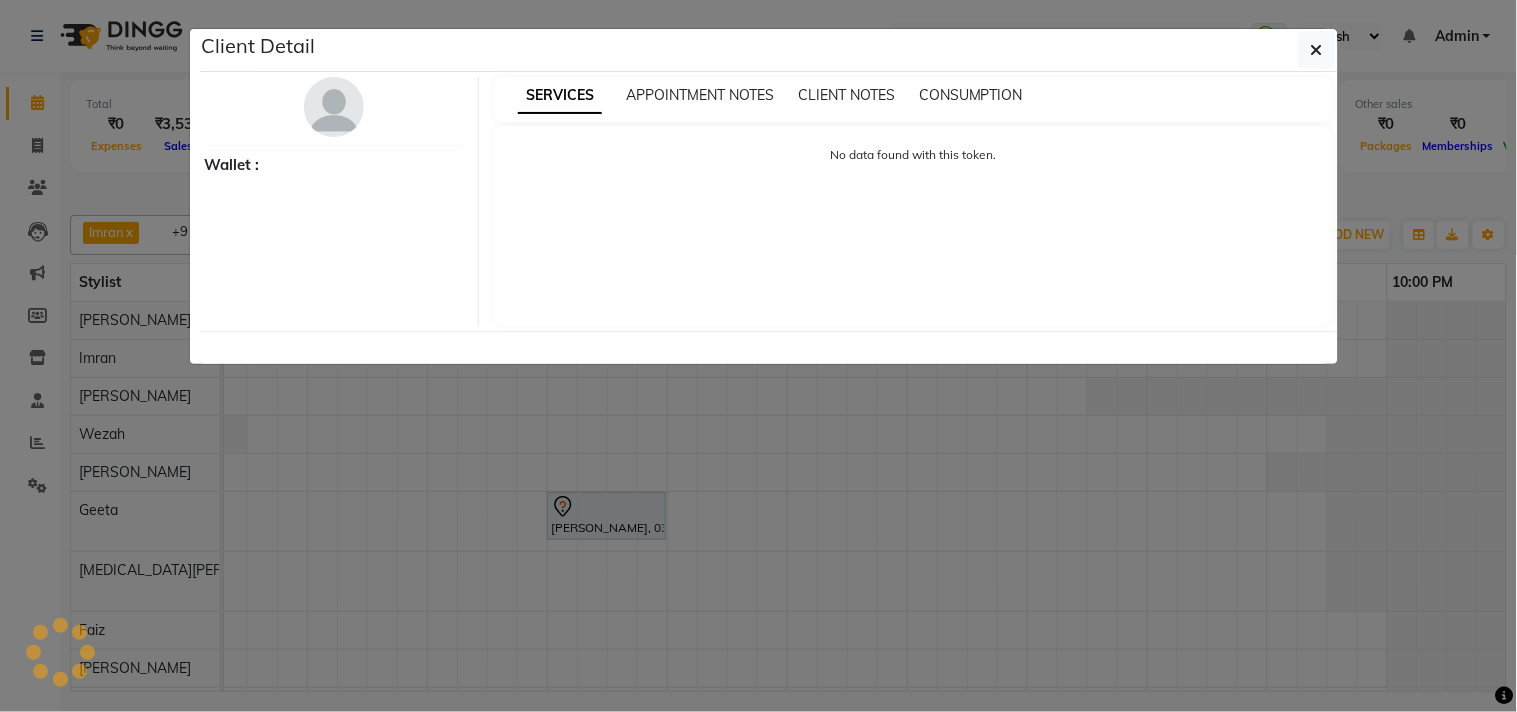 select on "7" 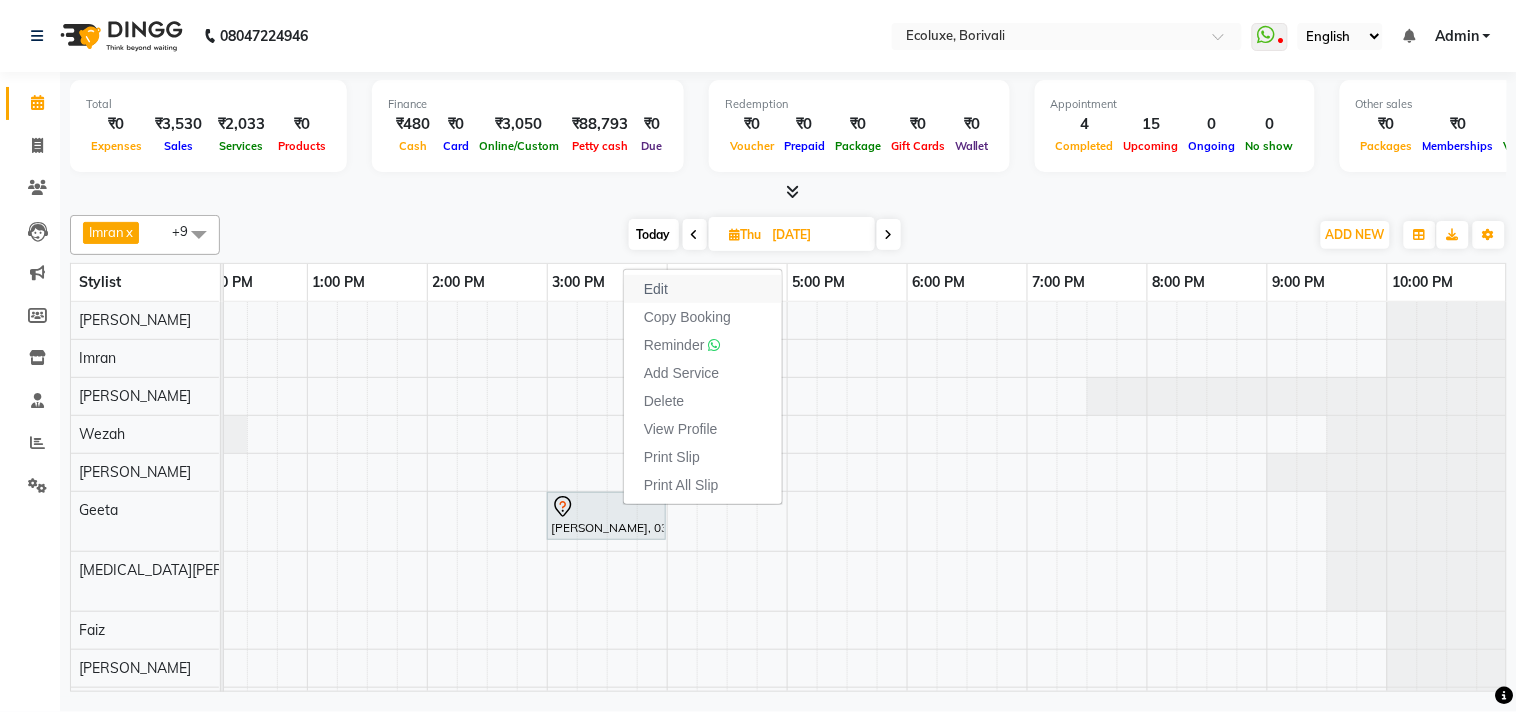 click on "Edit" at bounding box center [656, 289] 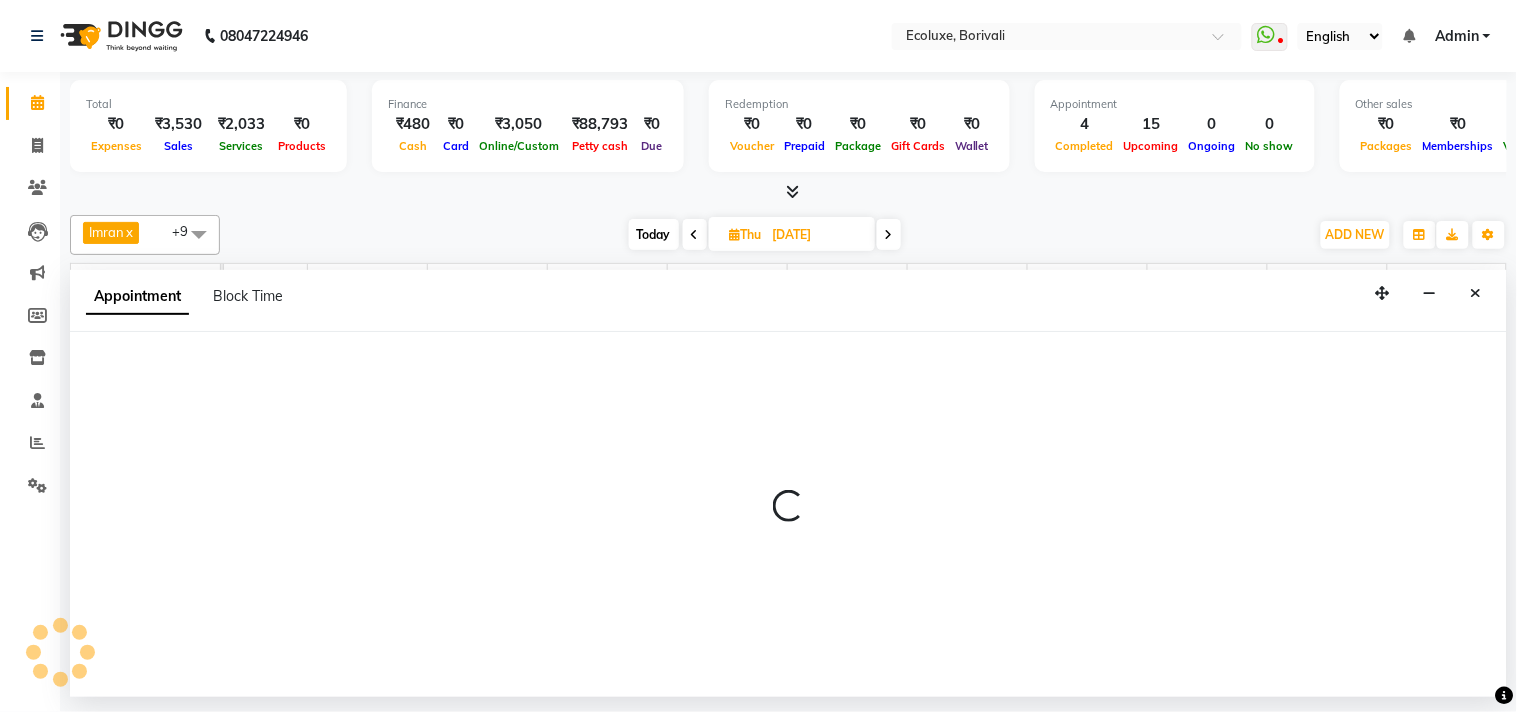 select on "tentative" 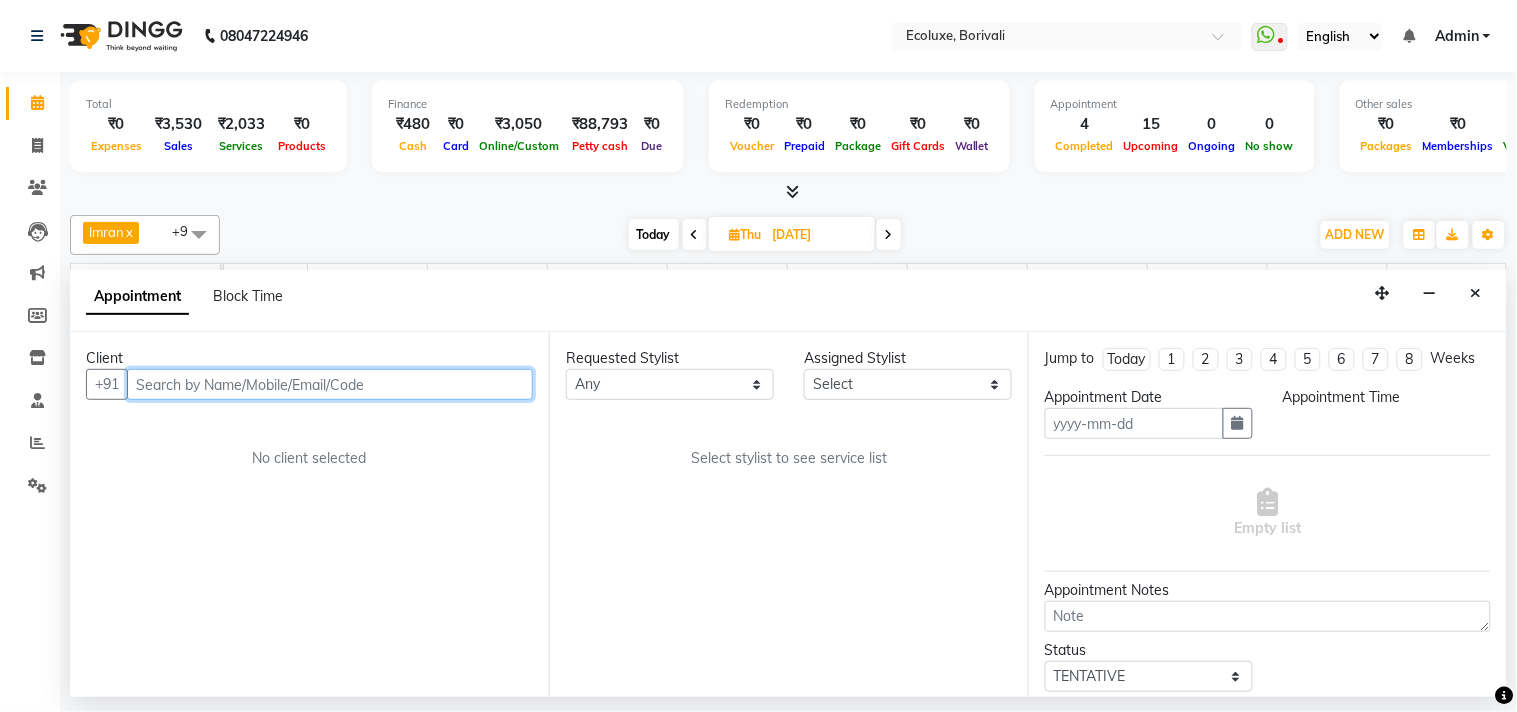 type on "[DATE]" 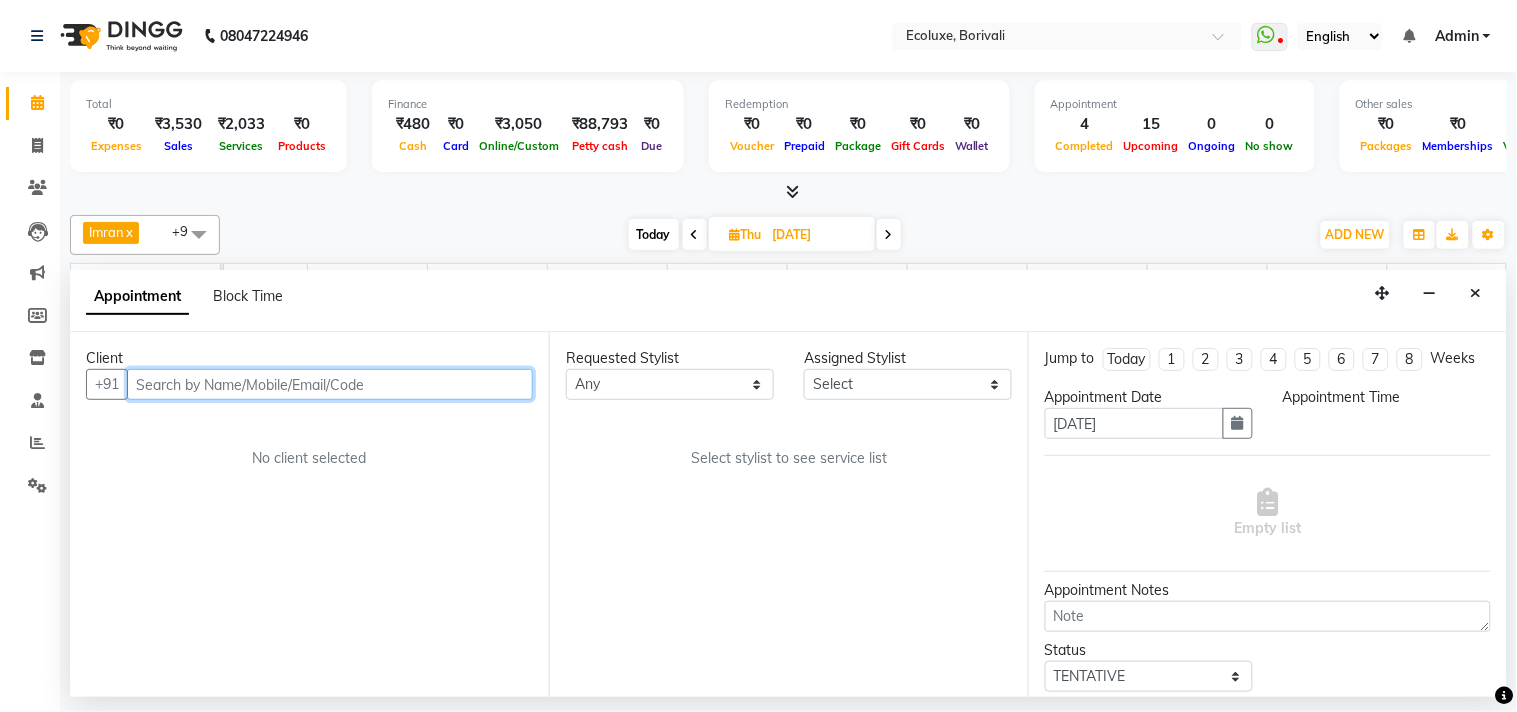 select on "900" 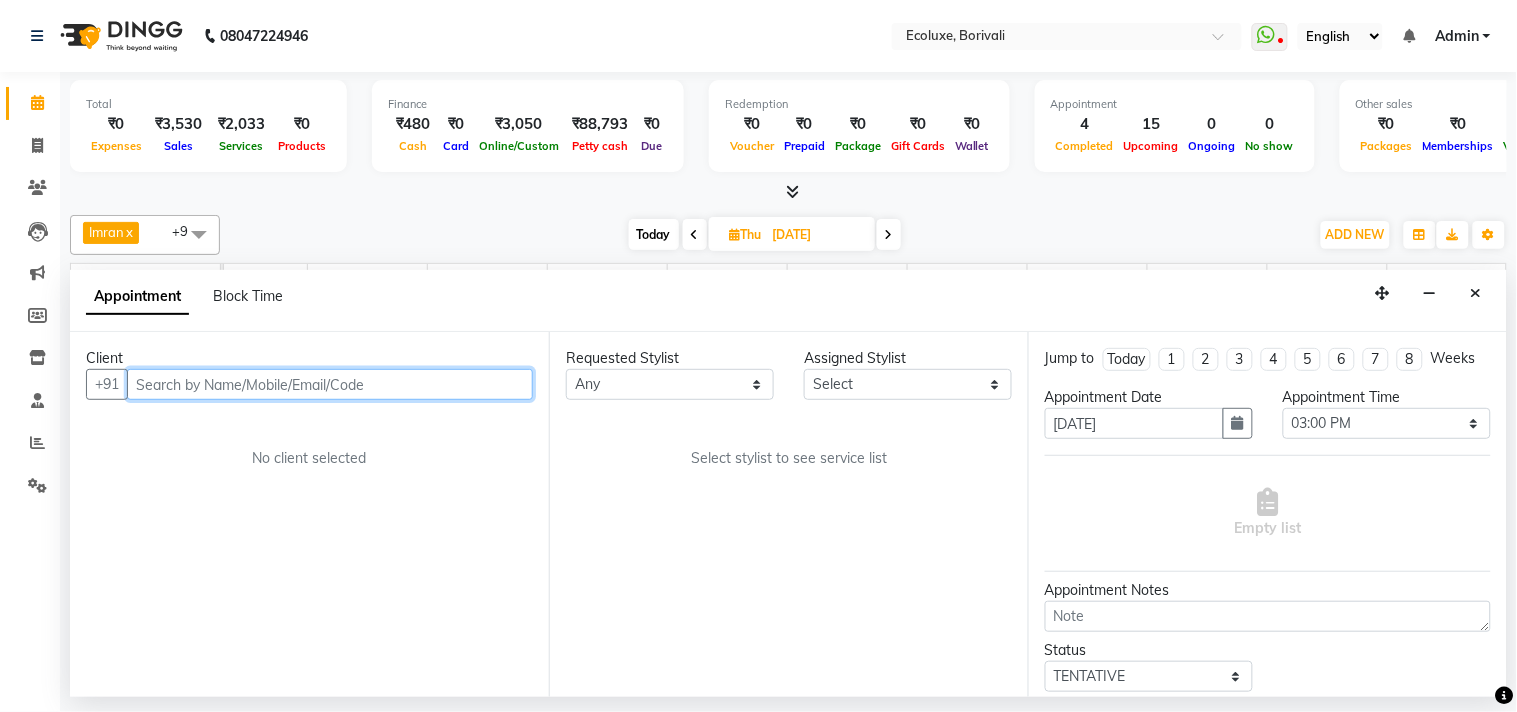 scroll, scrollTop: 0, scrollLeft: 397, axis: horizontal 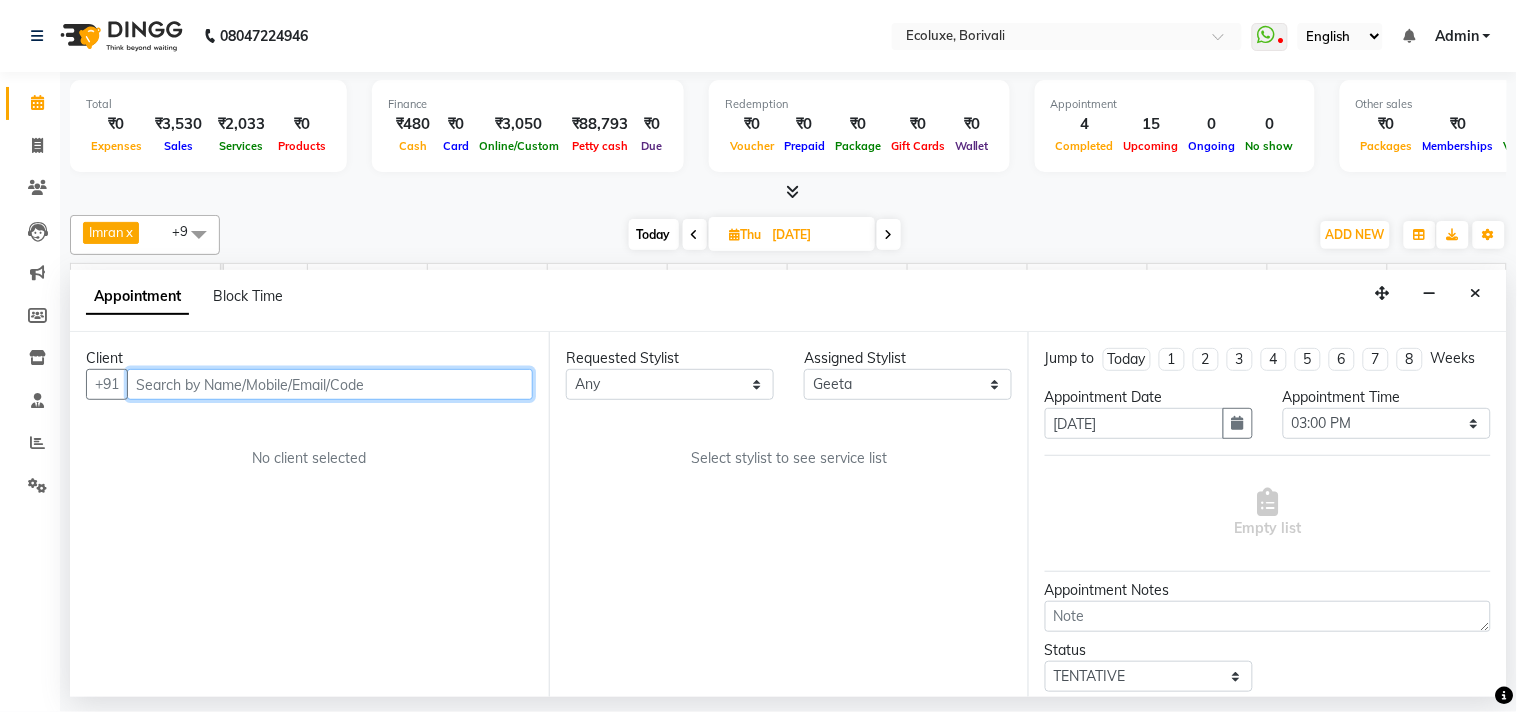 select on "2487" 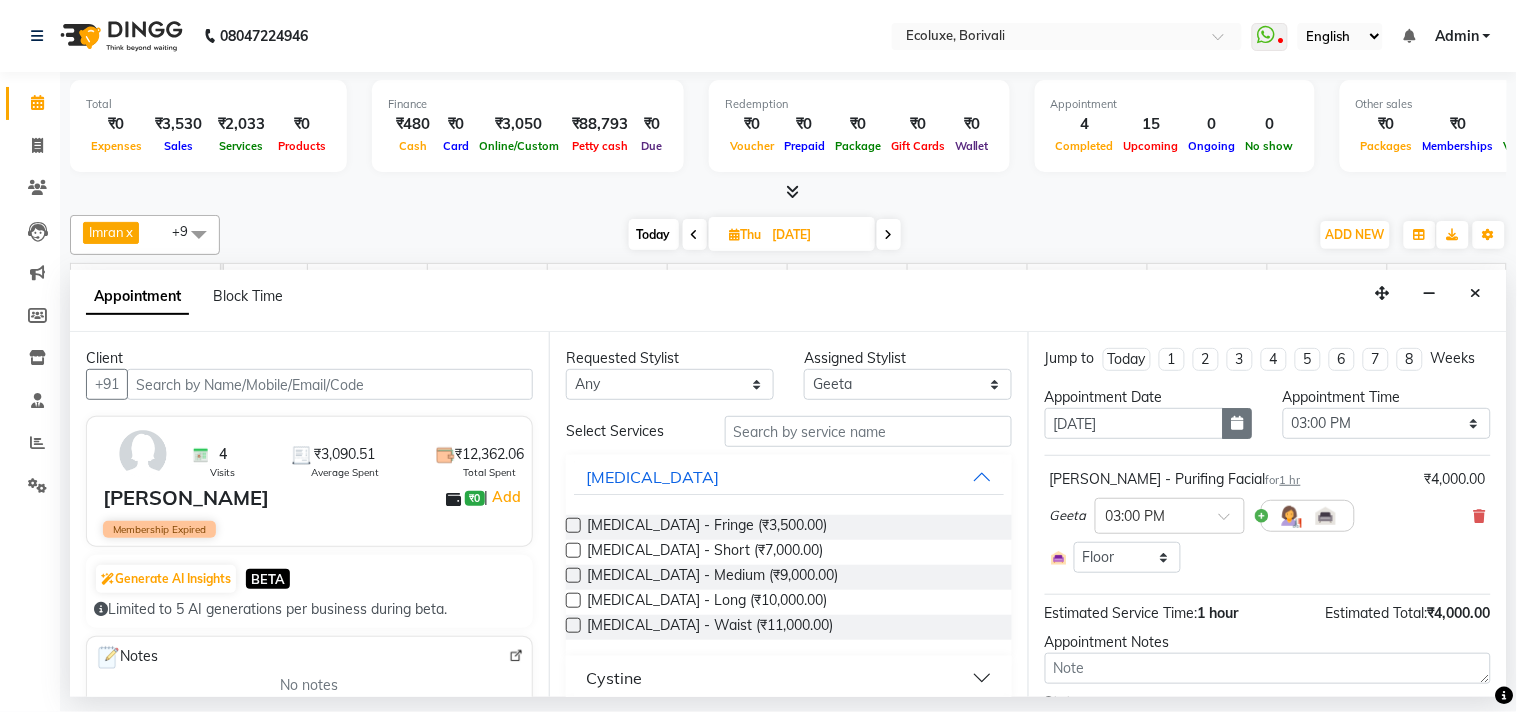 click at bounding box center (1238, 423) 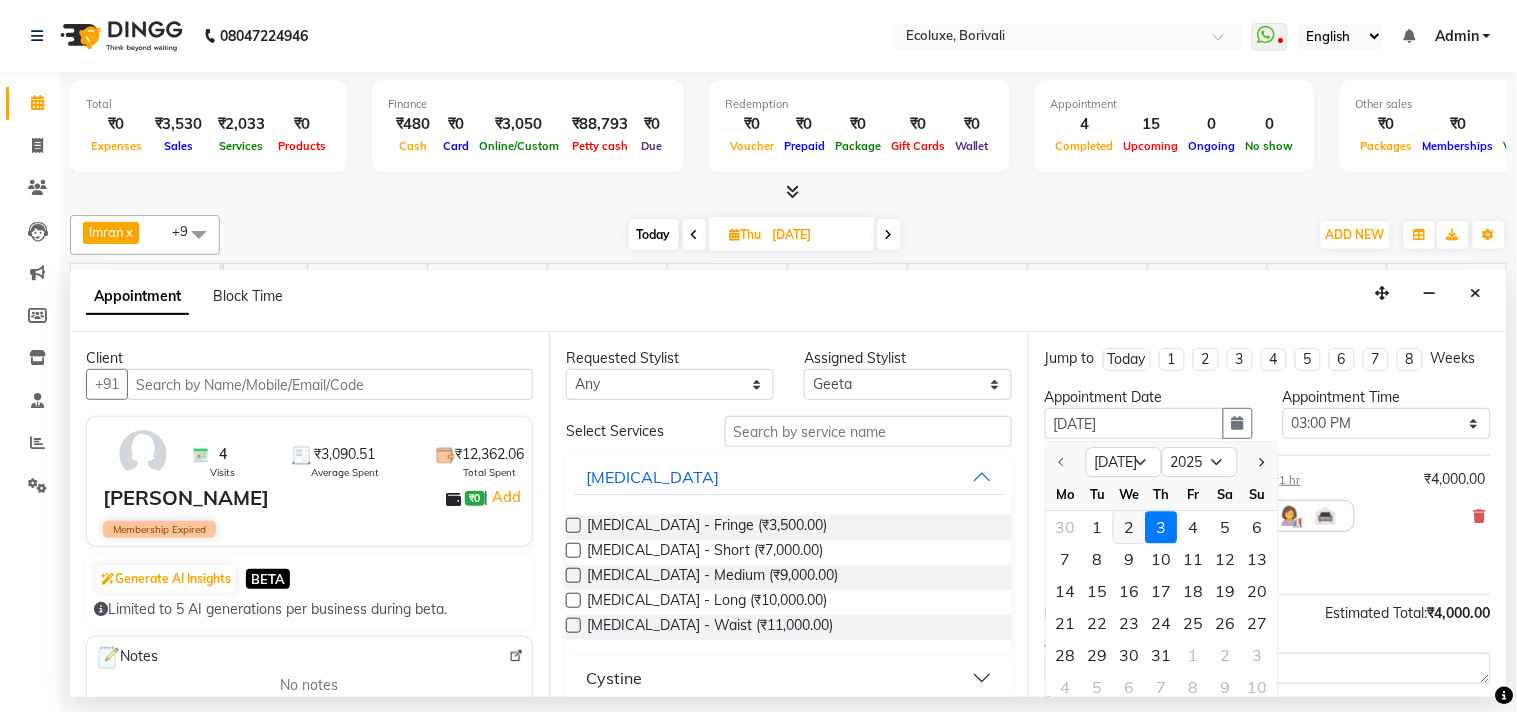 click on "2" at bounding box center [1130, 527] 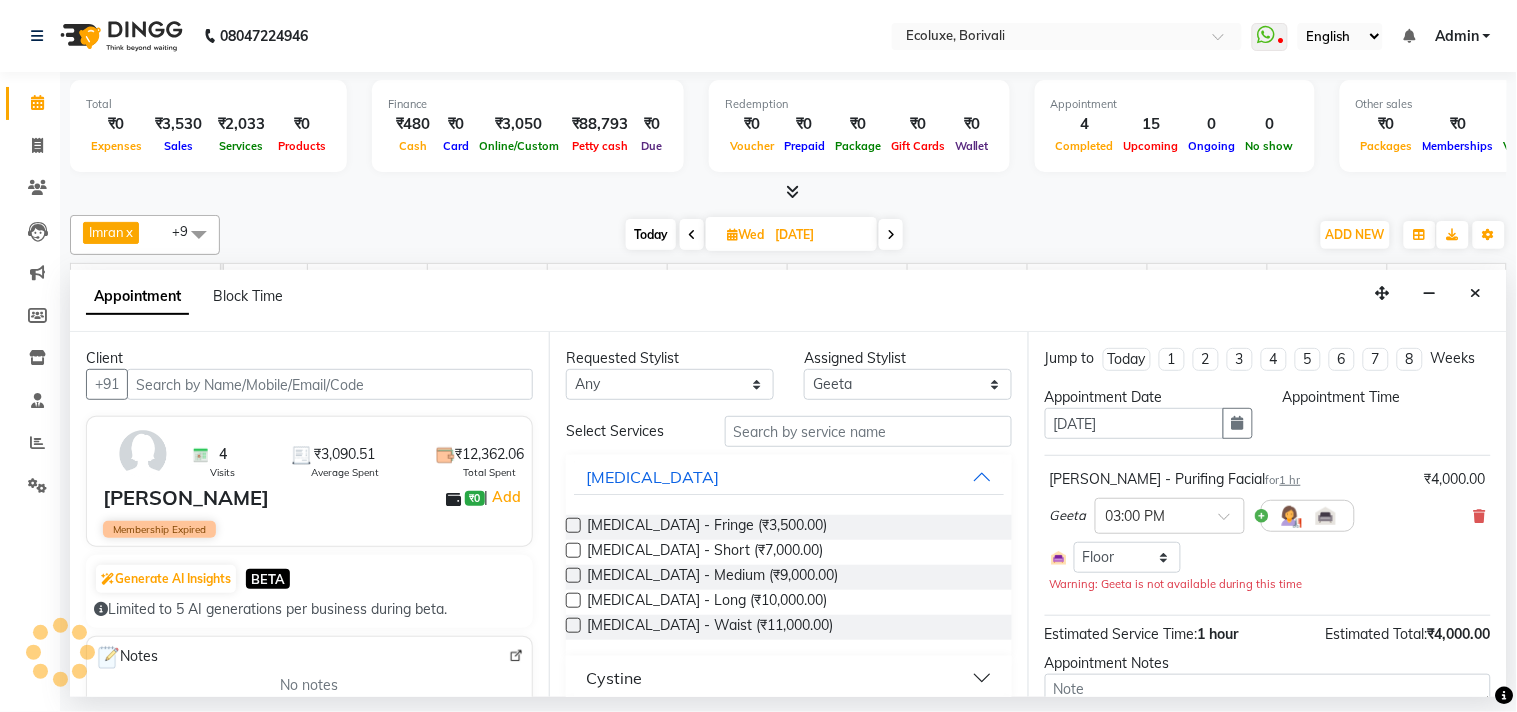 scroll, scrollTop: 0, scrollLeft: 397, axis: horizontal 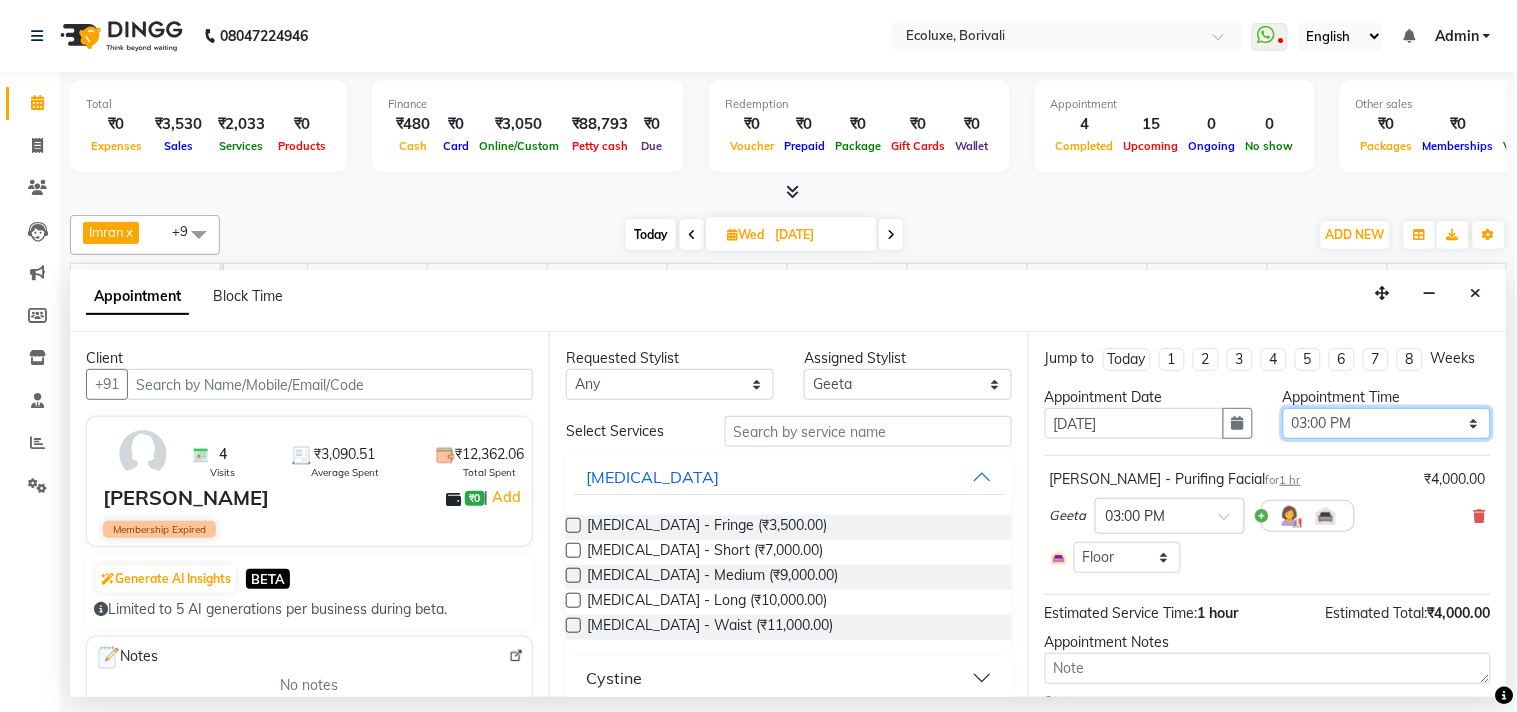 click on "Select 10:00 AM 10:15 AM 10:30 AM 10:45 AM 11:00 AM 11:15 AM 11:30 AM 11:45 AM 12:00 PM 12:15 PM 12:30 PM 12:45 PM 01:00 PM 01:15 PM 01:30 PM 01:45 PM 02:00 PM 02:15 PM 02:30 PM 02:45 PM 03:00 PM 03:15 PM 03:30 PM 03:45 PM 04:00 PM 04:15 PM 04:30 PM 04:45 PM 05:00 PM 05:15 PM 05:30 PM 05:45 PM 06:00 PM 06:15 PM 06:30 PM 06:45 PM 07:00 PM 07:15 PM 07:30 PM 07:45 PM 08:00 PM 08:15 PM 08:30 PM 08:45 PM 09:00 PM 09:15 PM 09:30 PM 09:45 PM 10:00 PM" at bounding box center [1387, 423] 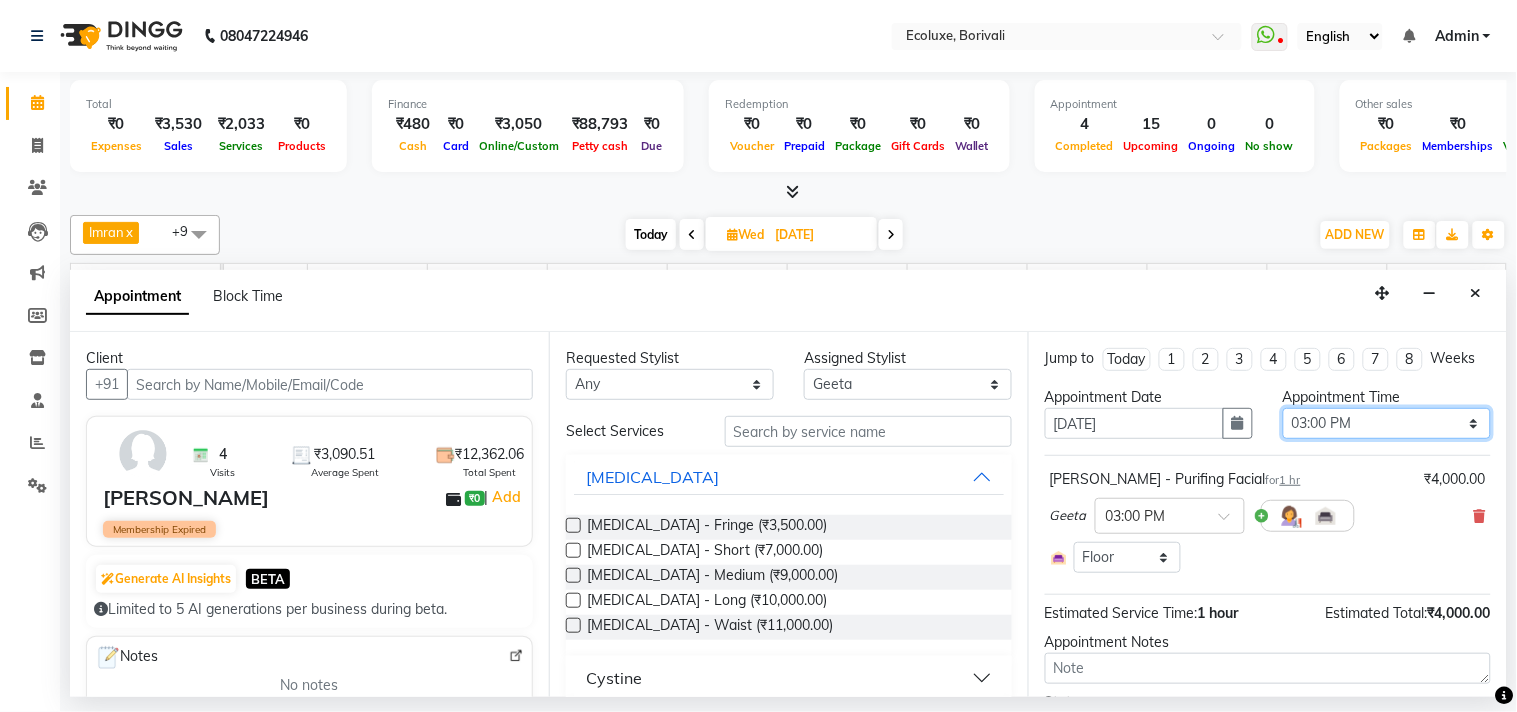 select on "960" 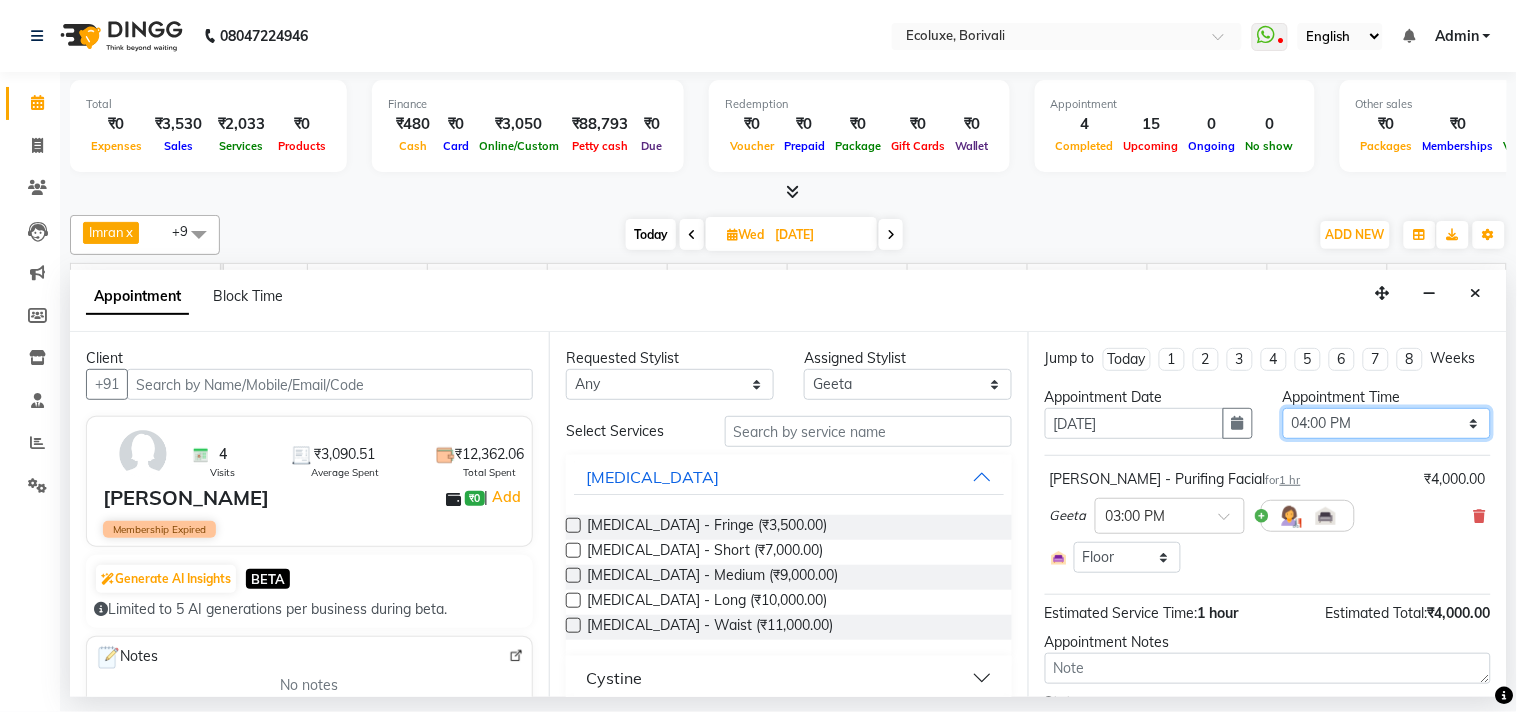 click on "Select 10:00 AM 10:15 AM 10:30 AM 10:45 AM 11:00 AM 11:15 AM 11:30 AM 11:45 AM 12:00 PM 12:15 PM 12:30 PM 12:45 PM 01:00 PM 01:15 PM 01:30 PM 01:45 PM 02:00 PM 02:15 PM 02:30 PM 02:45 PM 03:00 PM 03:15 PM 03:30 PM 03:45 PM 04:00 PM 04:15 PM 04:30 PM 04:45 PM 05:00 PM 05:15 PM 05:30 PM 05:45 PM 06:00 PM 06:15 PM 06:30 PM 06:45 PM 07:00 PM 07:15 PM 07:30 PM 07:45 PM 08:00 PM 08:15 PM 08:30 PM 08:45 PM 09:00 PM 09:15 PM 09:30 PM 09:45 PM 10:00 PM" at bounding box center (1387, 423) 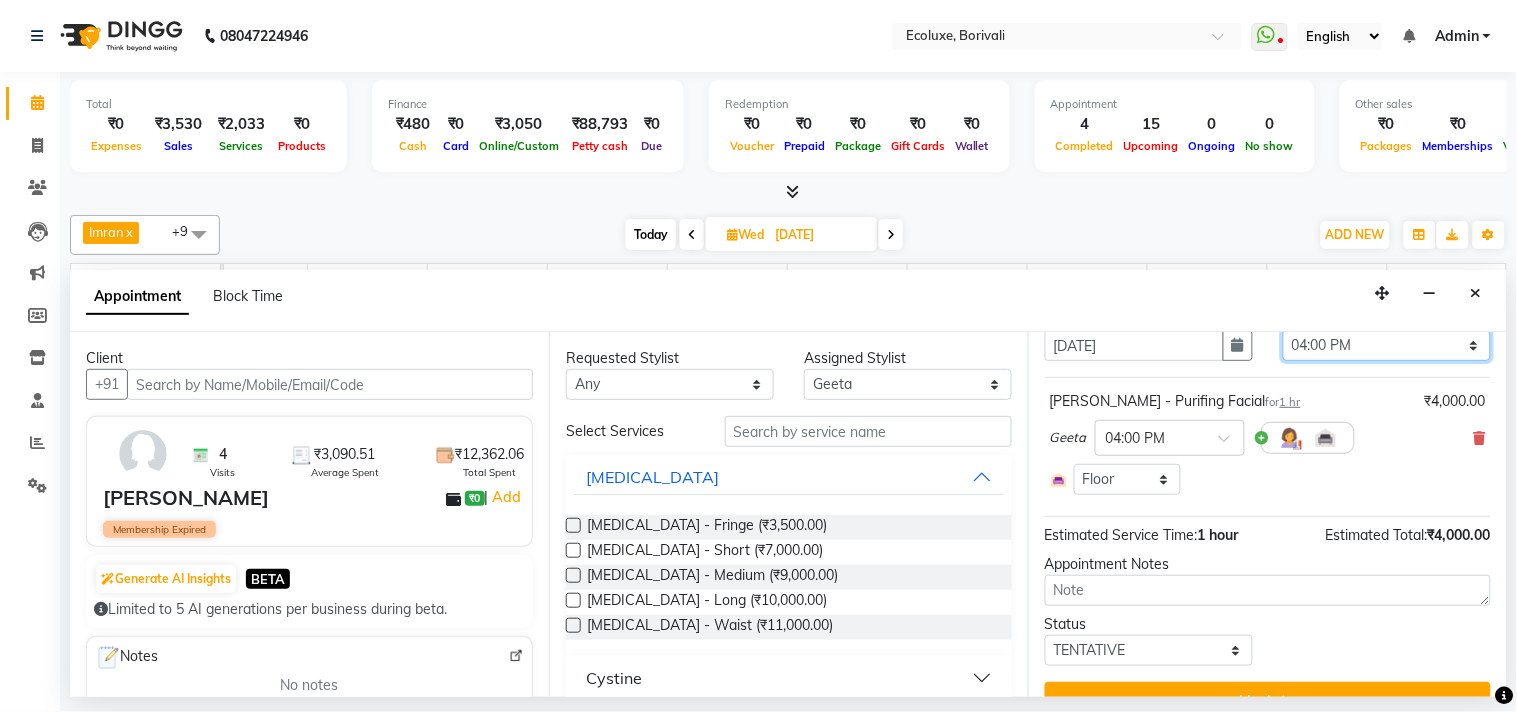 scroll, scrollTop: 133, scrollLeft: 0, axis: vertical 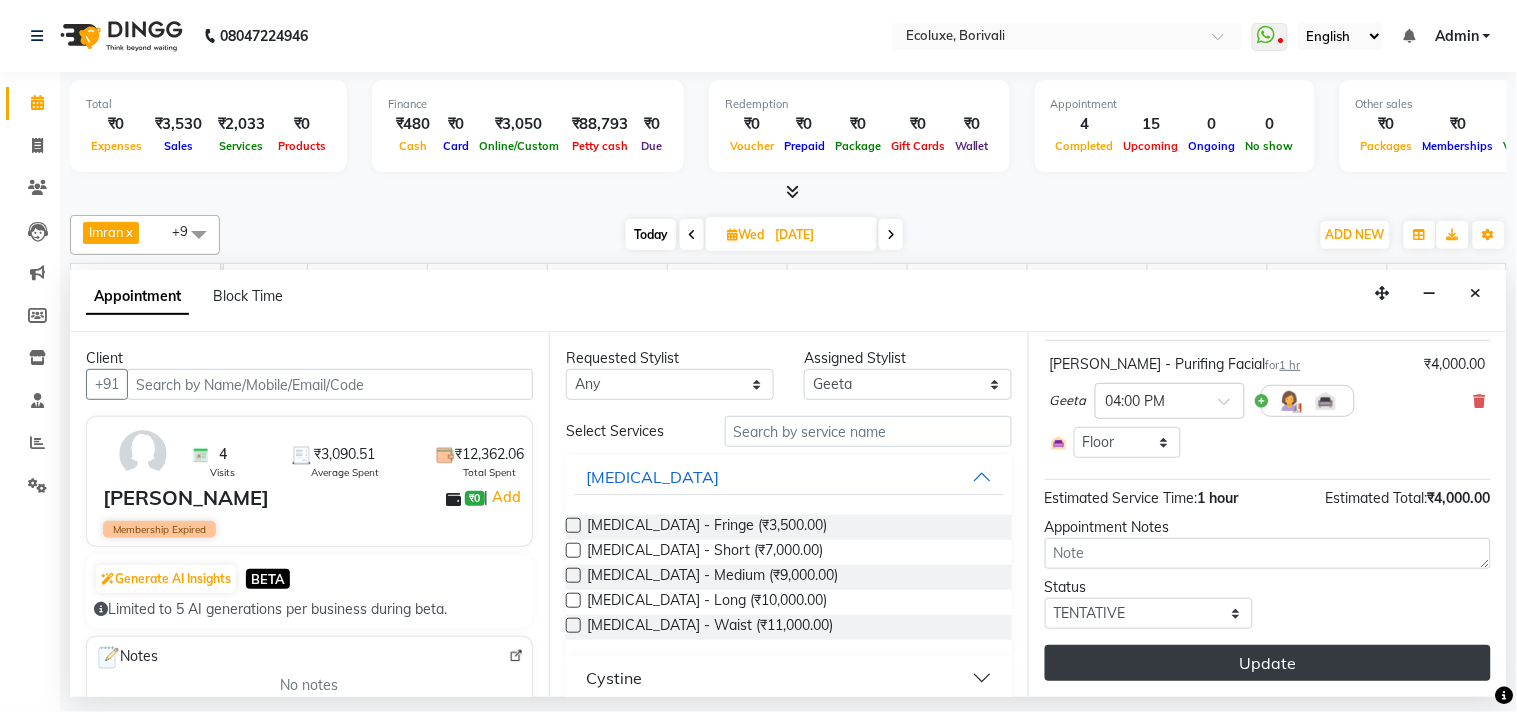 click on "Update" at bounding box center [1268, 663] 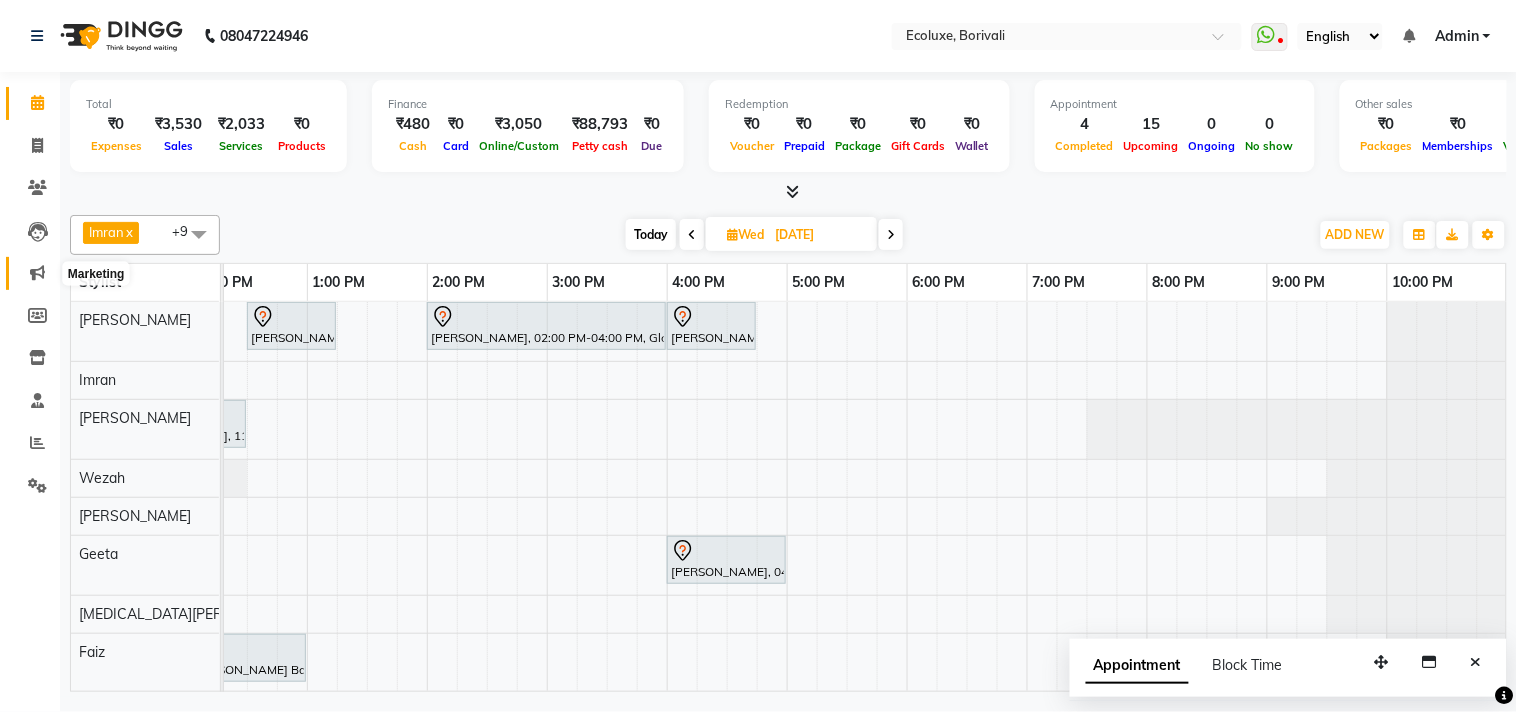 click 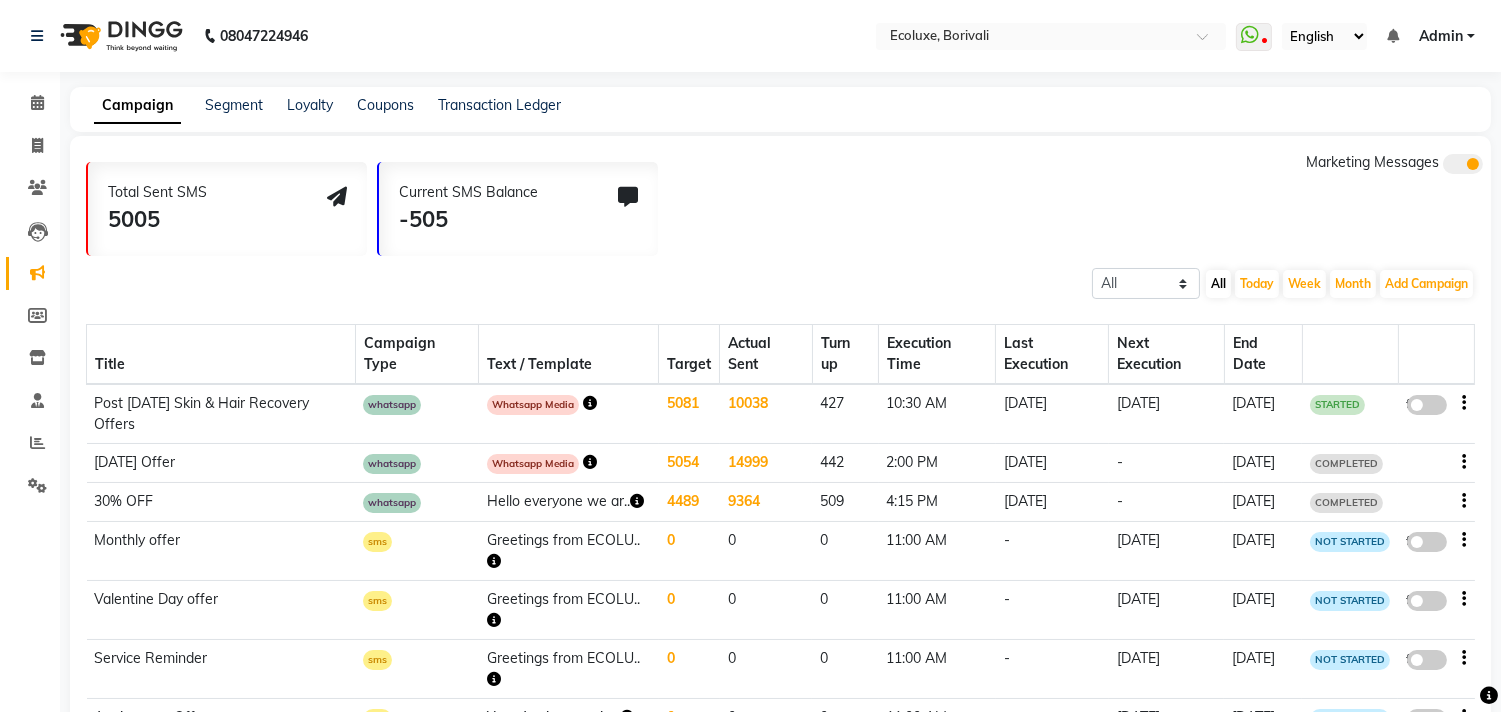 click 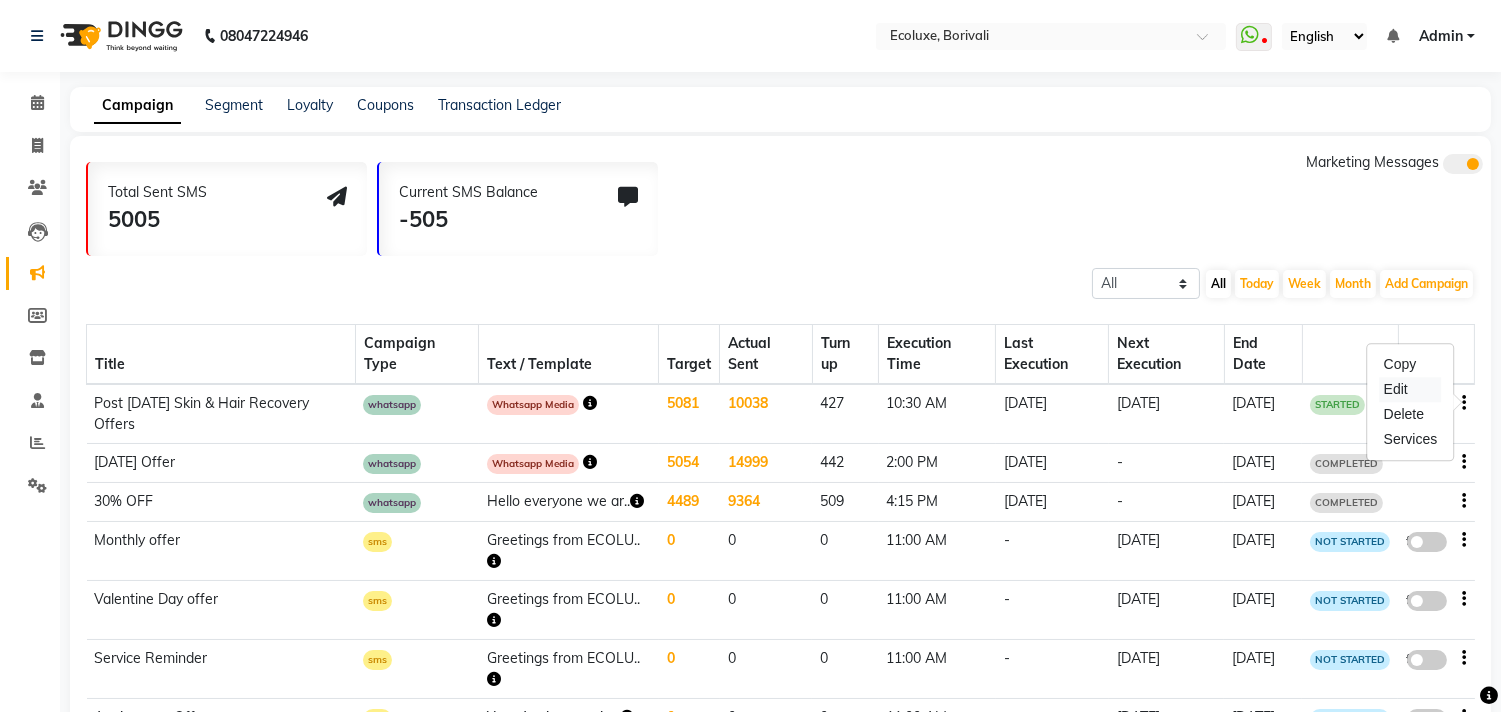 click on "Edit" at bounding box center [1411, 389] 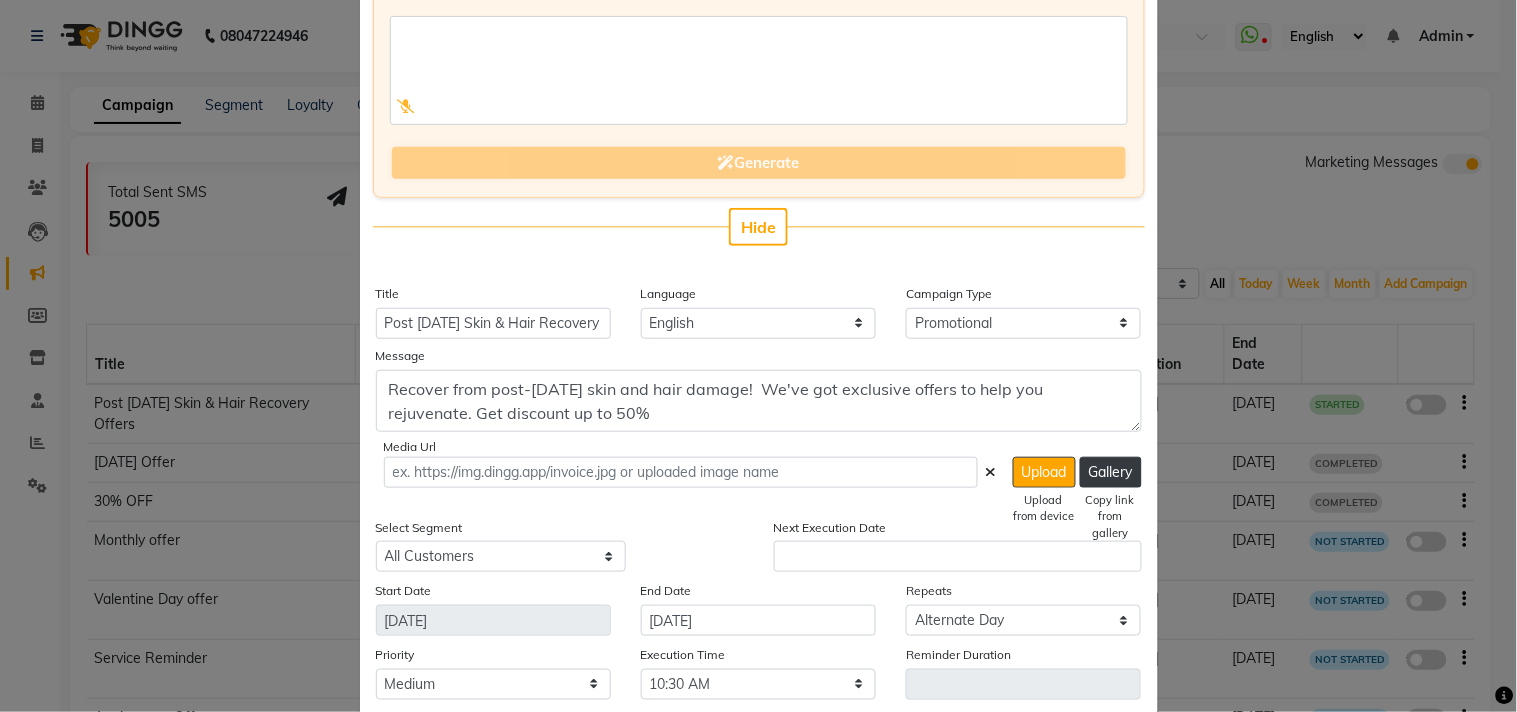 scroll, scrollTop: 222, scrollLeft: 0, axis: vertical 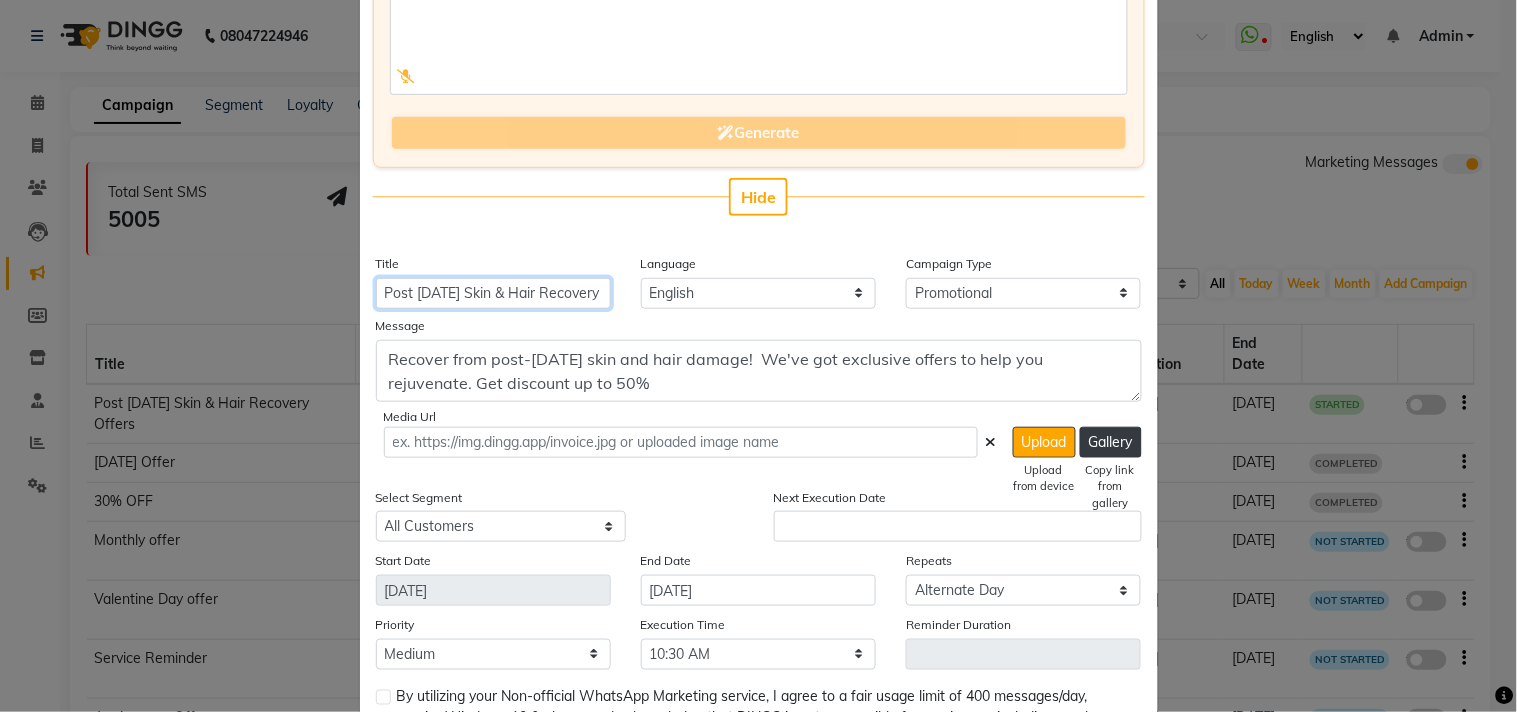 click on "Post [DATE] Skin & Hair Recovery Offers" at bounding box center (493, 293) 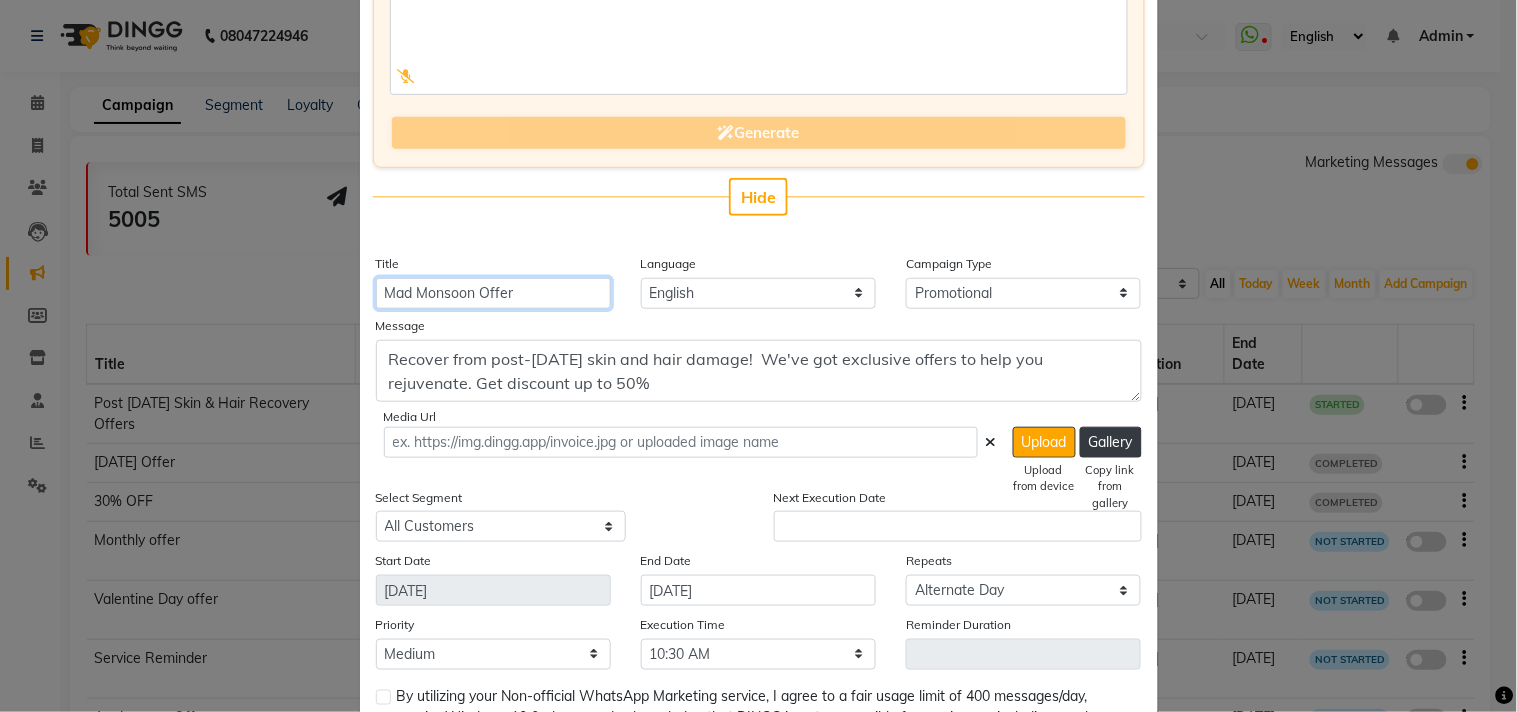 type on "Mad Monsoon Offer" 